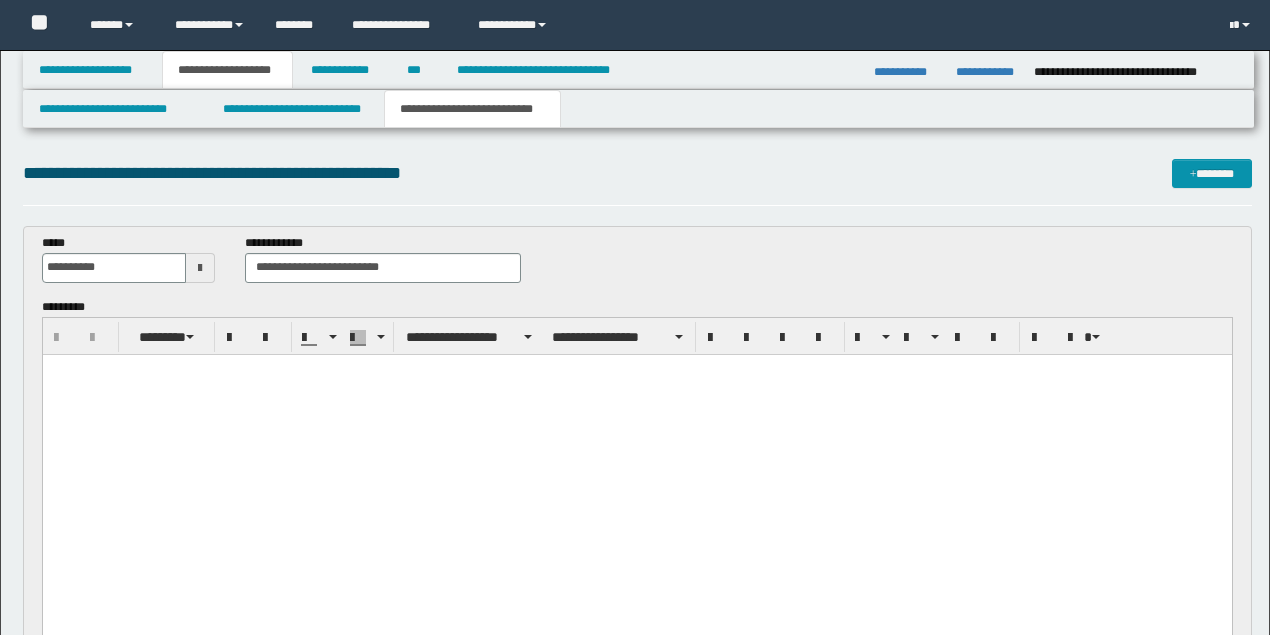 scroll, scrollTop: 2594, scrollLeft: 0, axis: vertical 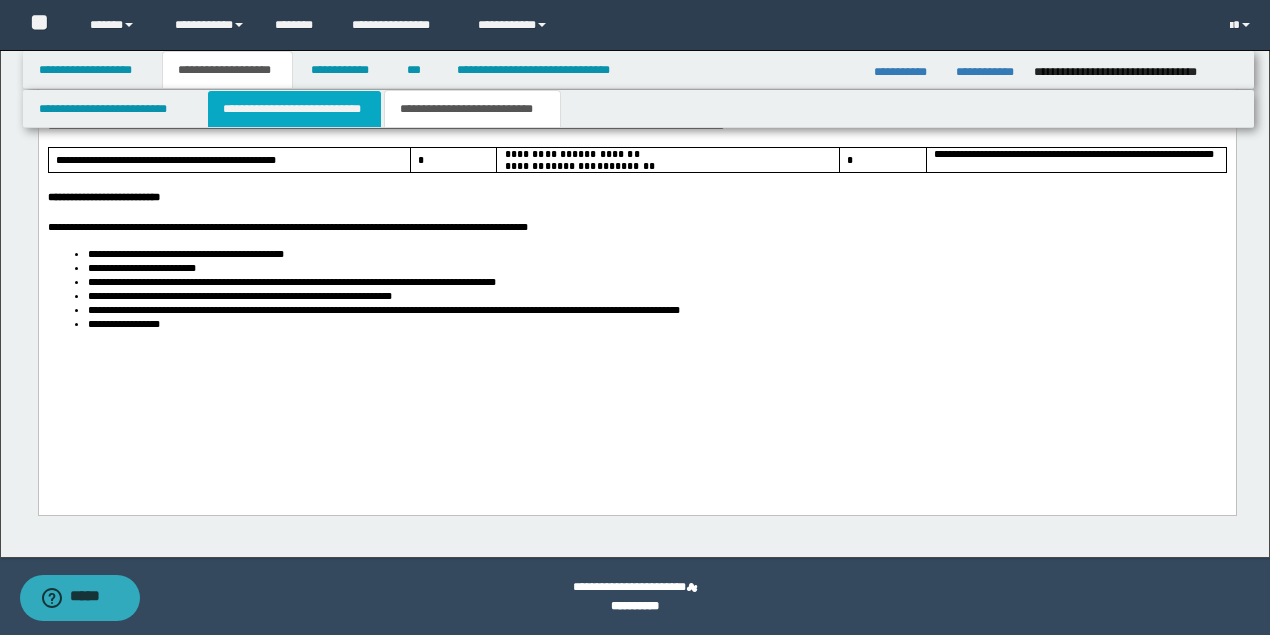 click on "**********" at bounding box center [294, 109] 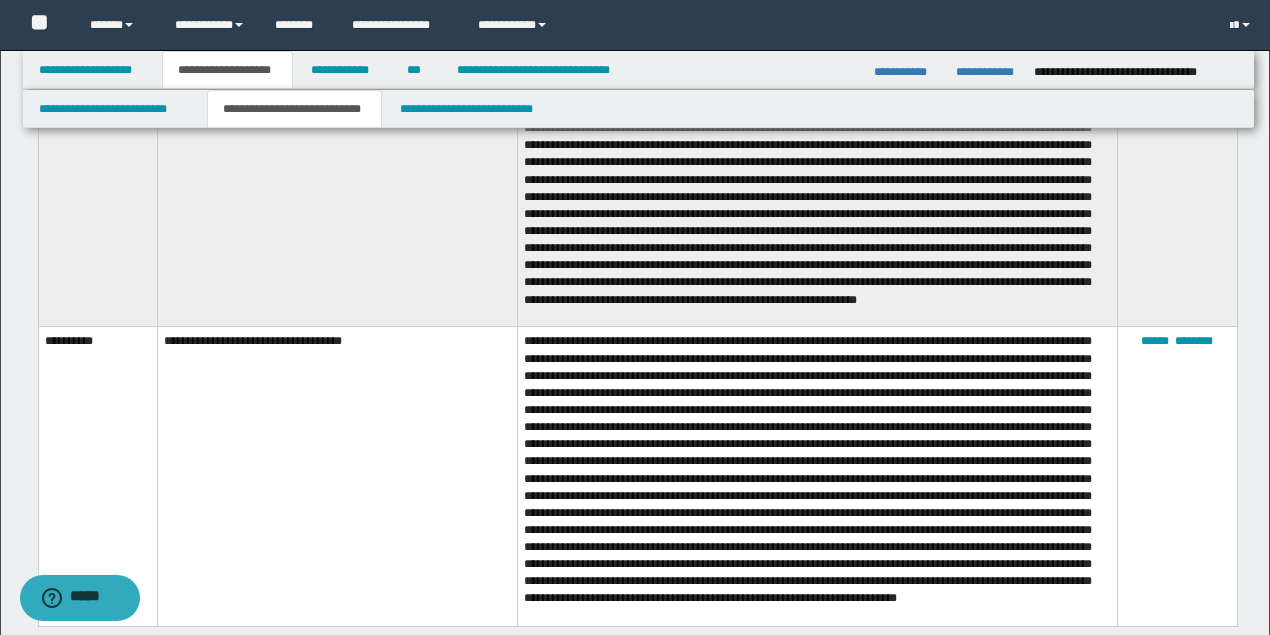 scroll, scrollTop: 2499, scrollLeft: 0, axis: vertical 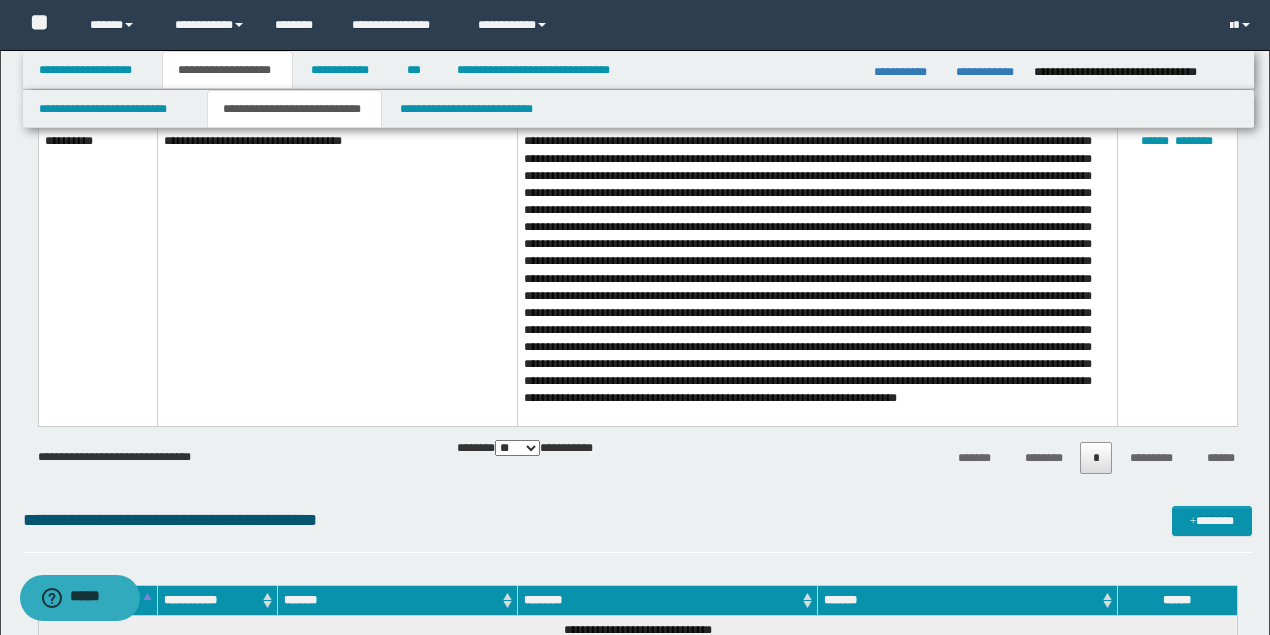 click at bounding box center [817, 277] 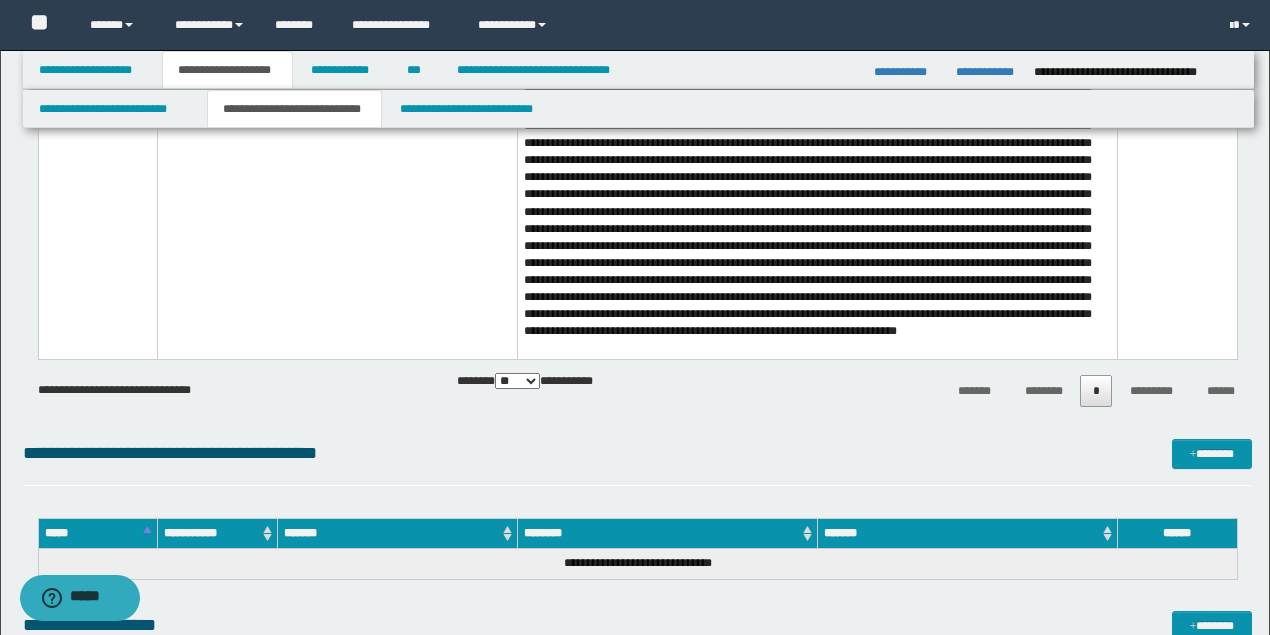 scroll, scrollTop: 2366, scrollLeft: 0, axis: vertical 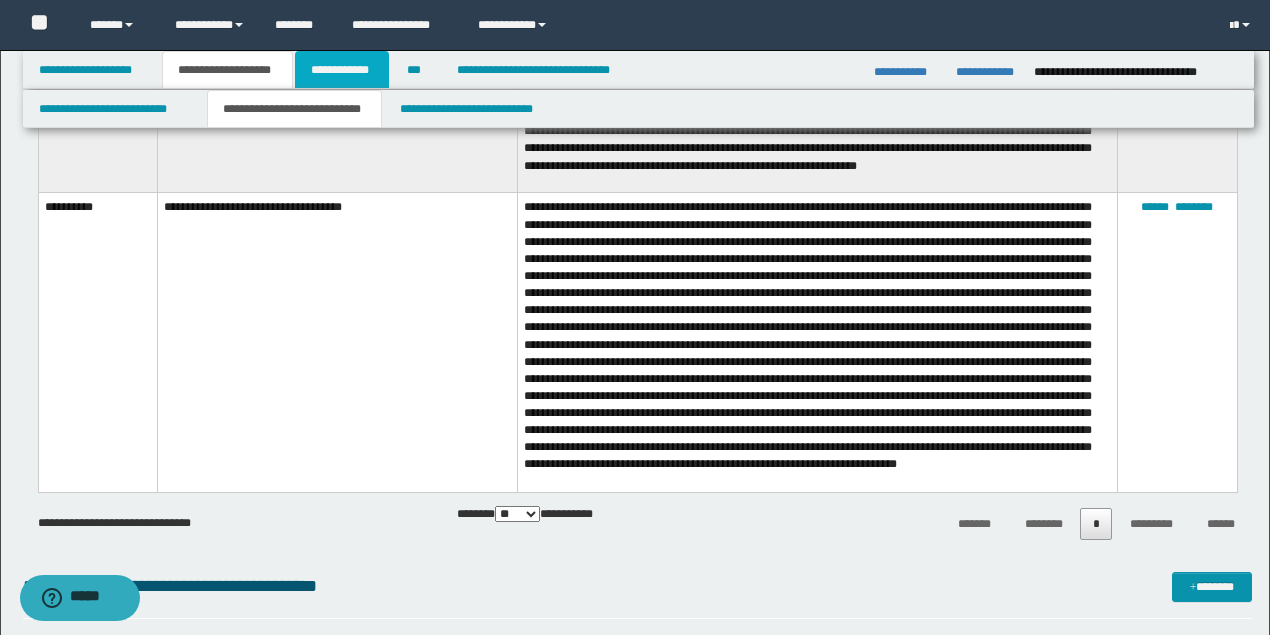 drag, startPoint x: 324, startPoint y: 73, endPoint x: 427, endPoint y: 133, distance: 119.20151 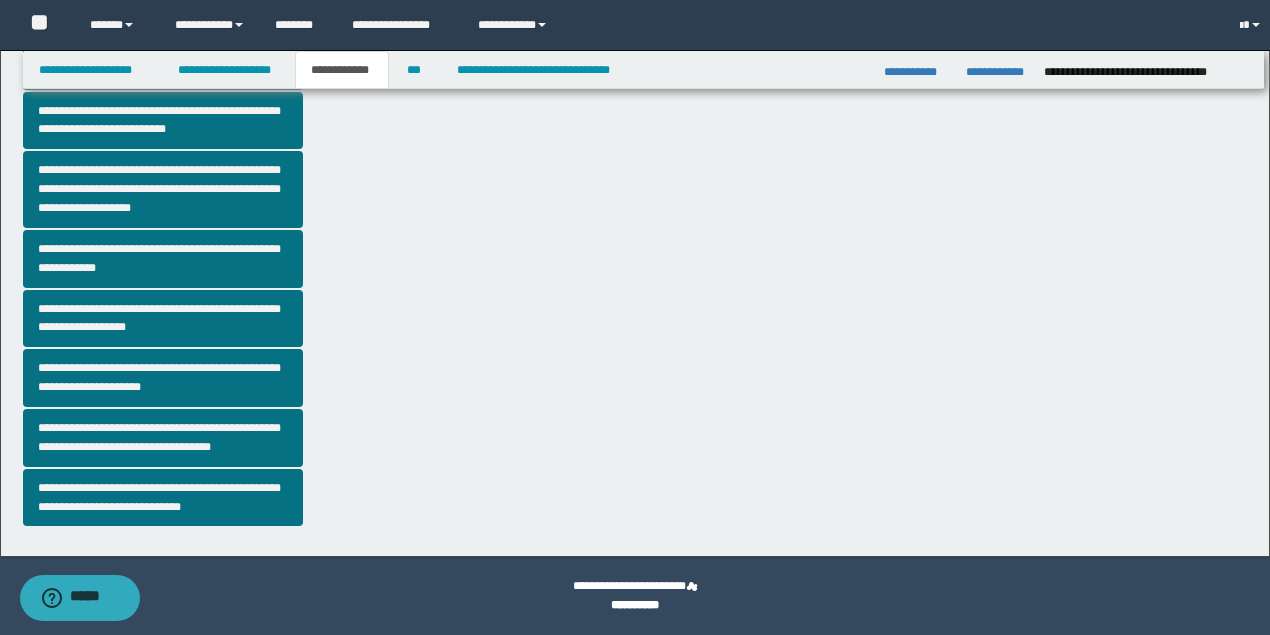 scroll, scrollTop: 513, scrollLeft: 0, axis: vertical 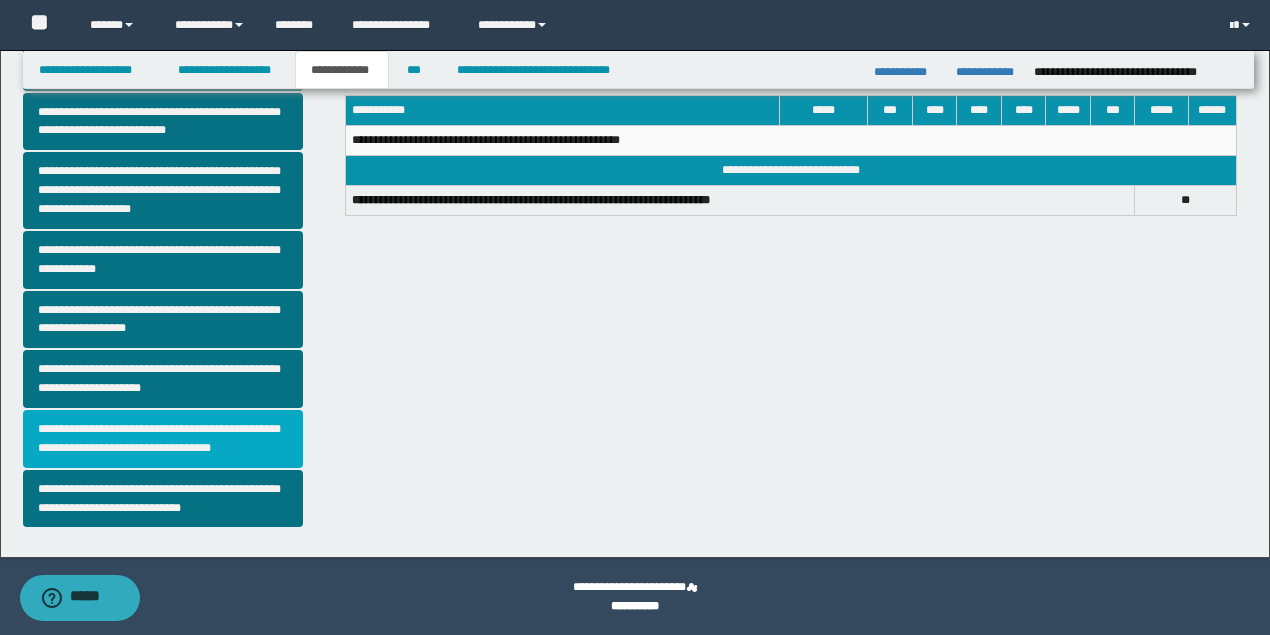 drag, startPoint x: 178, startPoint y: 429, endPoint x: 564, endPoint y: 346, distance: 394.82275 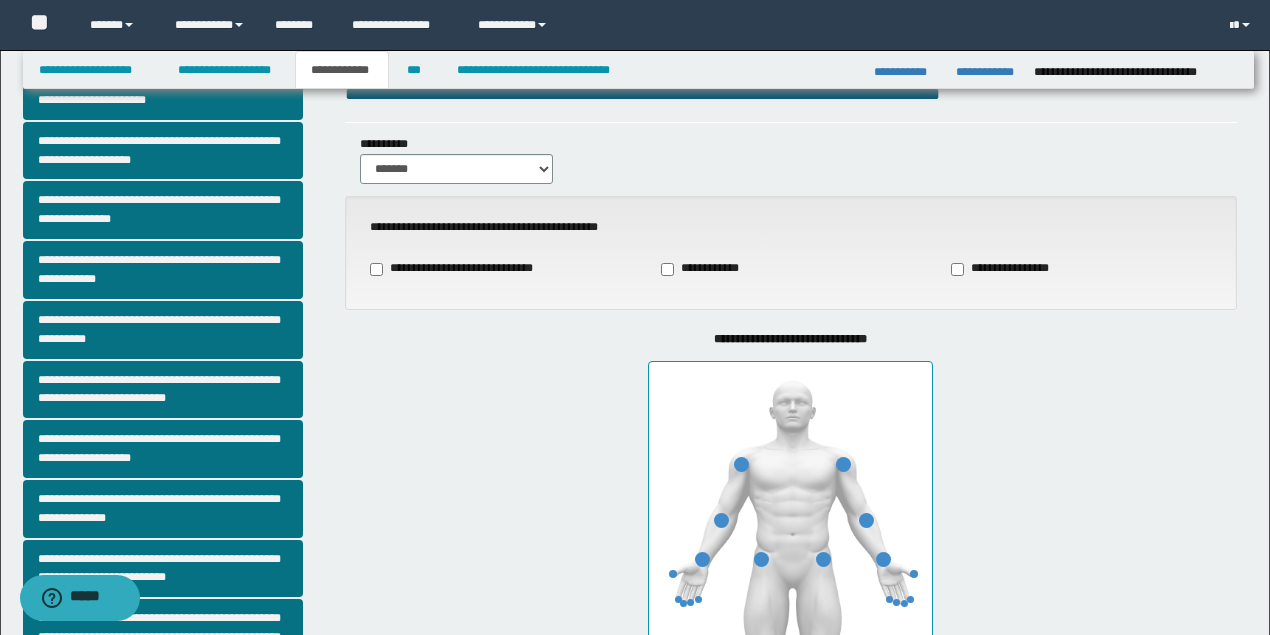 scroll, scrollTop: 133, scrollLeft: 0, axis: vertical 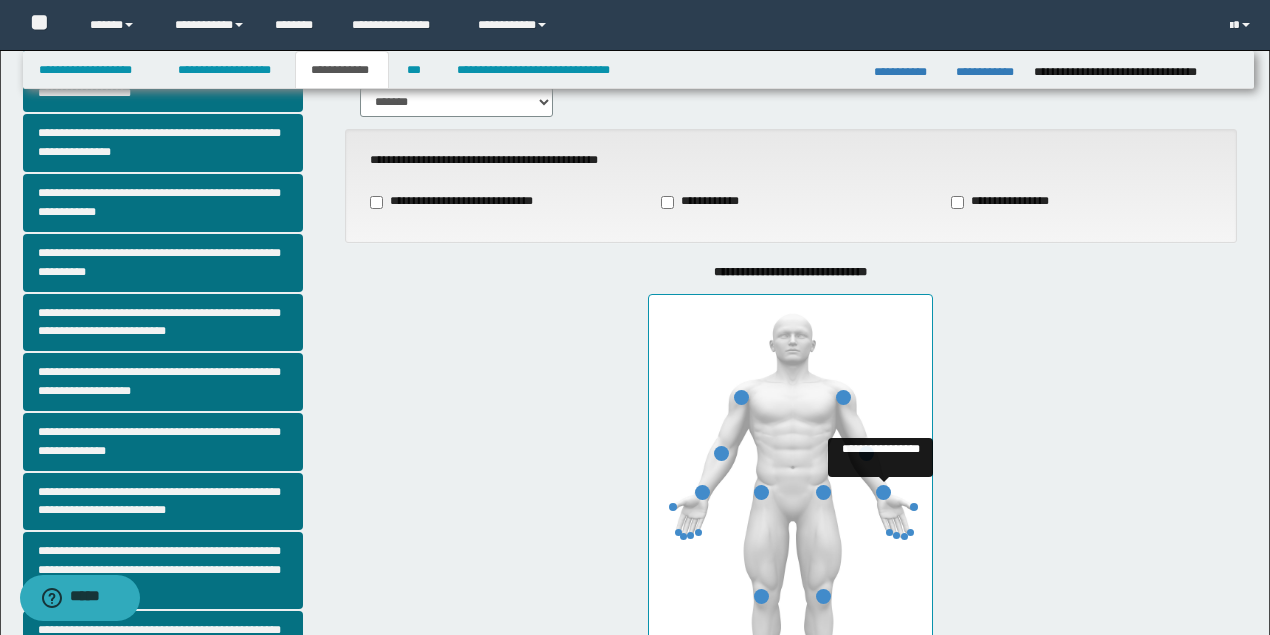 click at bounding box center (883, 492) 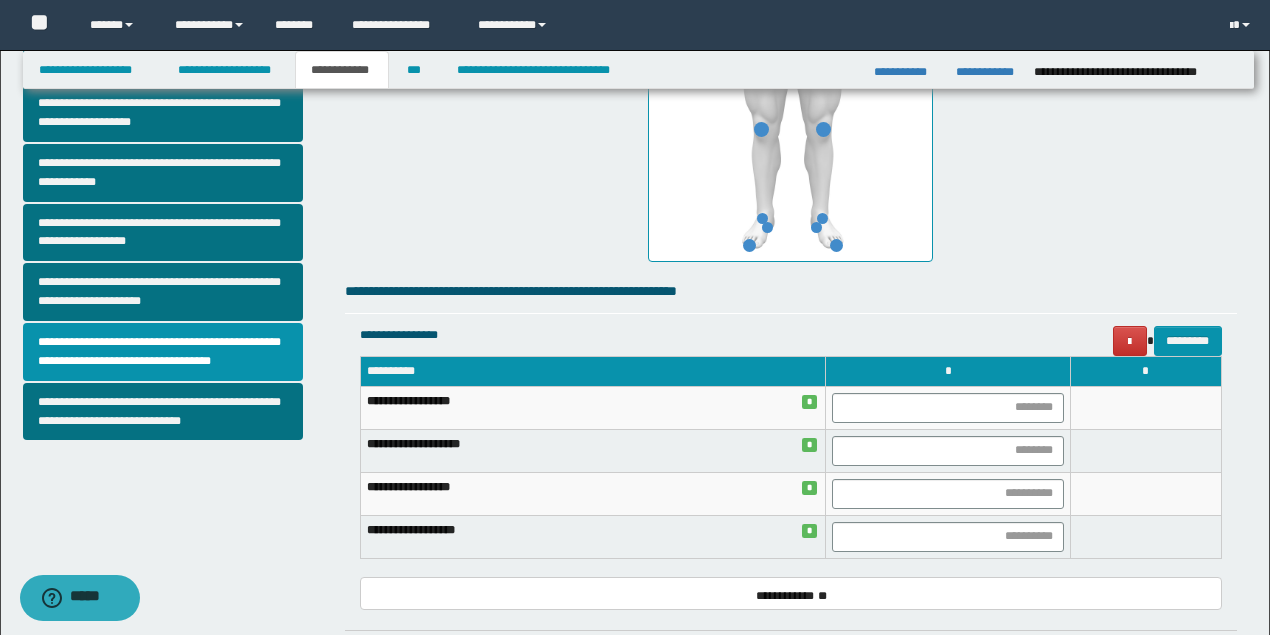 scroll, scrollTop: 800, scrollLeft: 0, axis: vertical 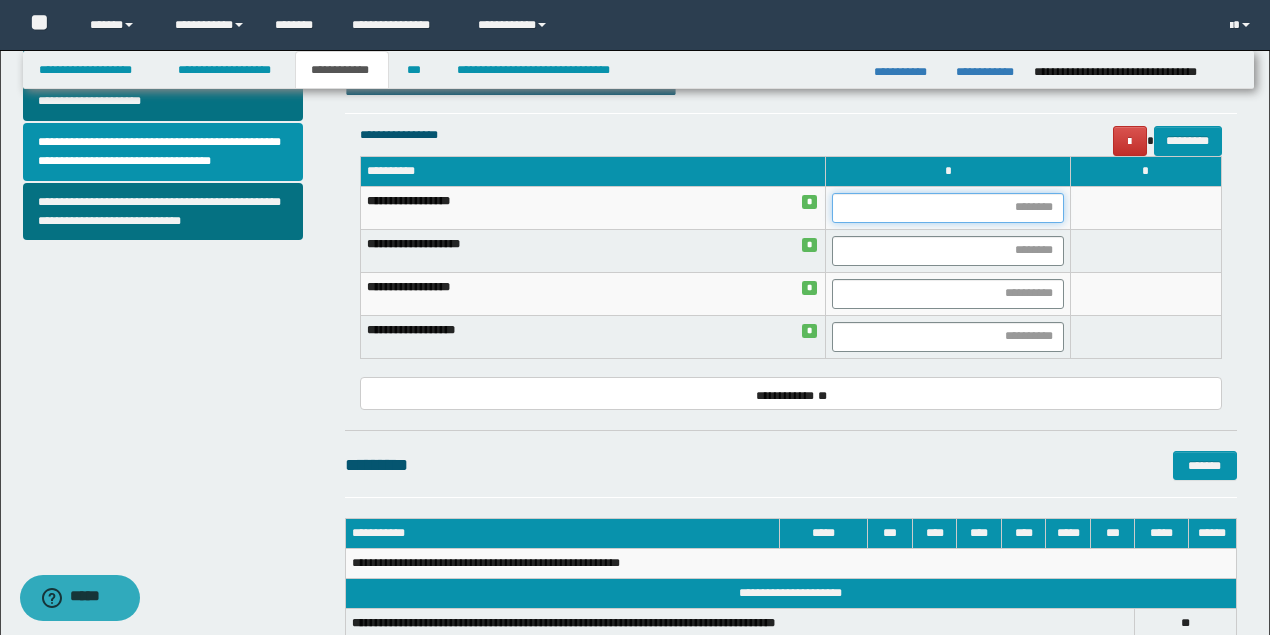 click at bounding box center (947, 208) 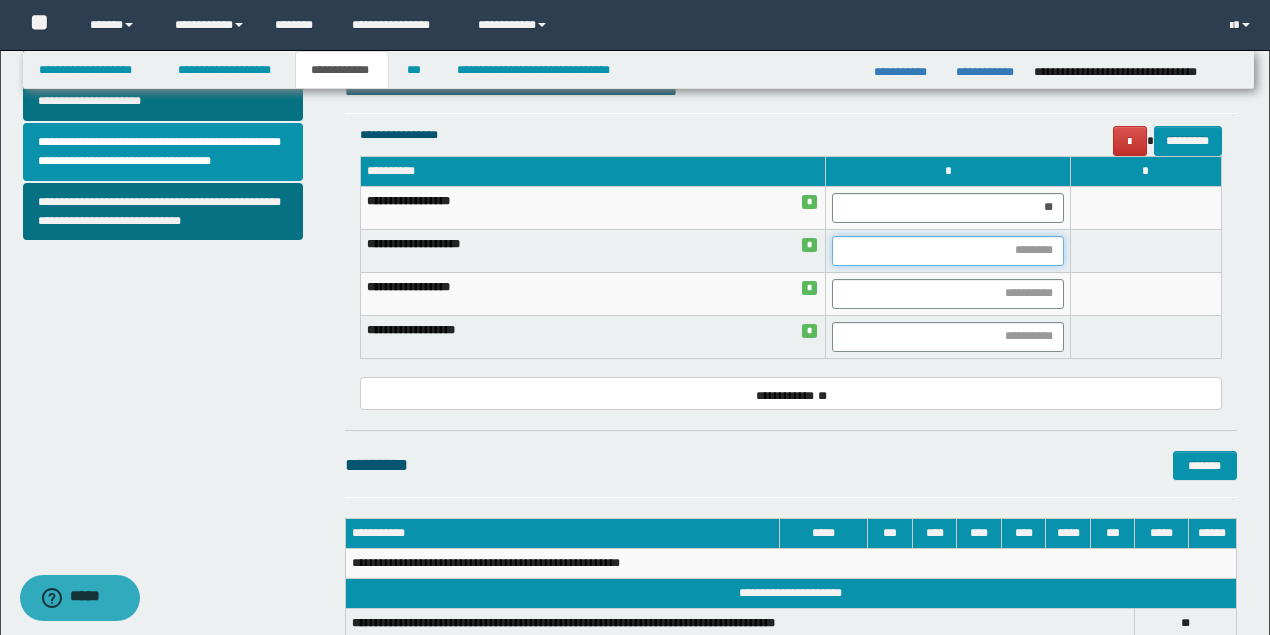 click at bounding box center (947, 251) 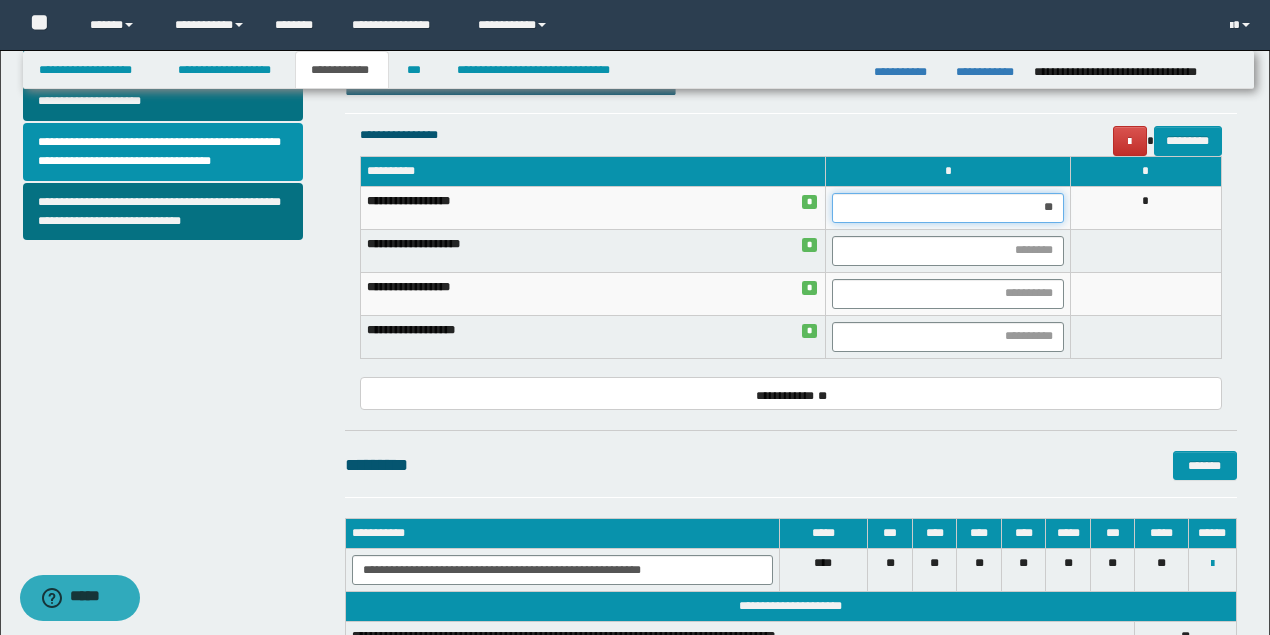 drag, startPoint x: 990, startPoint y: 207, endPoint x: 1178, endPoint y: 197, distance: 188.26576 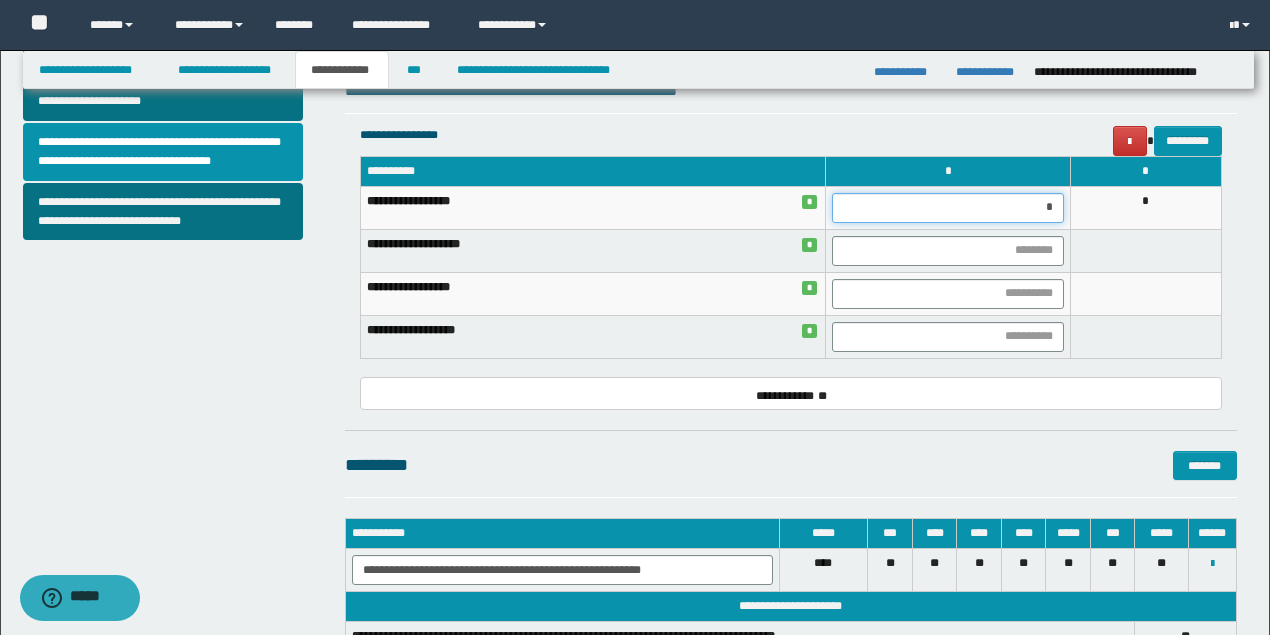 type on "**" 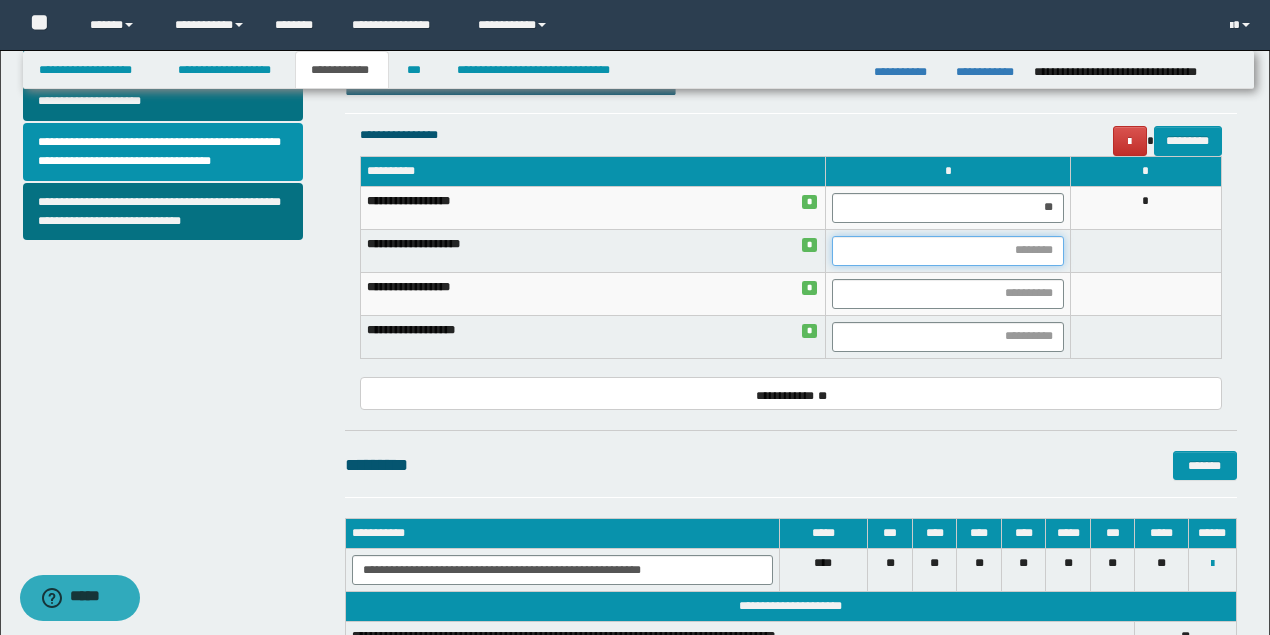 click at bounding box center (947, 251) 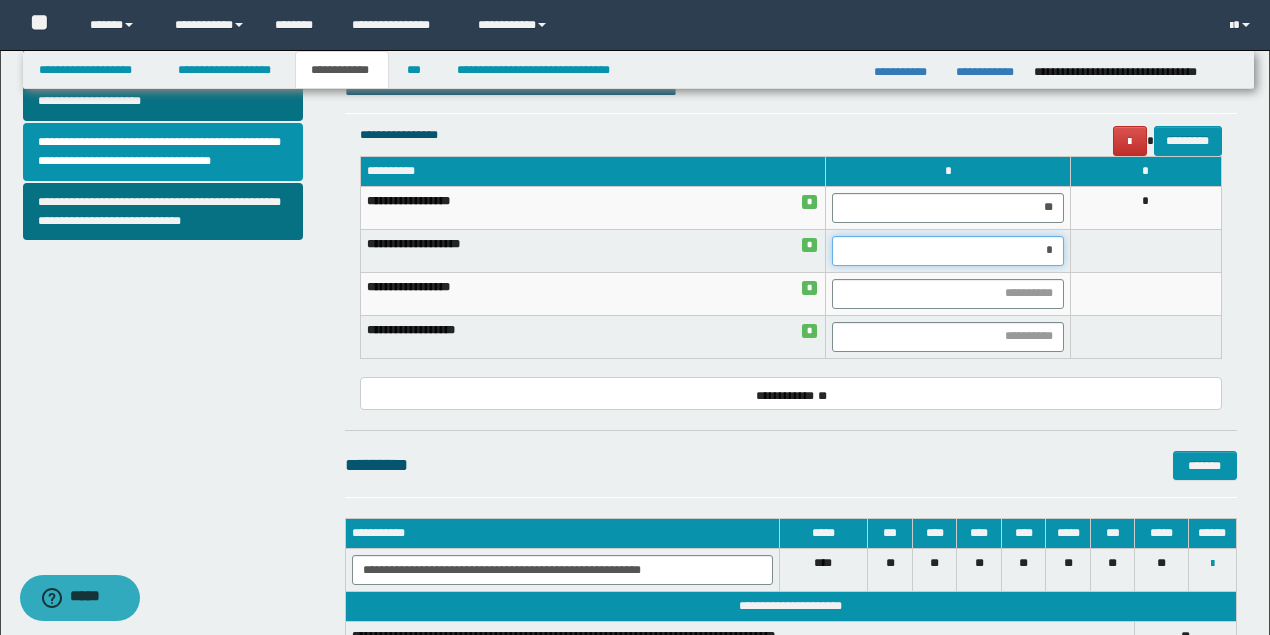 type on "**" 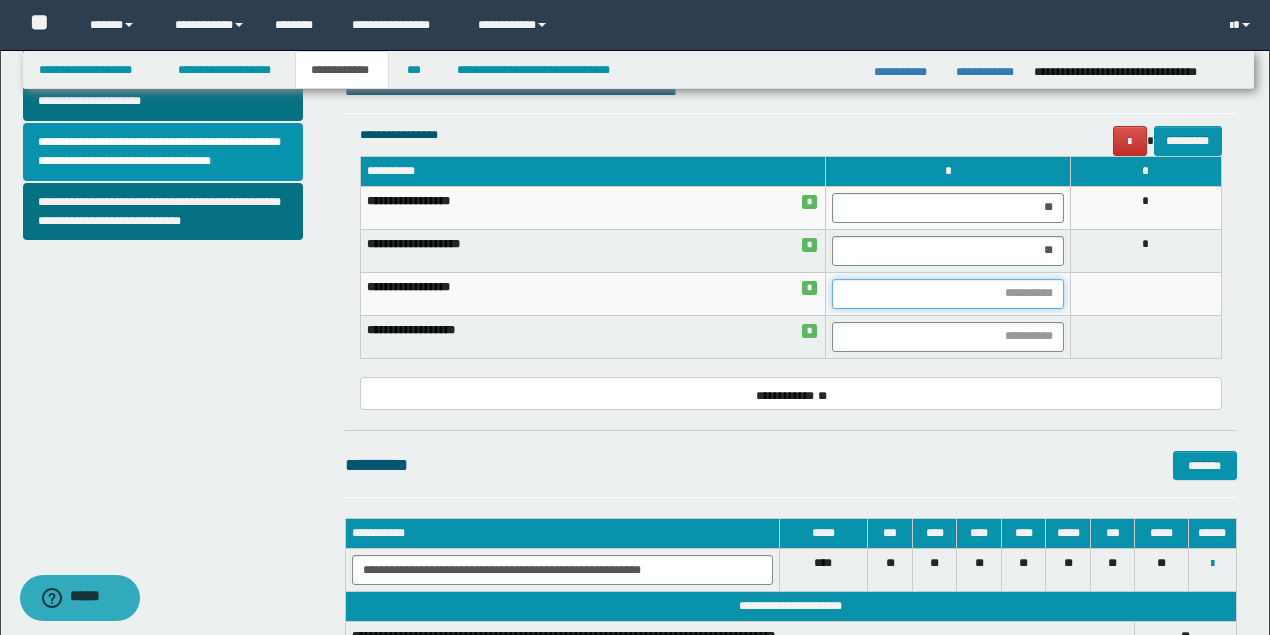 click at bounding box center (947, 294) 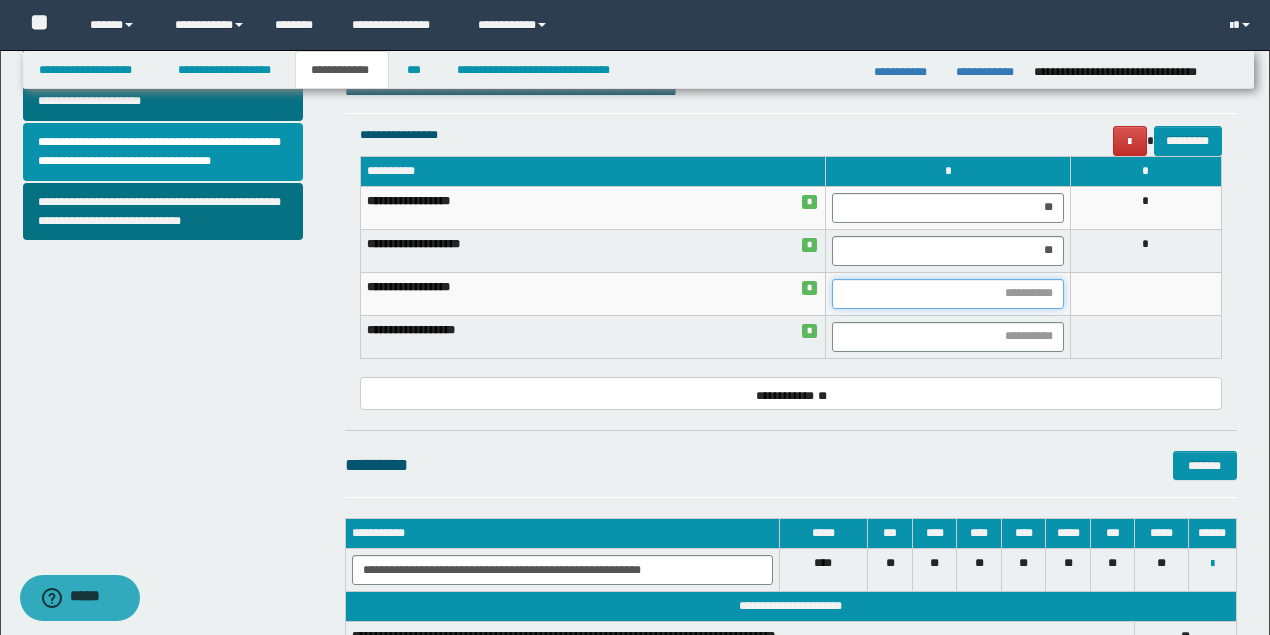 type on "*" 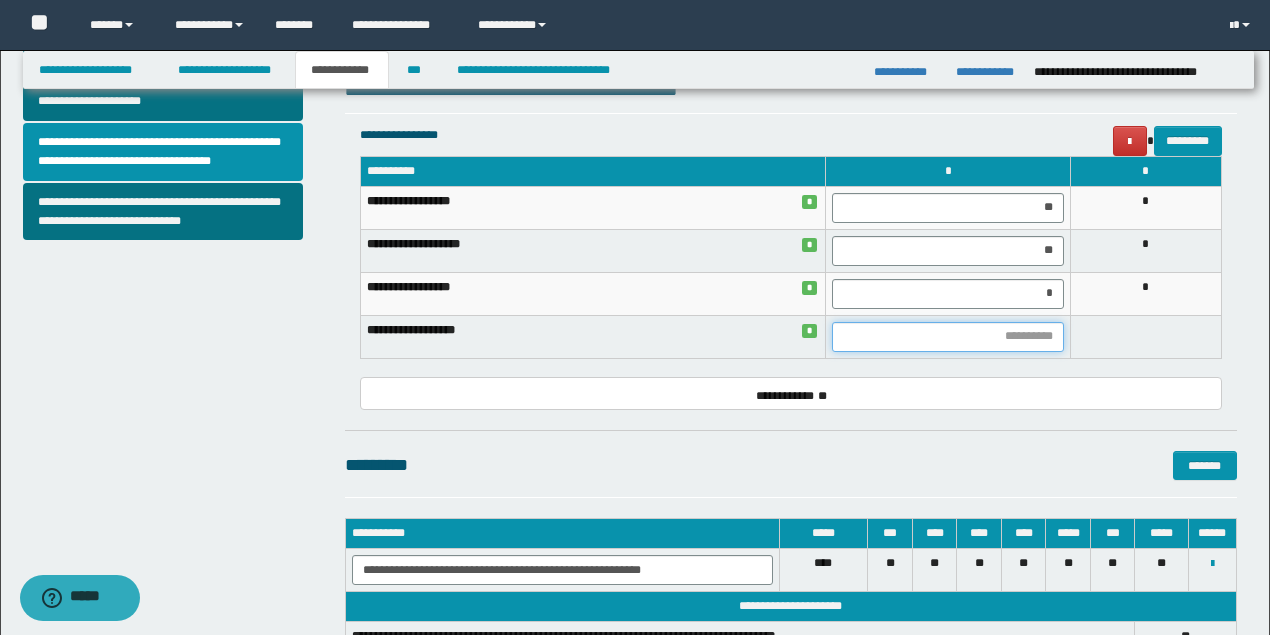 click at bounding box center [947, 337] 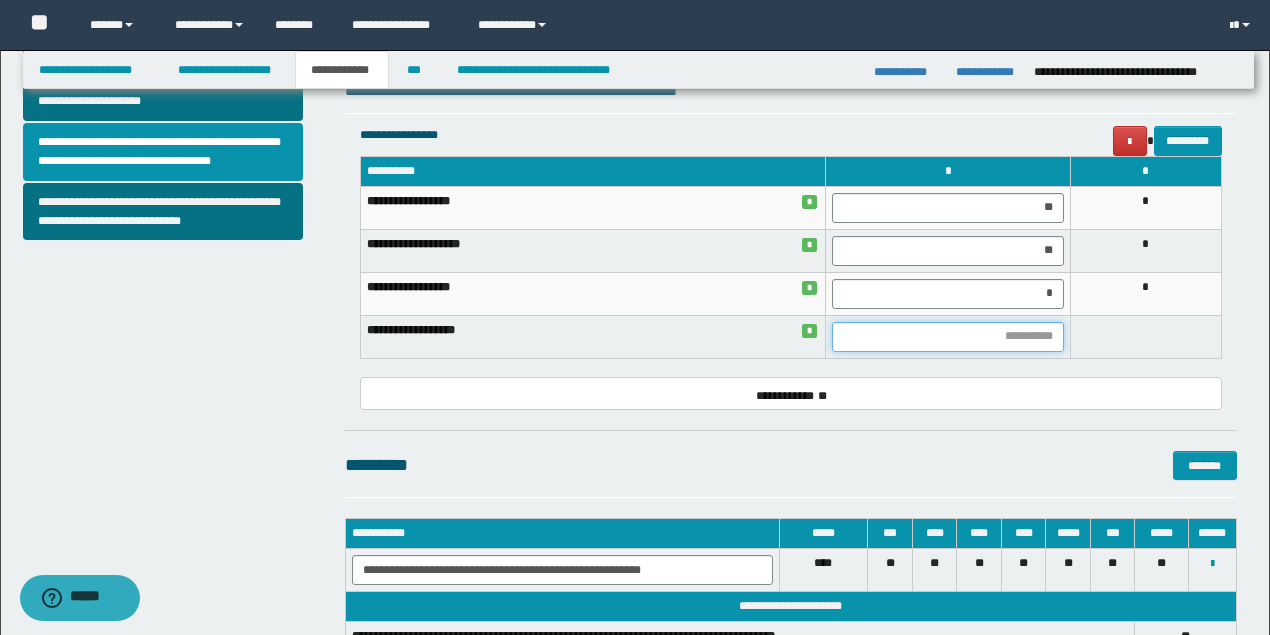 type on "*" 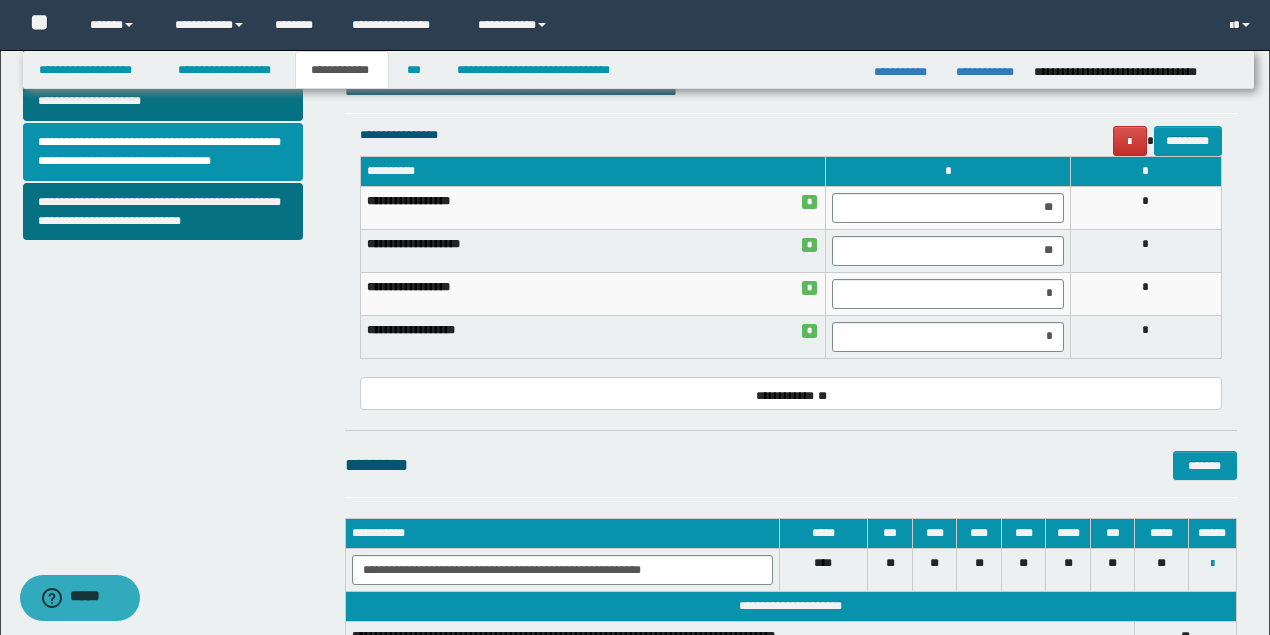 click on "**********" at bounding box center (791, 266) 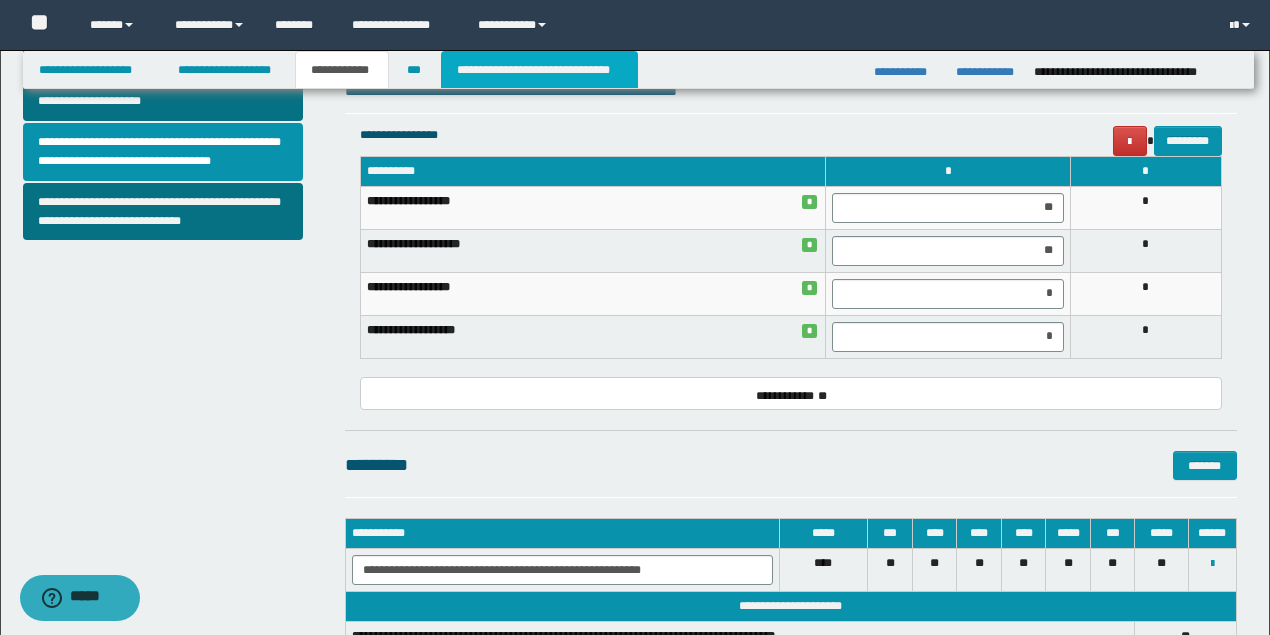 click on "**********" at bounding box center (539, 70) 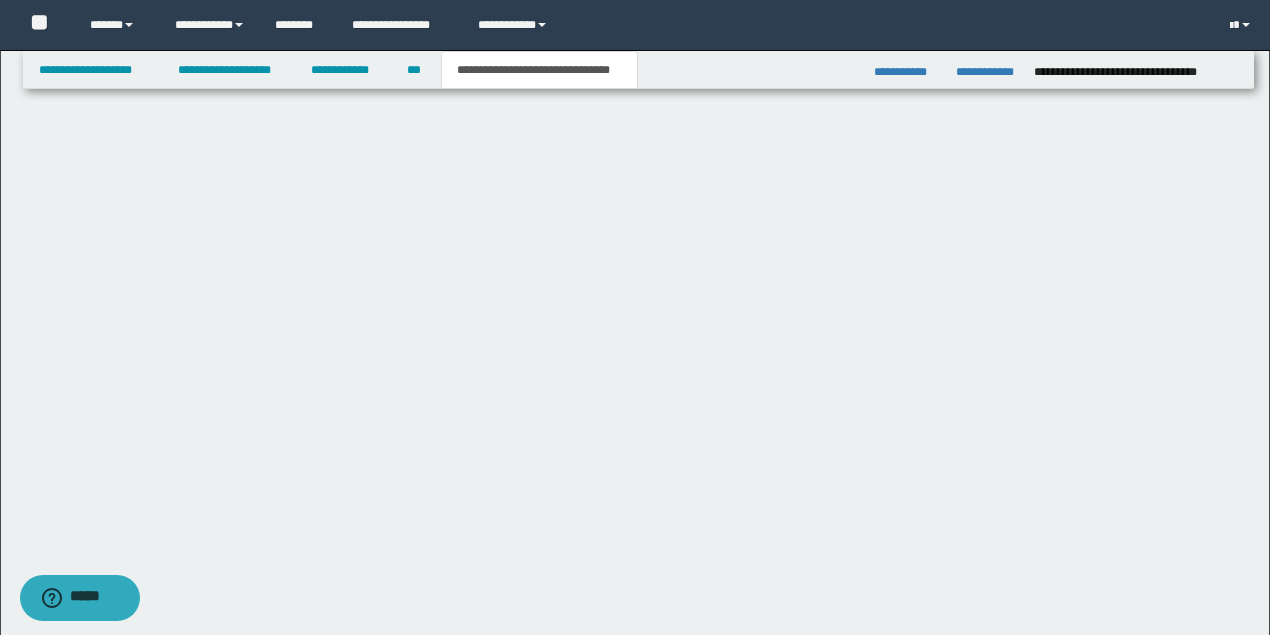 scroll, scrollTop: 0, scrollLeft: 0, axis: both 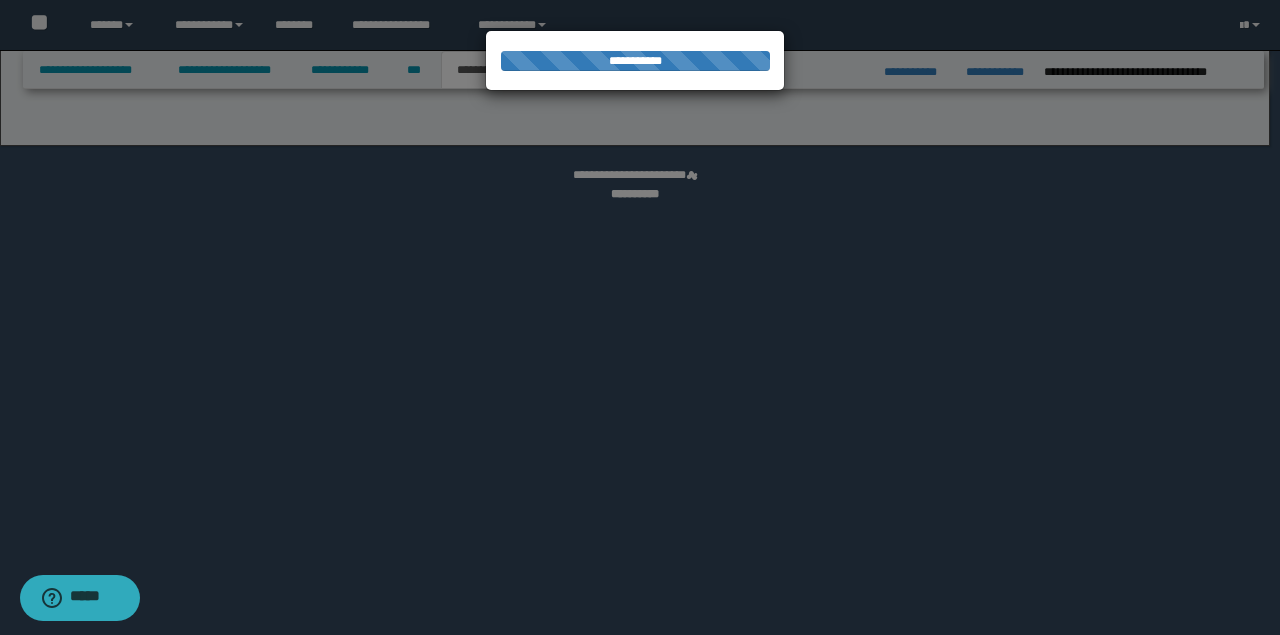 select on "*" 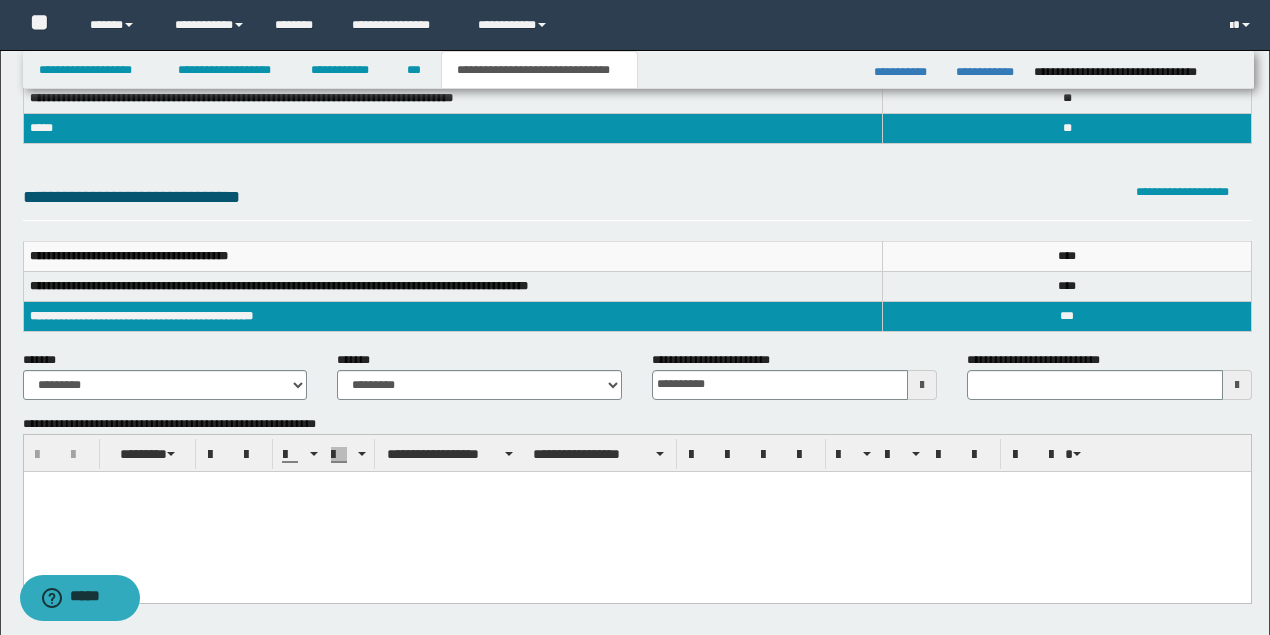 scroll, scrollTop: 200, scrollLeft: 0, axis: vertical 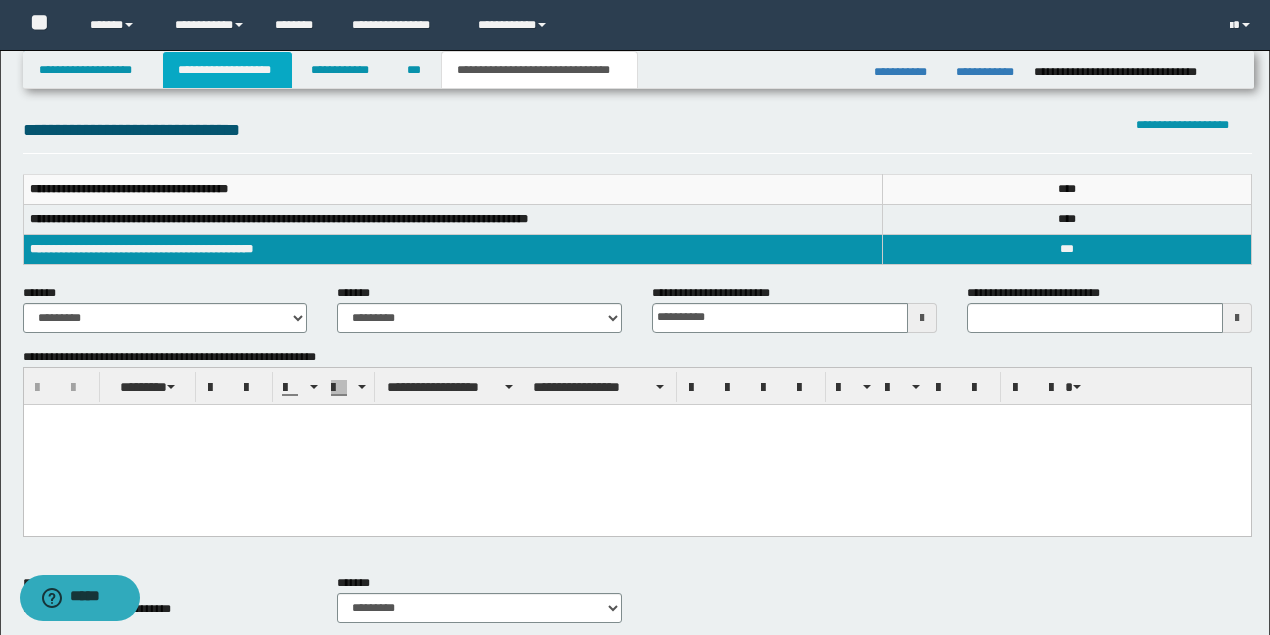 drag, startPoint x: 254, startPoint y: 78, endPoint x: 327, endPoint y: 154, distance: 105.380264 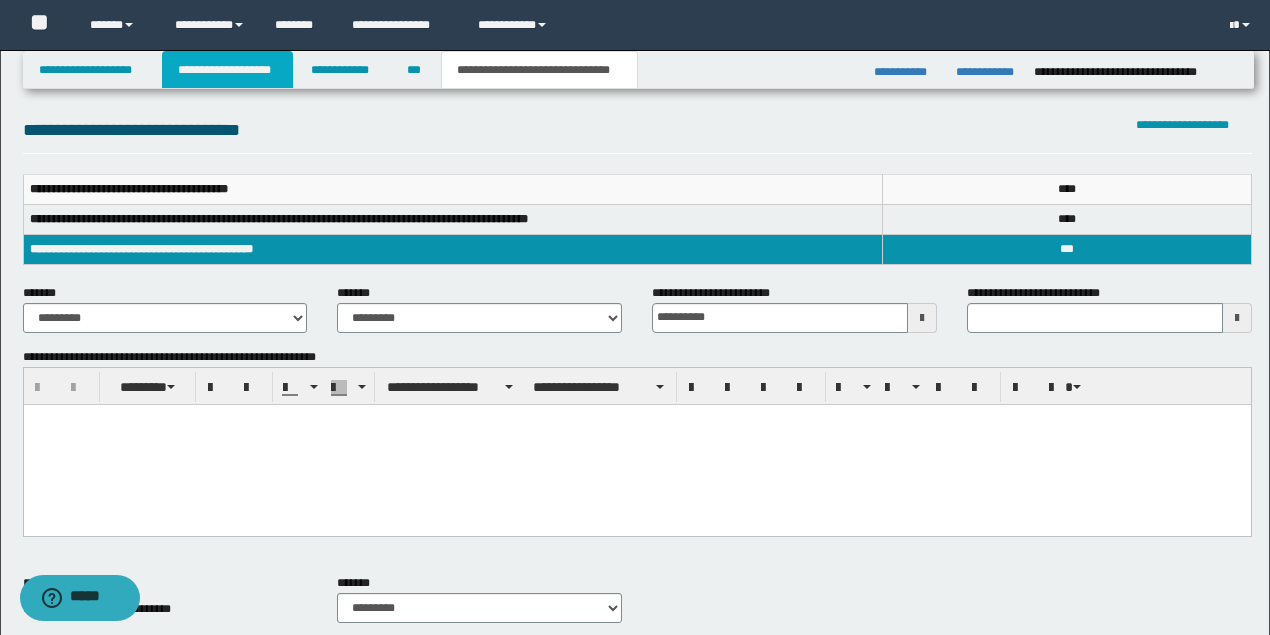 scroll, scrollTop: 230, scrollLeft: 0, axis: vertical 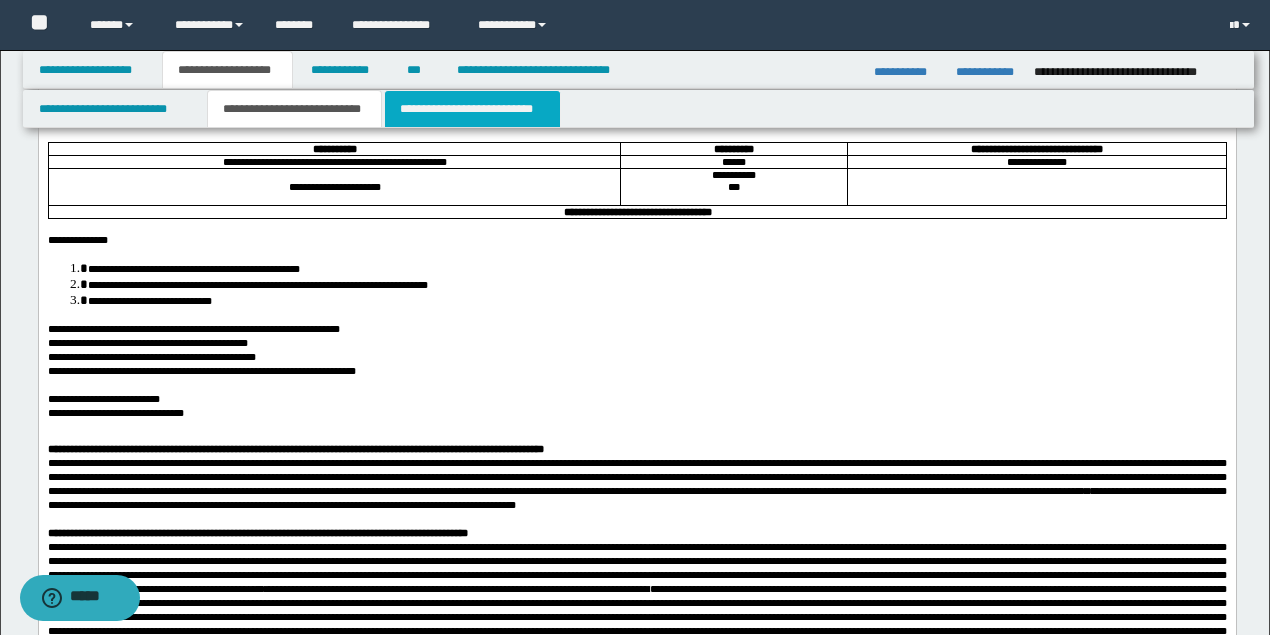 click on "**********" at bounding box center [472, 109] 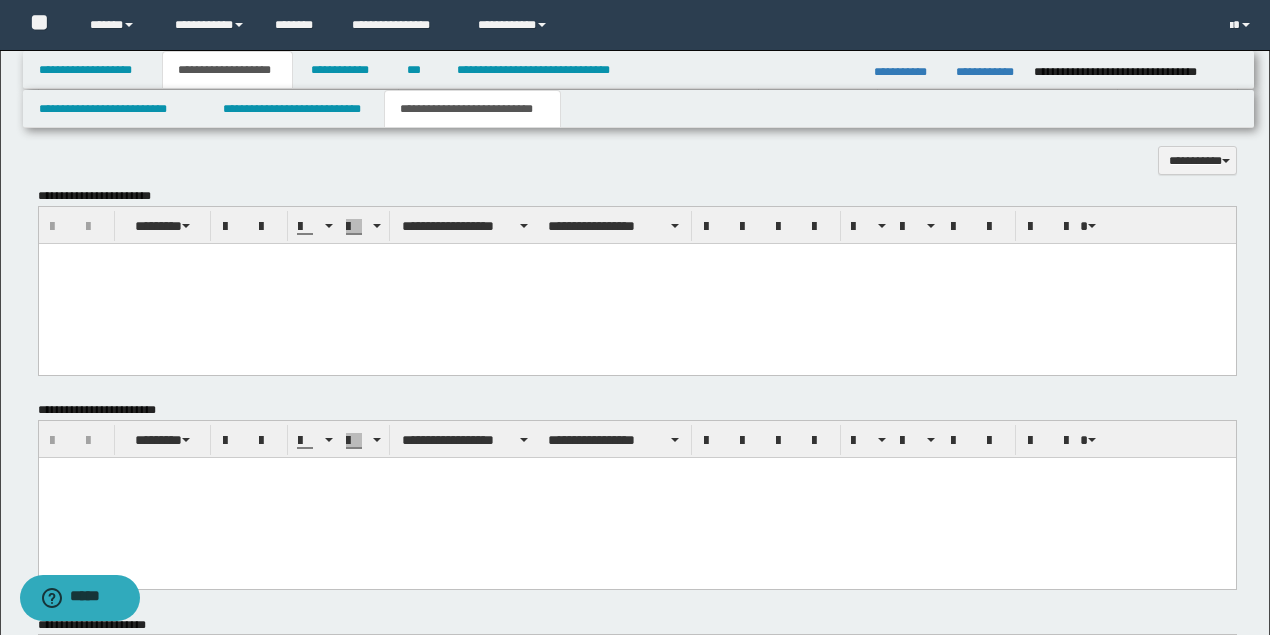 scroll, scrollTop: 2004, scrollLeft: 0, axis: vertical 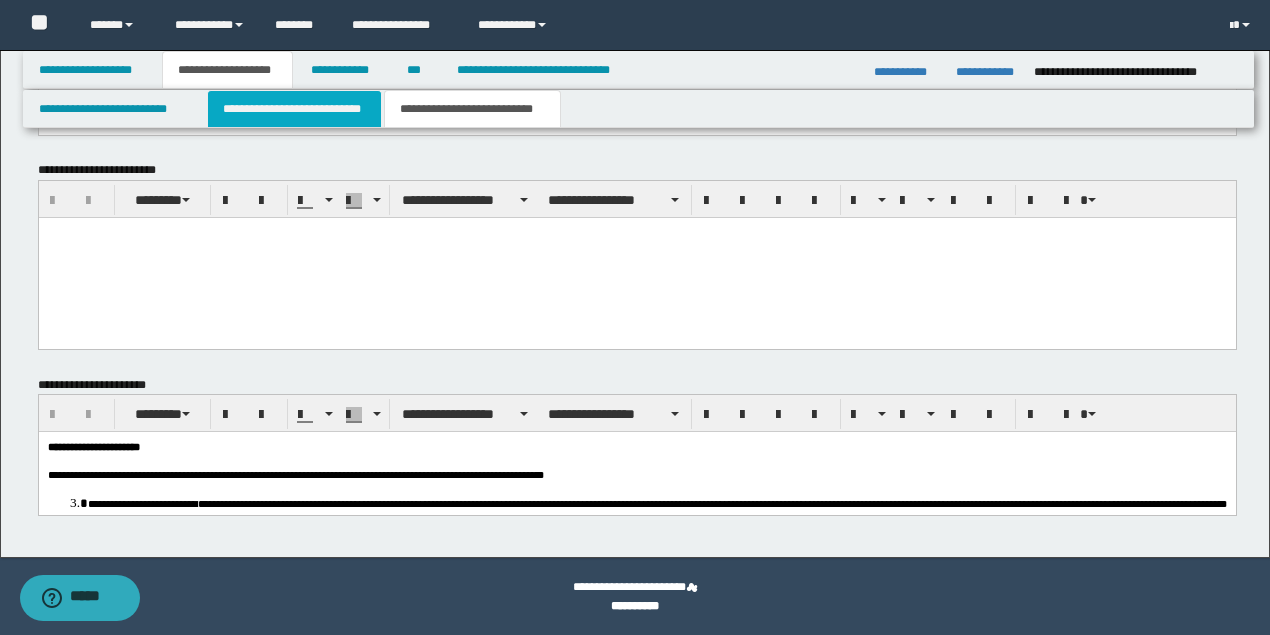 click on "**********" at bounding box center (294, 109) 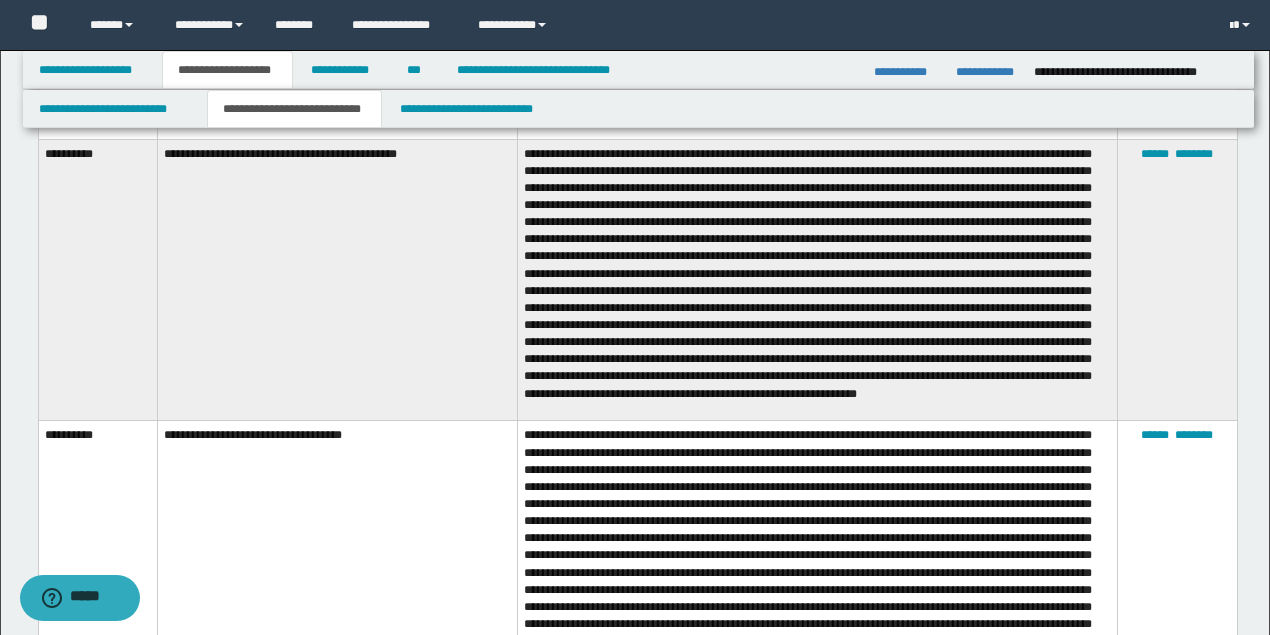 scroll, scrollTop: 2071, scrollLeft: 0, axis: vertical 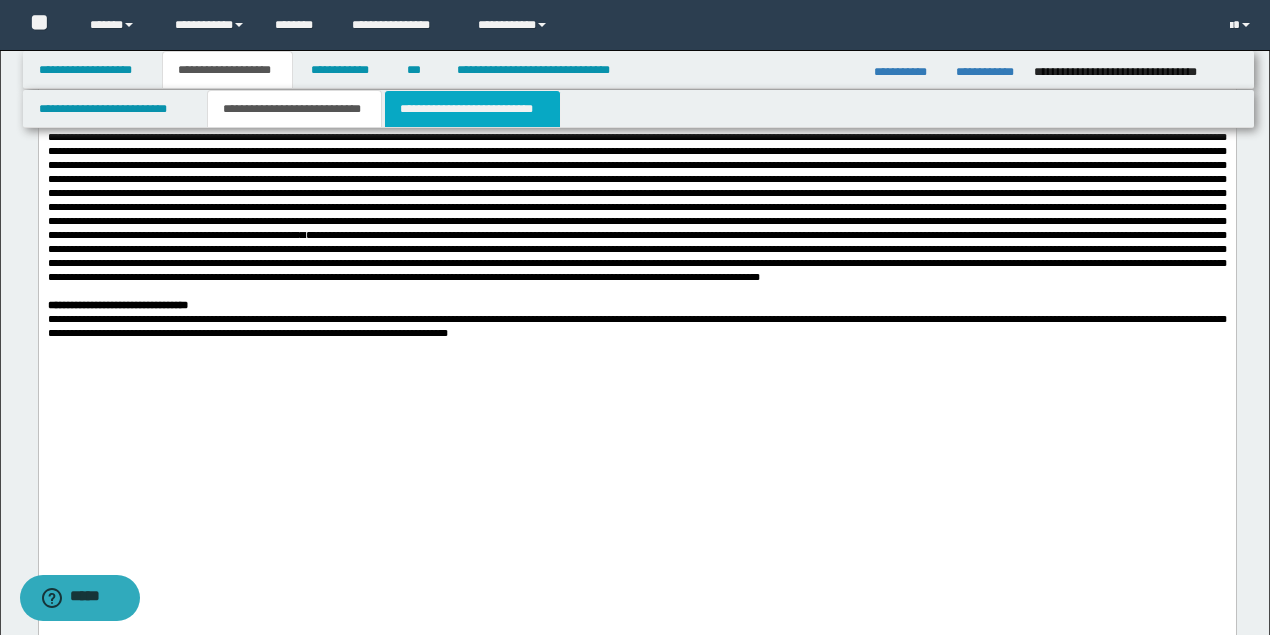 click on "**********" at bounding box center (472, 109) 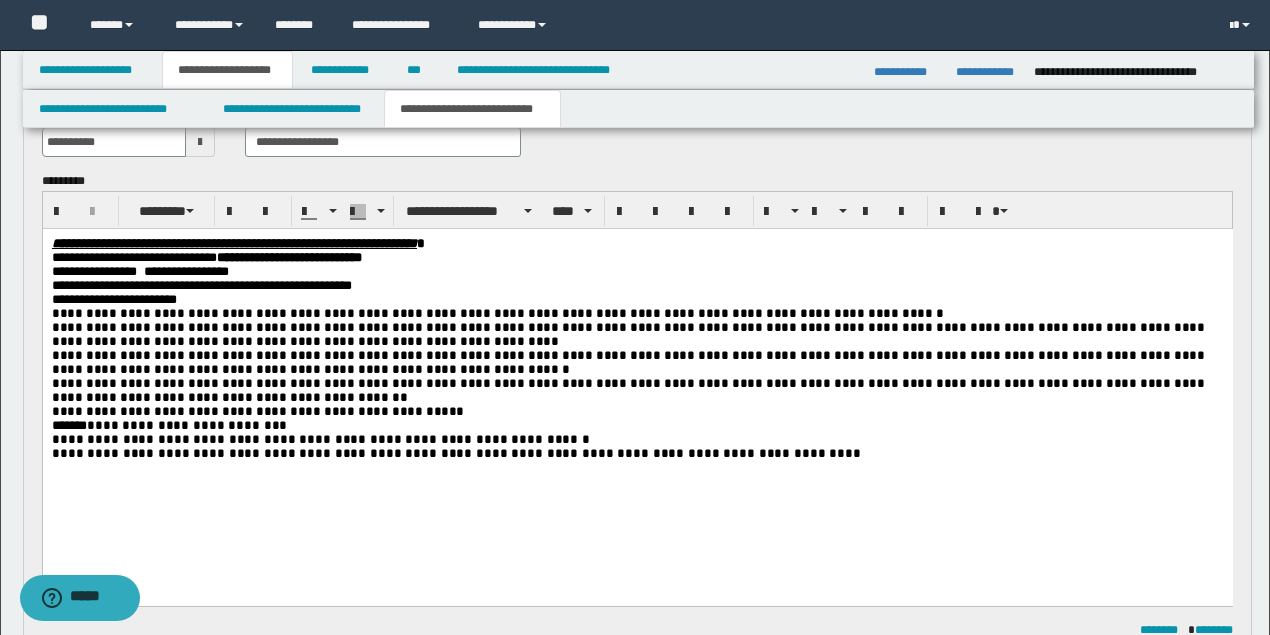 scroll, scrollTop: 1071, scrollLeft: 0, axis: vertical 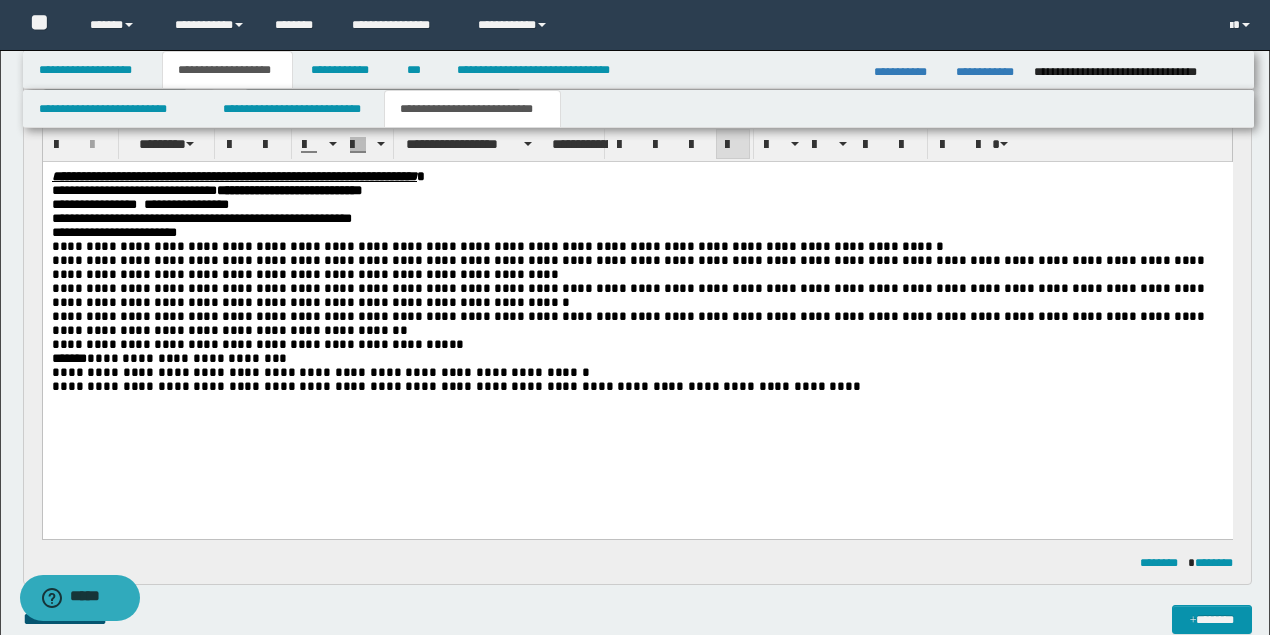 click on "**********" at bounding box center [637, 314] 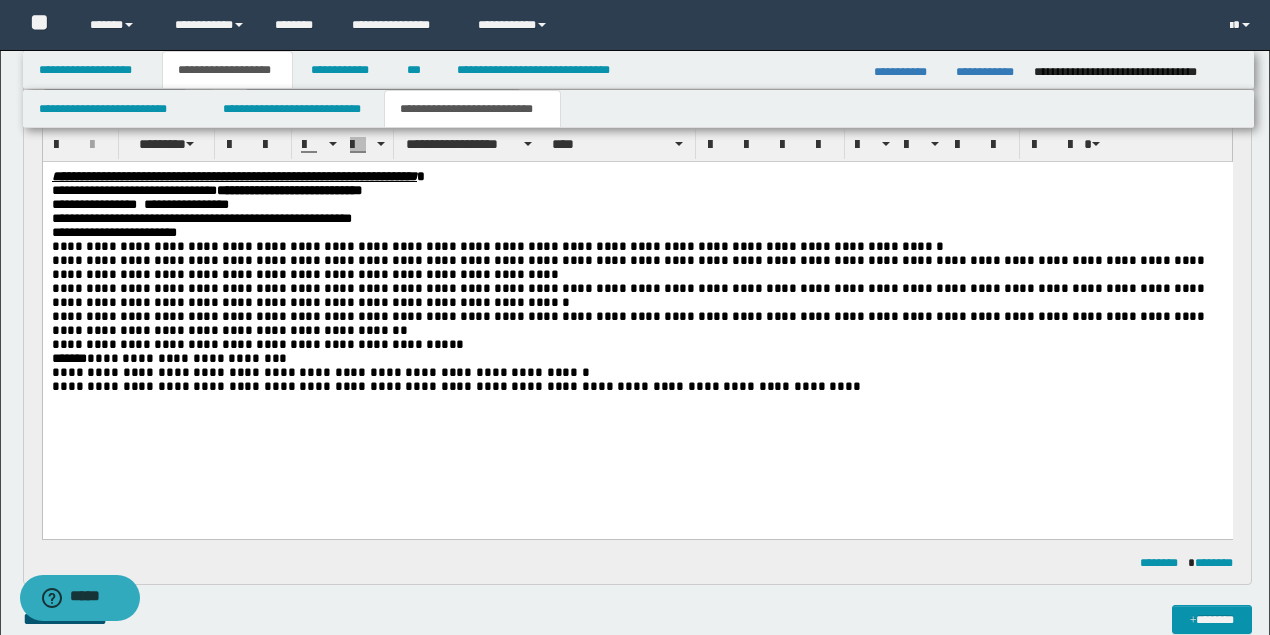 click on "**********" at bounding box center (455, 386) 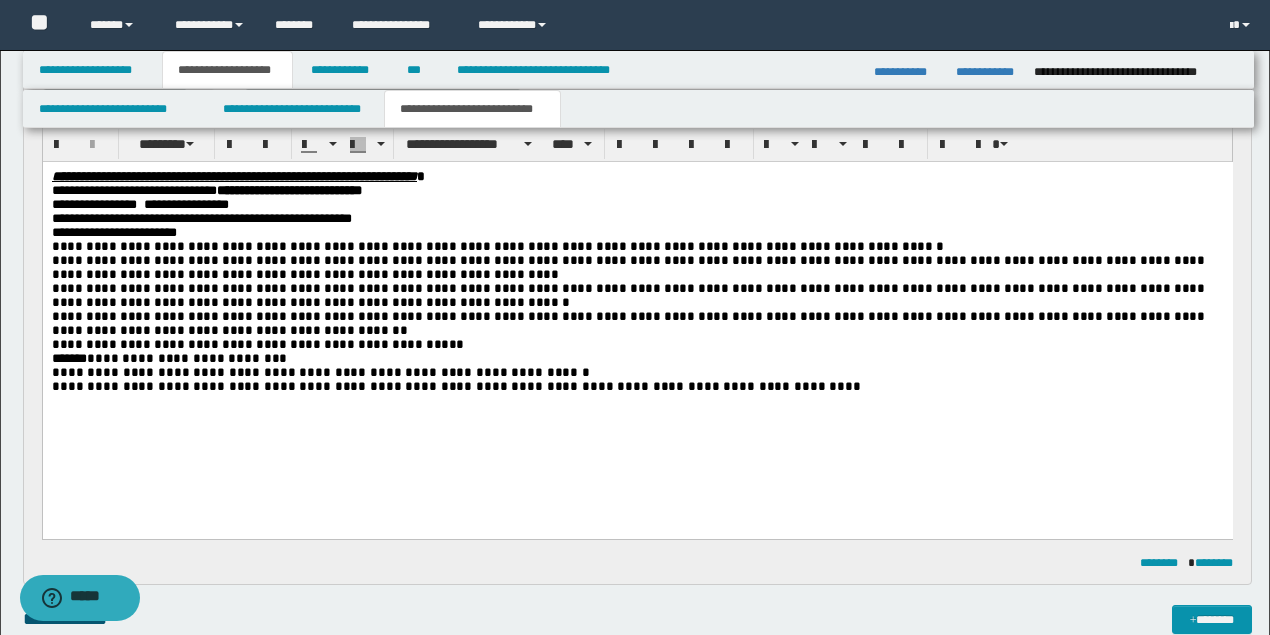 type 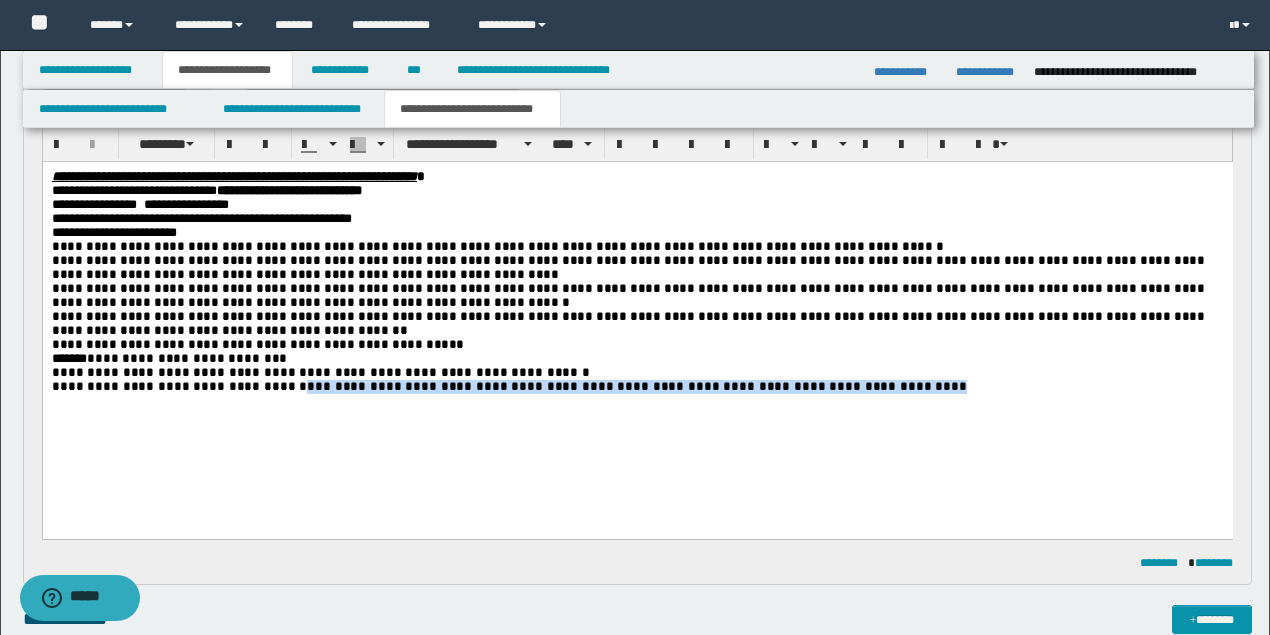 drag, startPoint x: 814, startPoint y: 408, endPoint x: 289, endPoint y: 424, distance: 525.2438 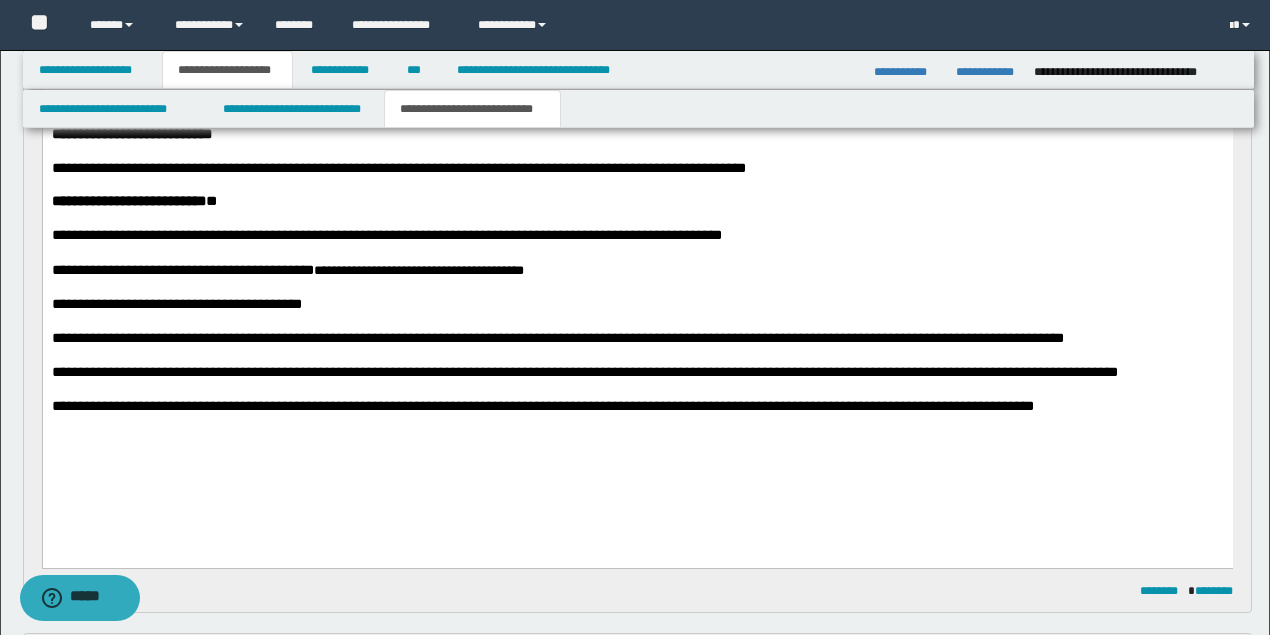 scroll, scrollTop: 271, scrollLeft: 0, axis: vertical 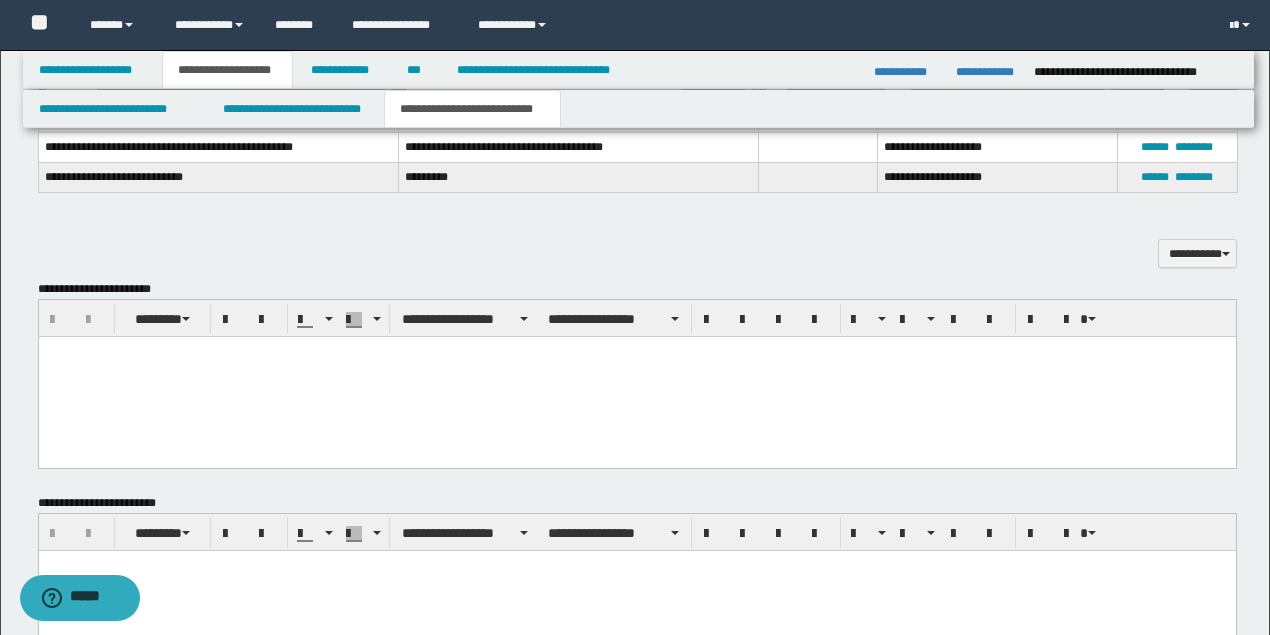 click on "**********" at bounding box center [472, 109] 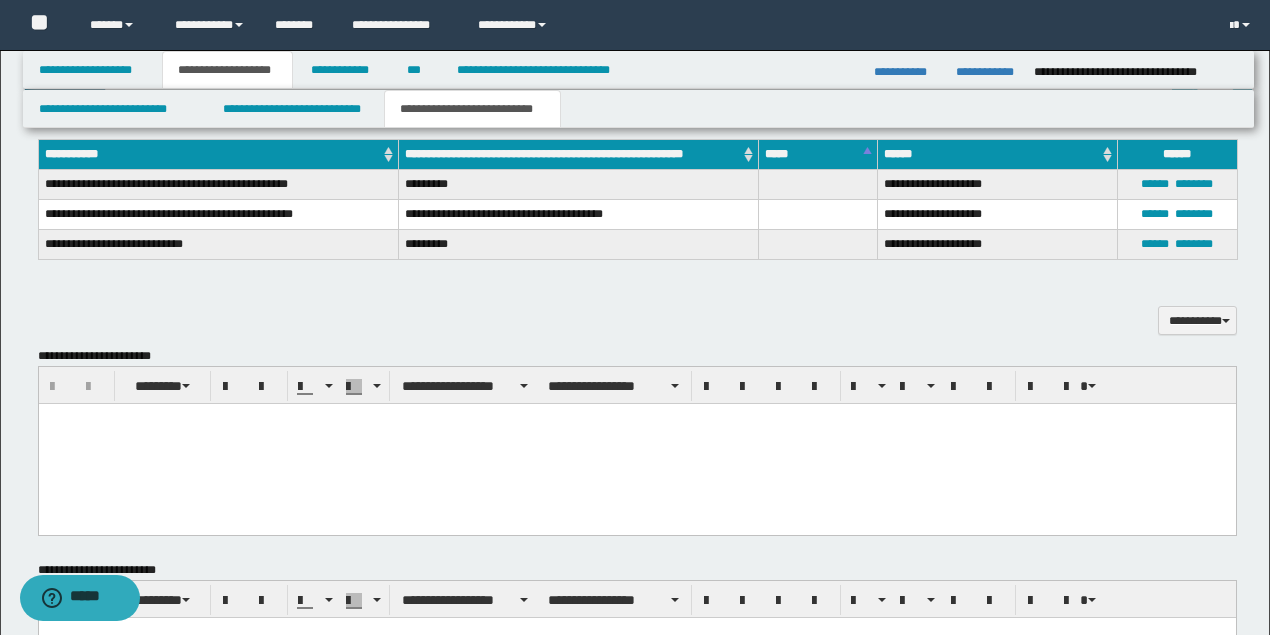 scroll, scrollTop: 1804, scrollLeft: 0, axis: vertical 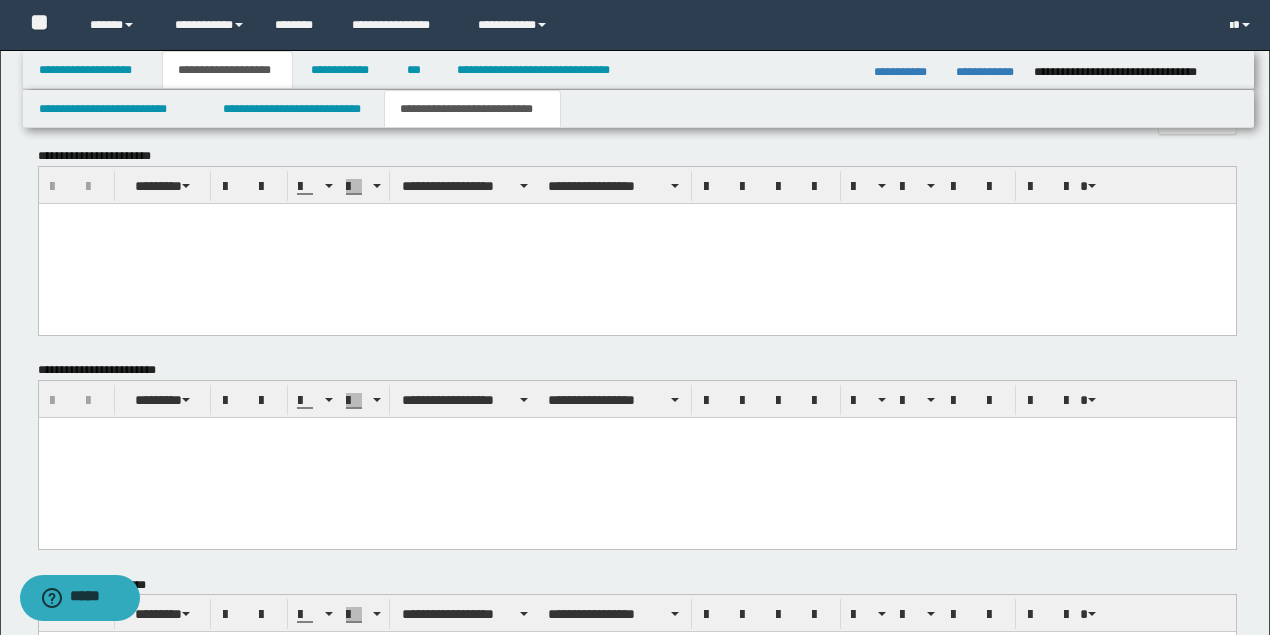click at bounding box center (636, 244) 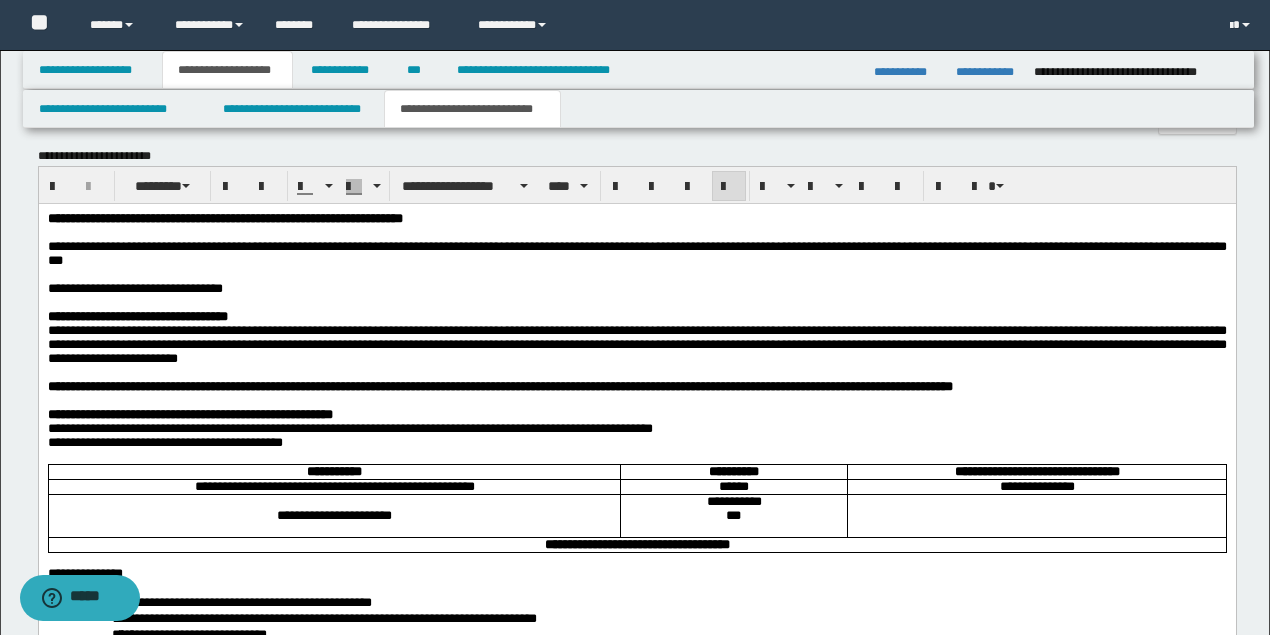 click on "**********" at bounding box center (134, 288) 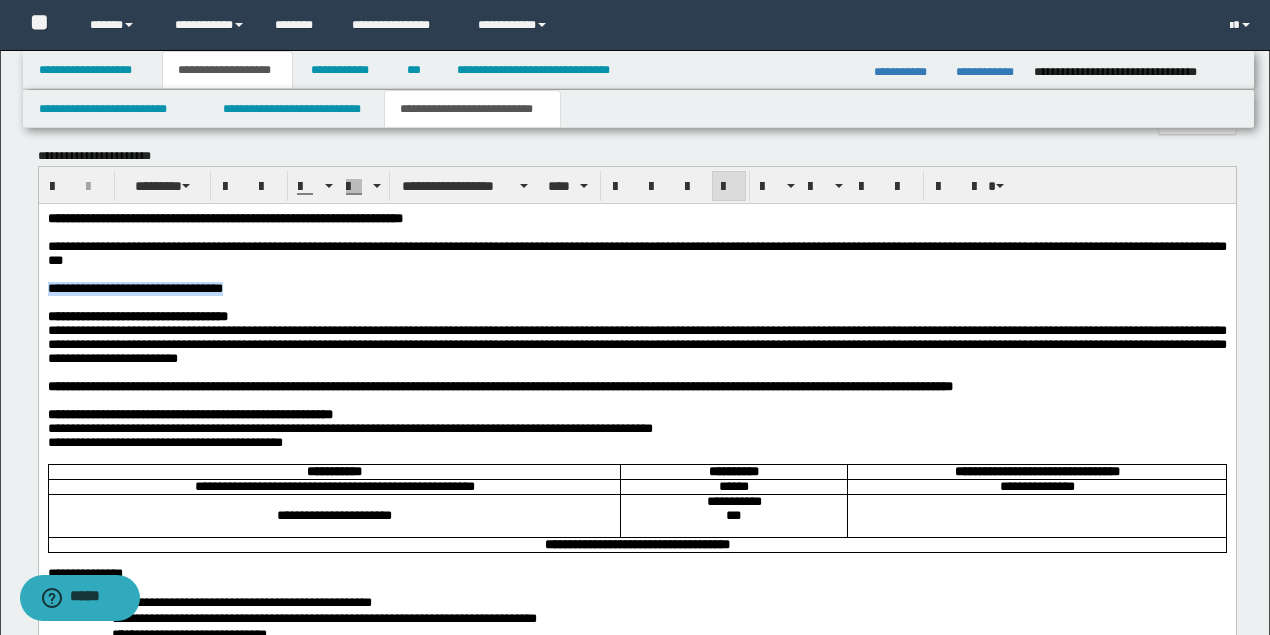 click on "**********" at bounding box center (134, 288) 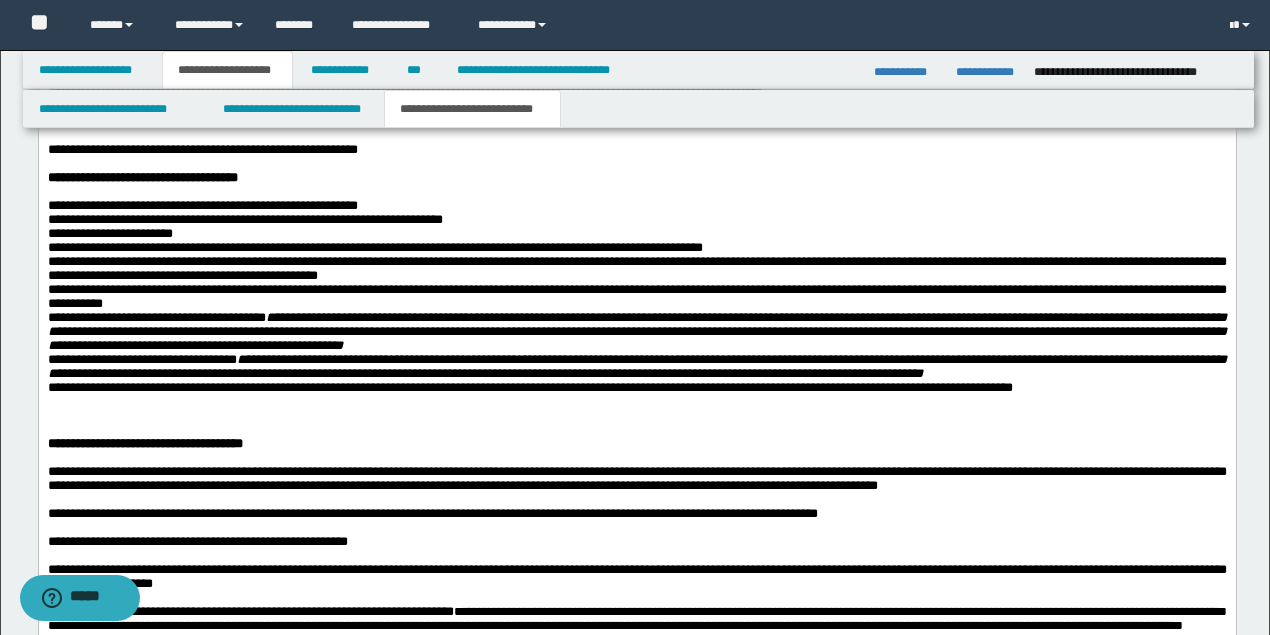 scroll, scrollTop: 2604, scrollLeft: 0, axis: vertical 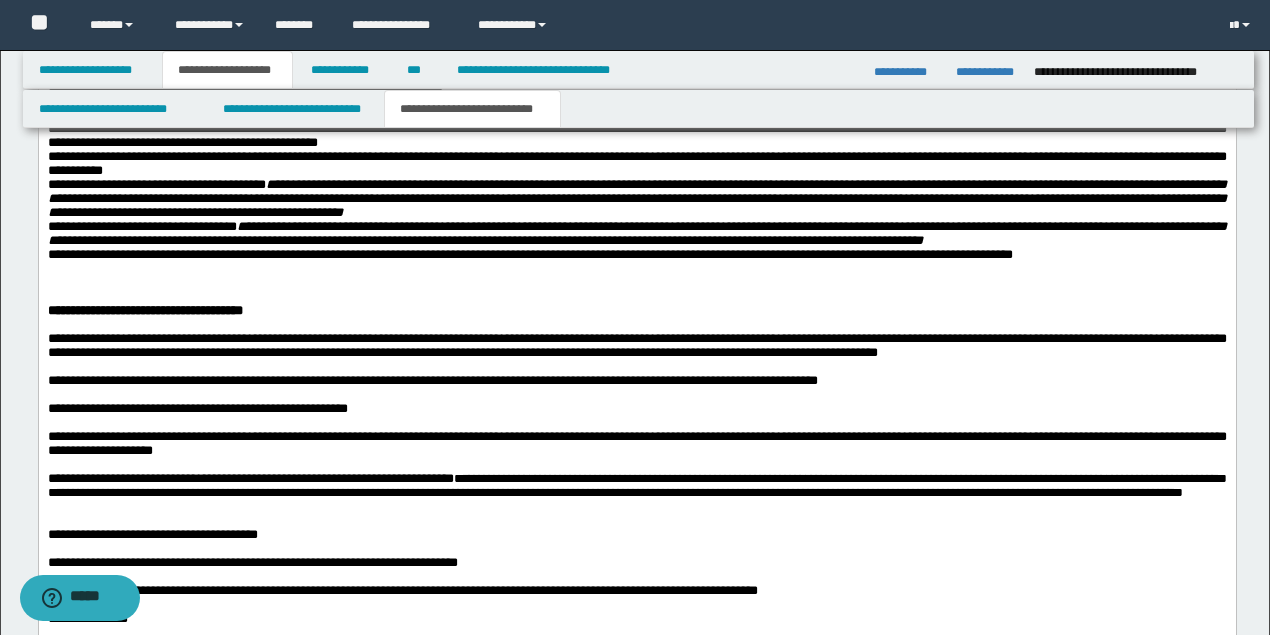 click at bounding box center [636, 270] 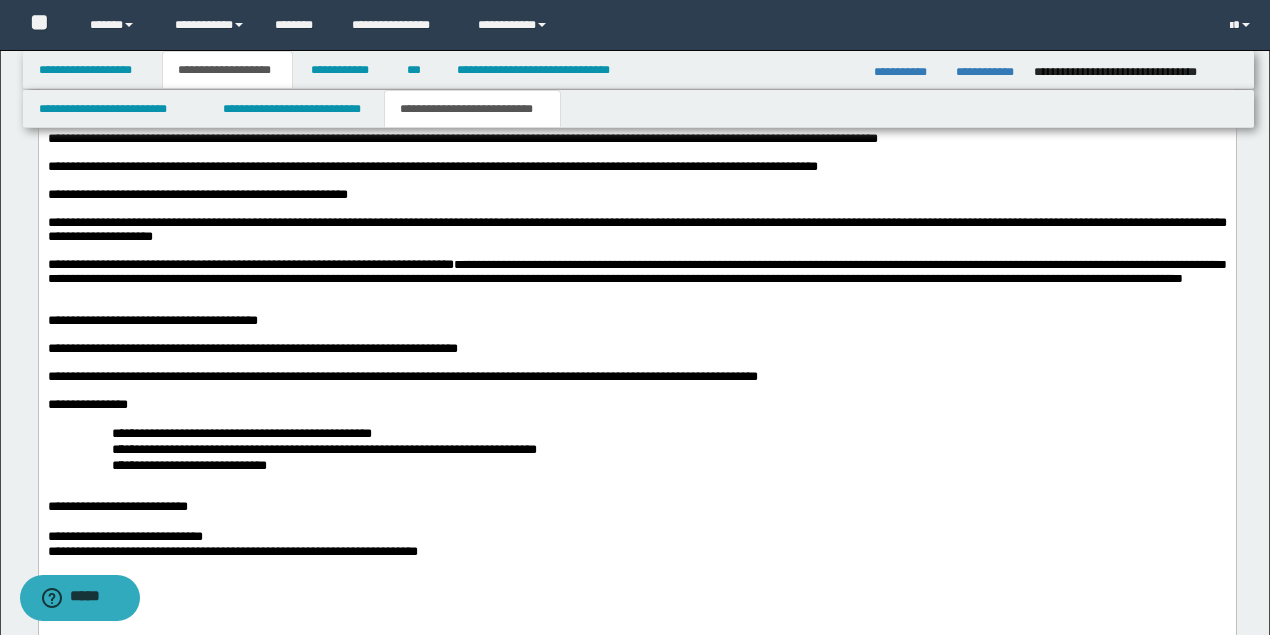 scroll, scrollTop: 2938, scrollLeft: 0, axis: vertical 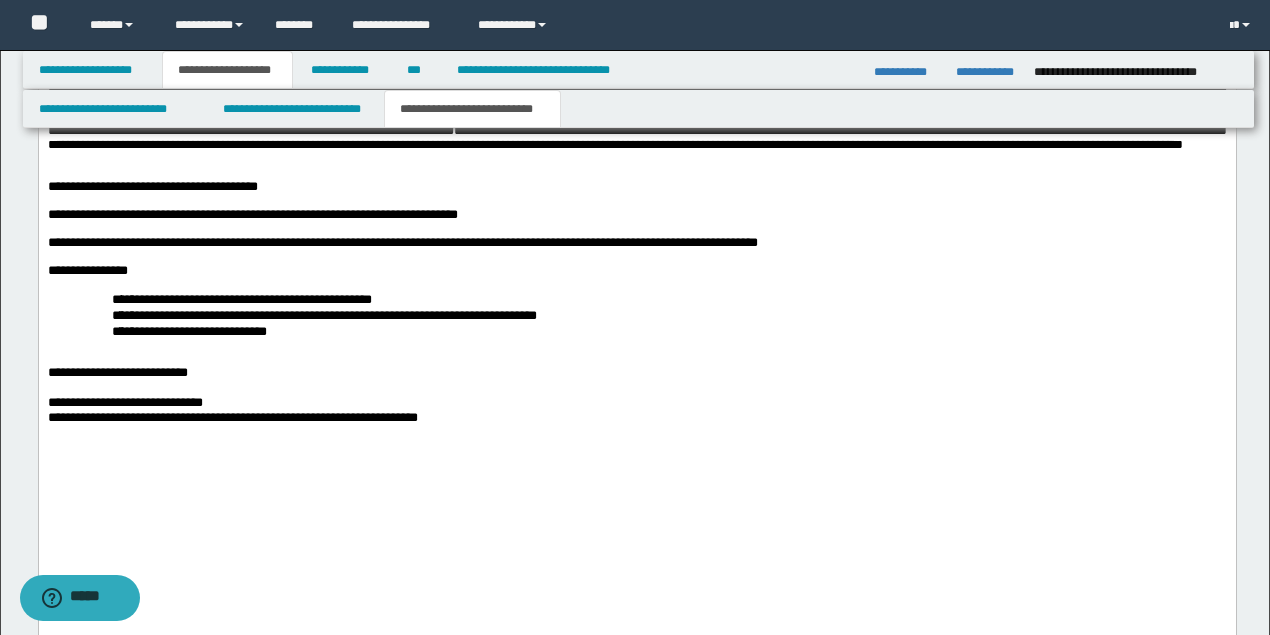 click on "**********" at bounding box center (636, 138) 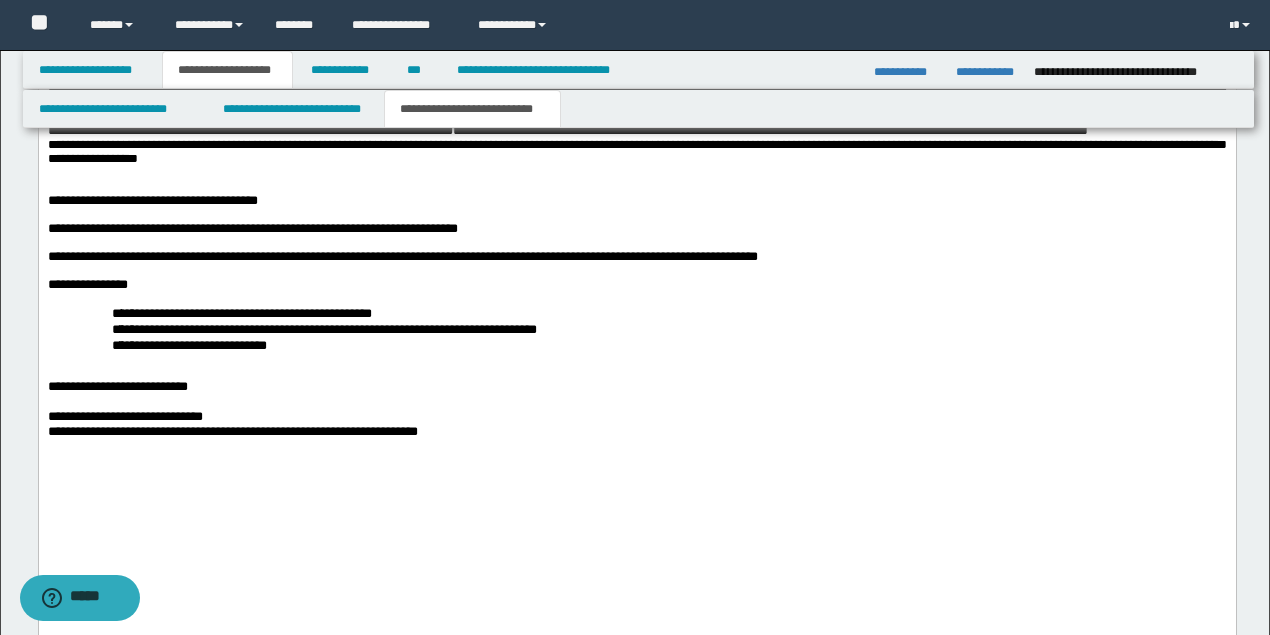 click on "**********" at bounding box center [636, 152] 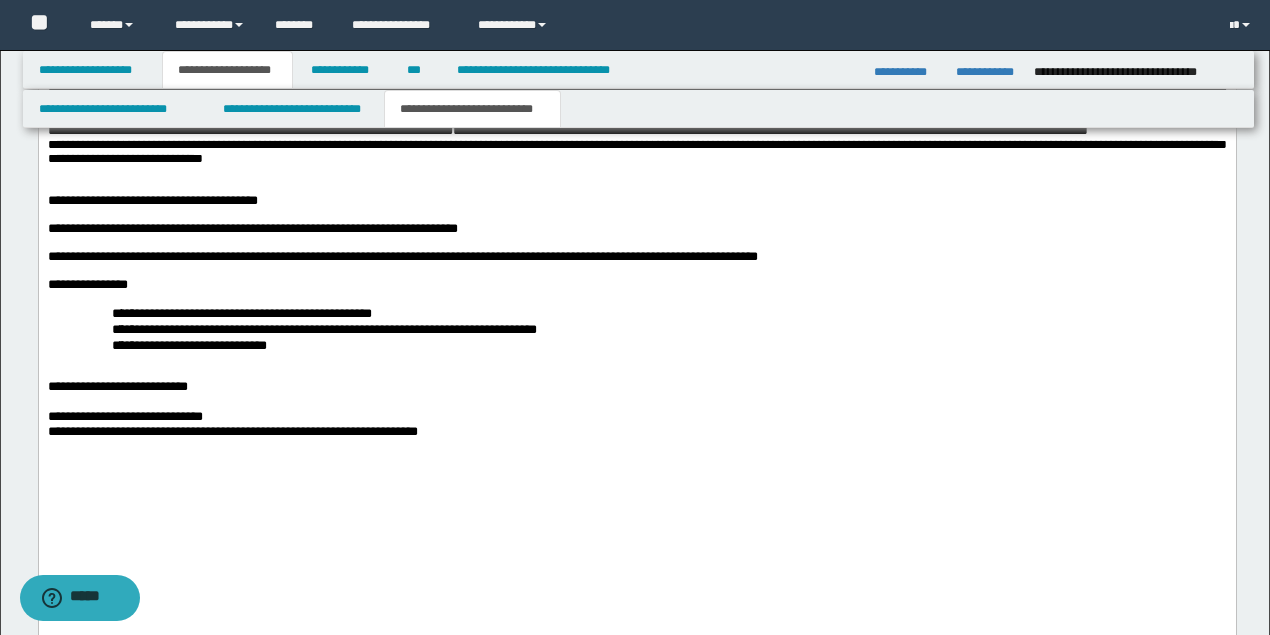 click on "**********" at bounding box center [636, 152] 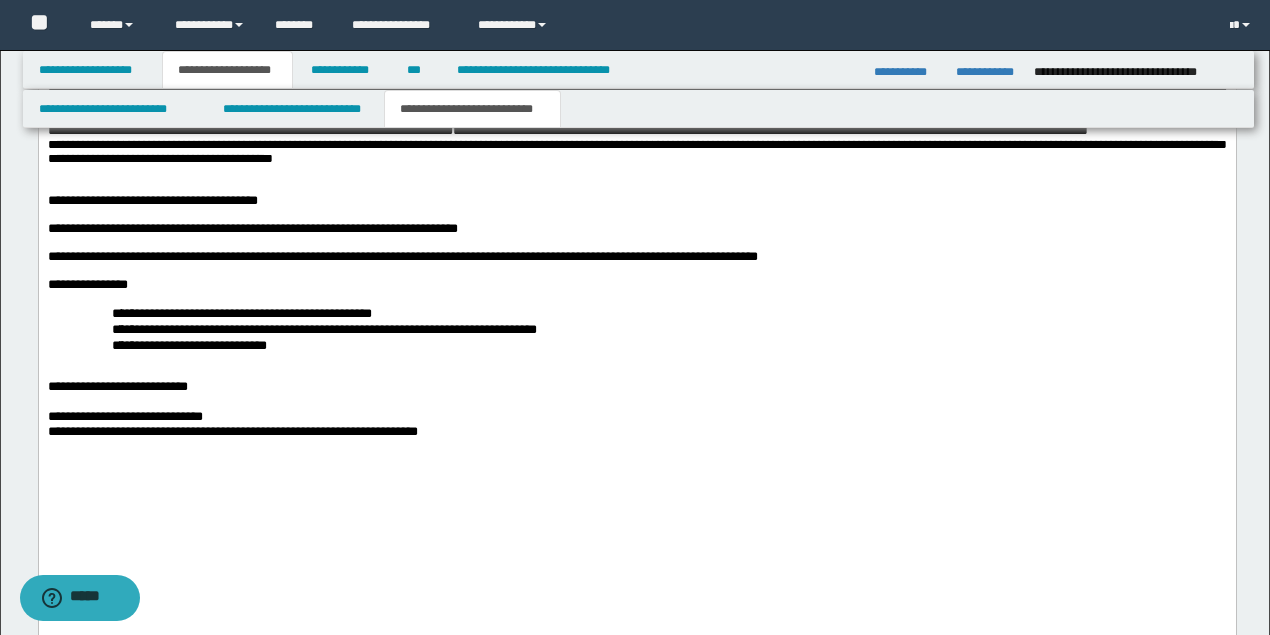 click on "**********" at bounding box center [636, 152] 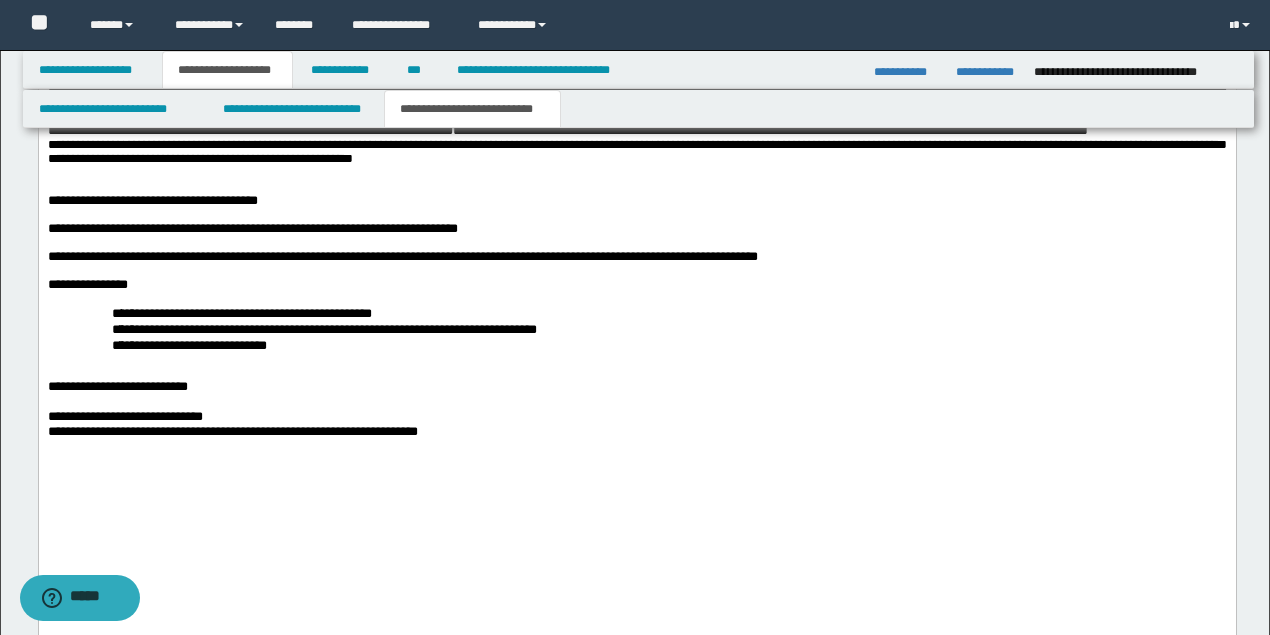 click on "**********" at bounding box center (636, 152) 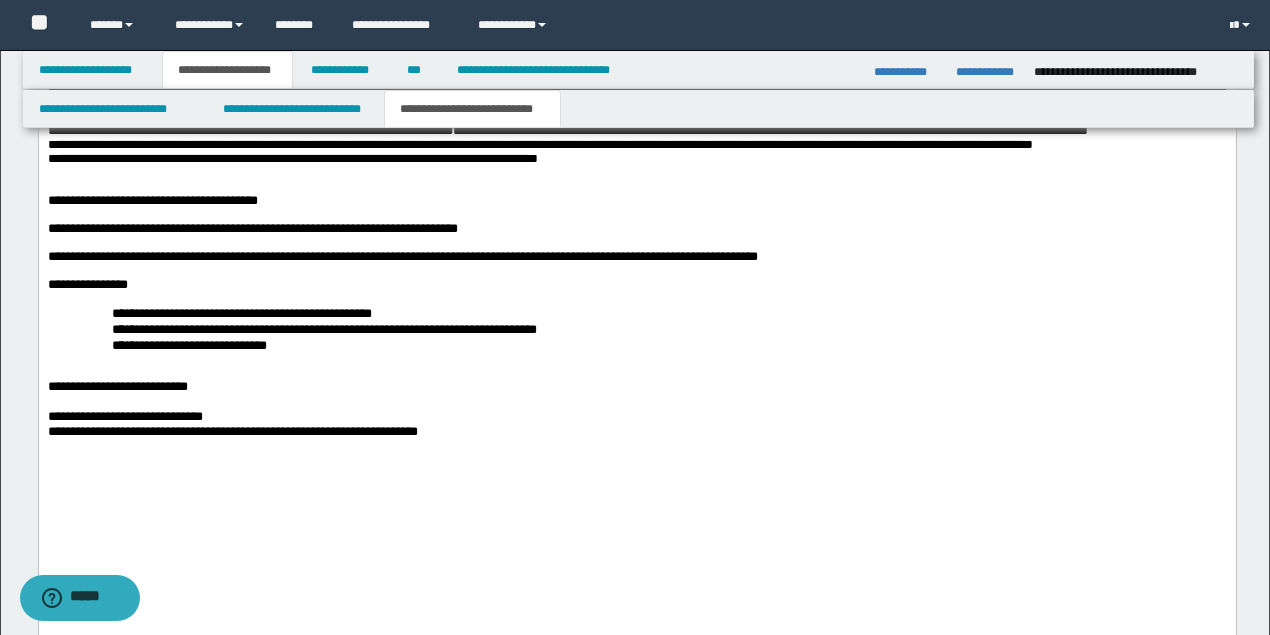 click on "**********" at bounding box center (539, 145) 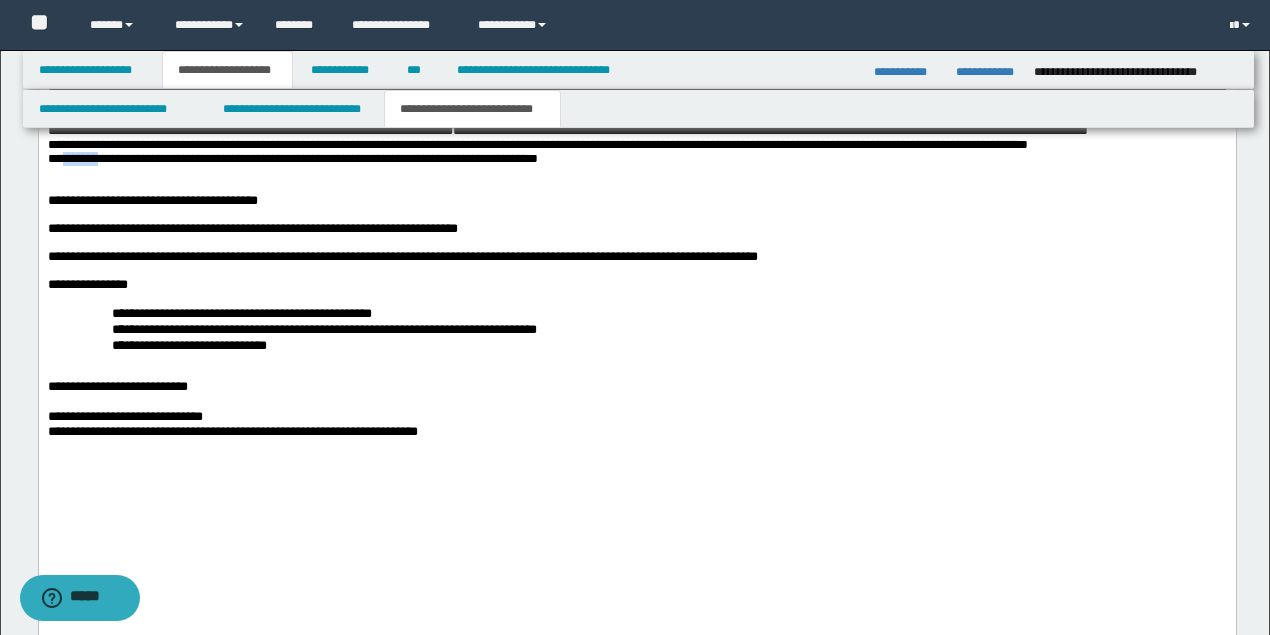 drag, startPoint x: 64, startPoint y: 259, endPoint x: 97, endPoint y: 260, distance: 33.01515 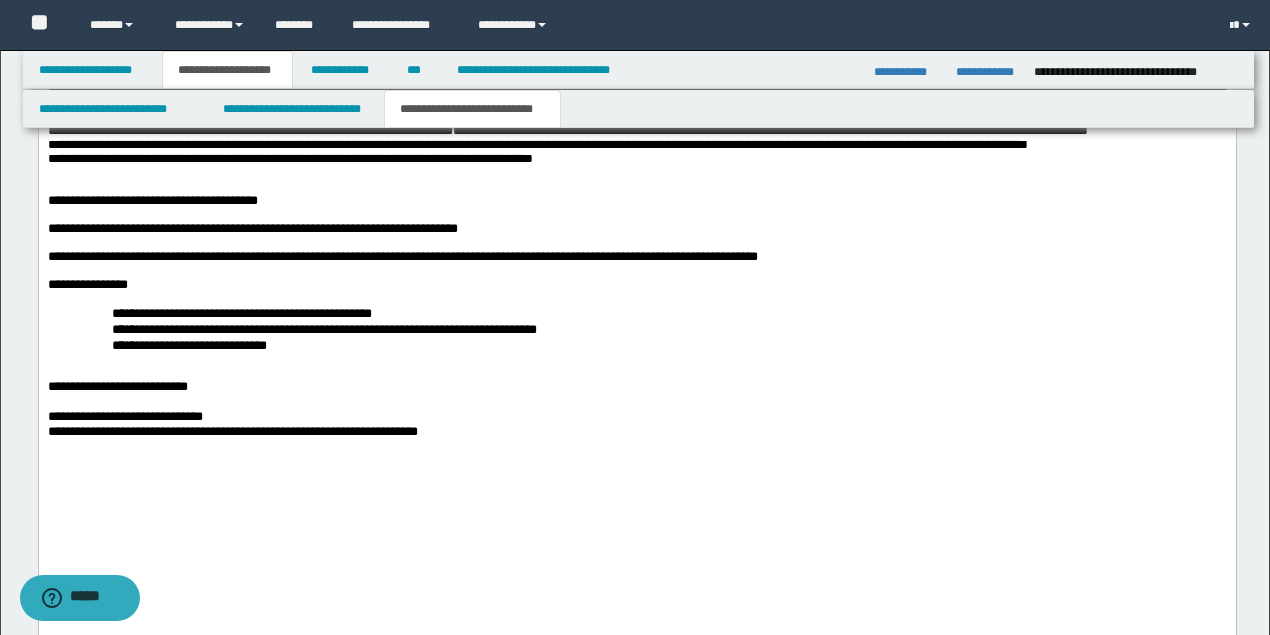 click on "**********" at bounding box center (289, 159) 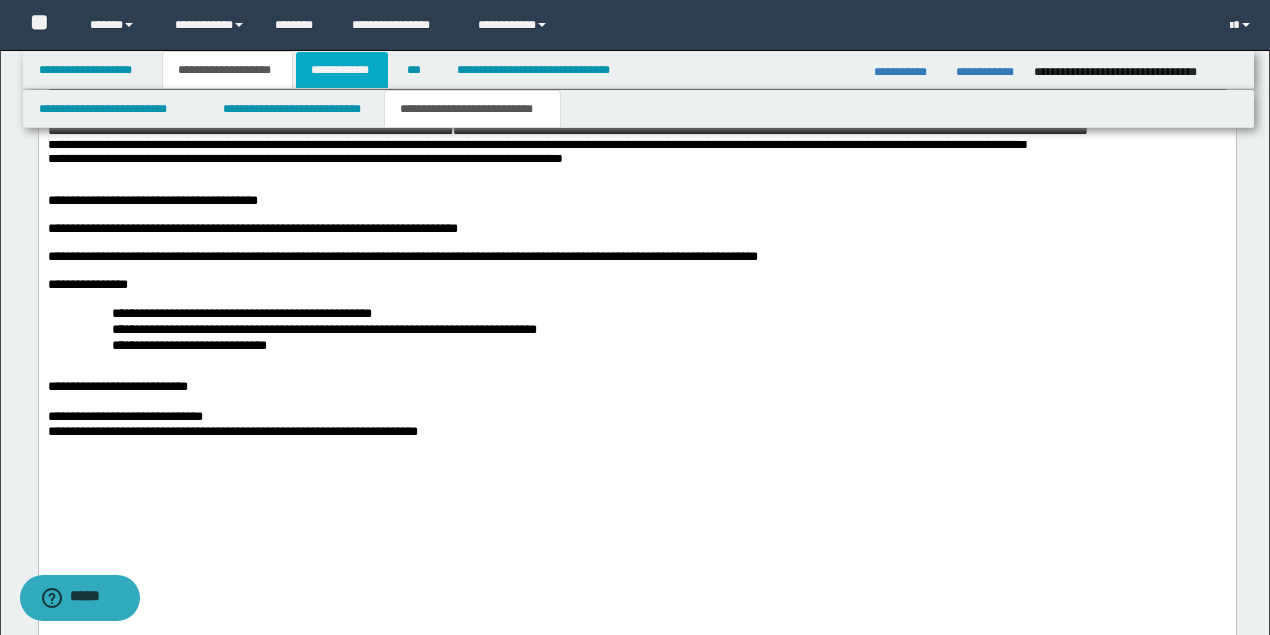 click on "**********" at bounding box center [342, 70] 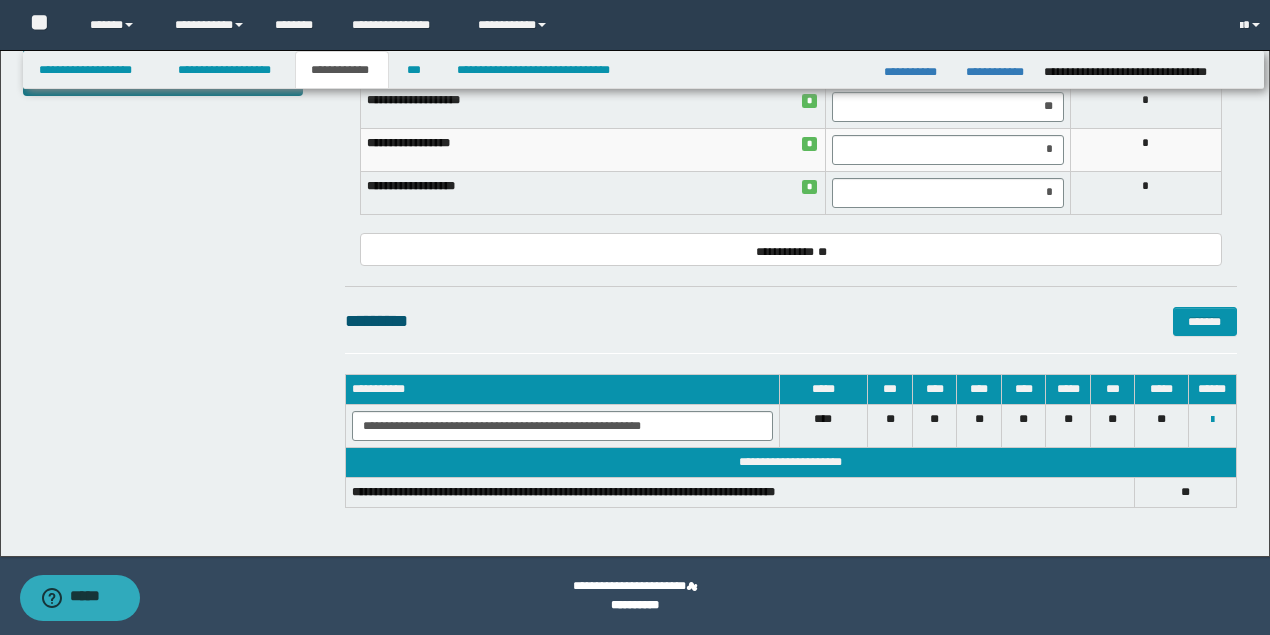 scroll, scrollTop: 943, scrollLeft: 0, axis: vertical 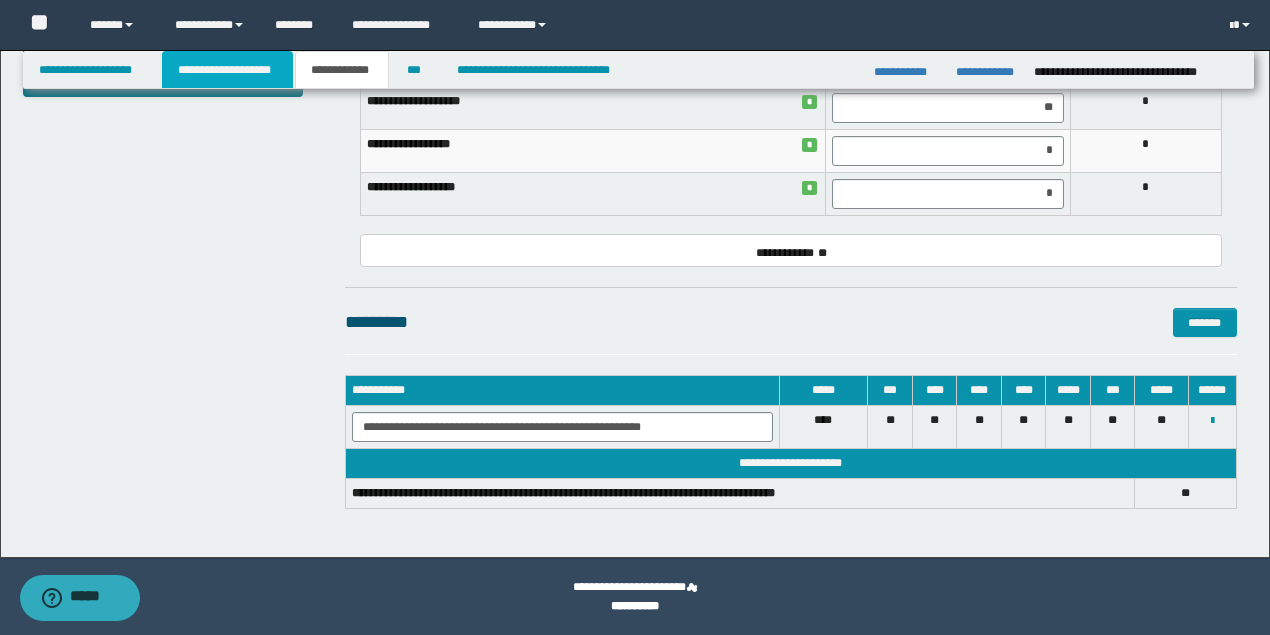 drag, startPoint x: 212, startPoint y: 66, endPoint x: 293, endPoint y: 89, distance: 84.20214 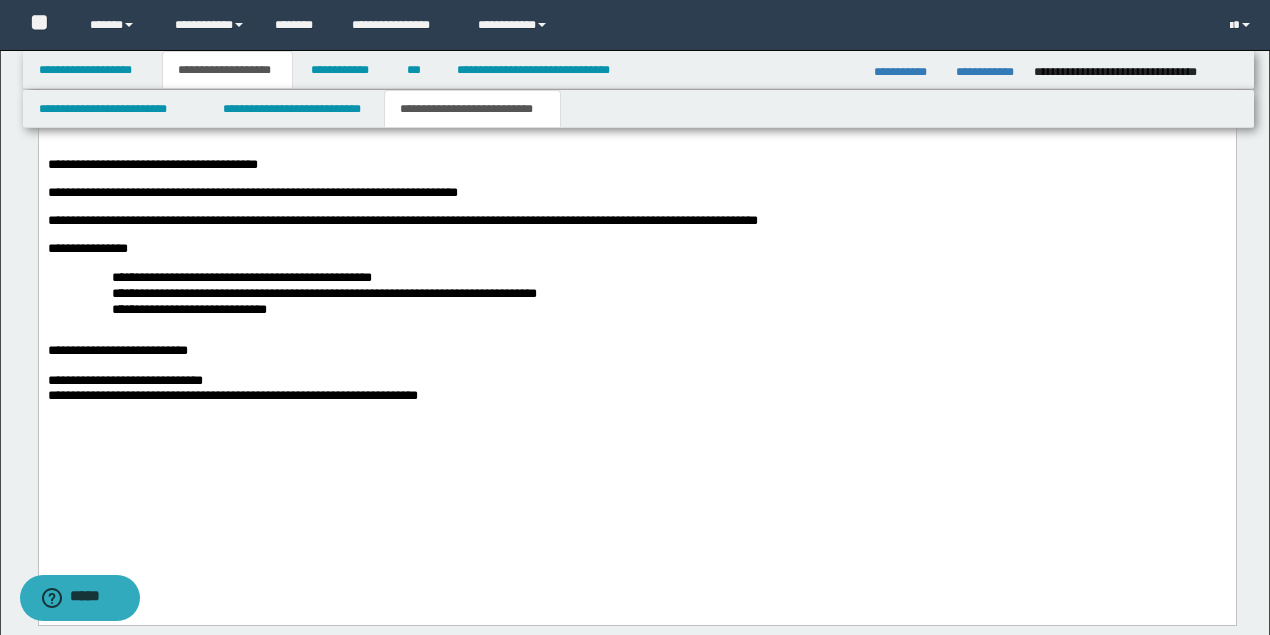 scroll, scrollTop: 2907, scrollLeft: 0, axis: vertical 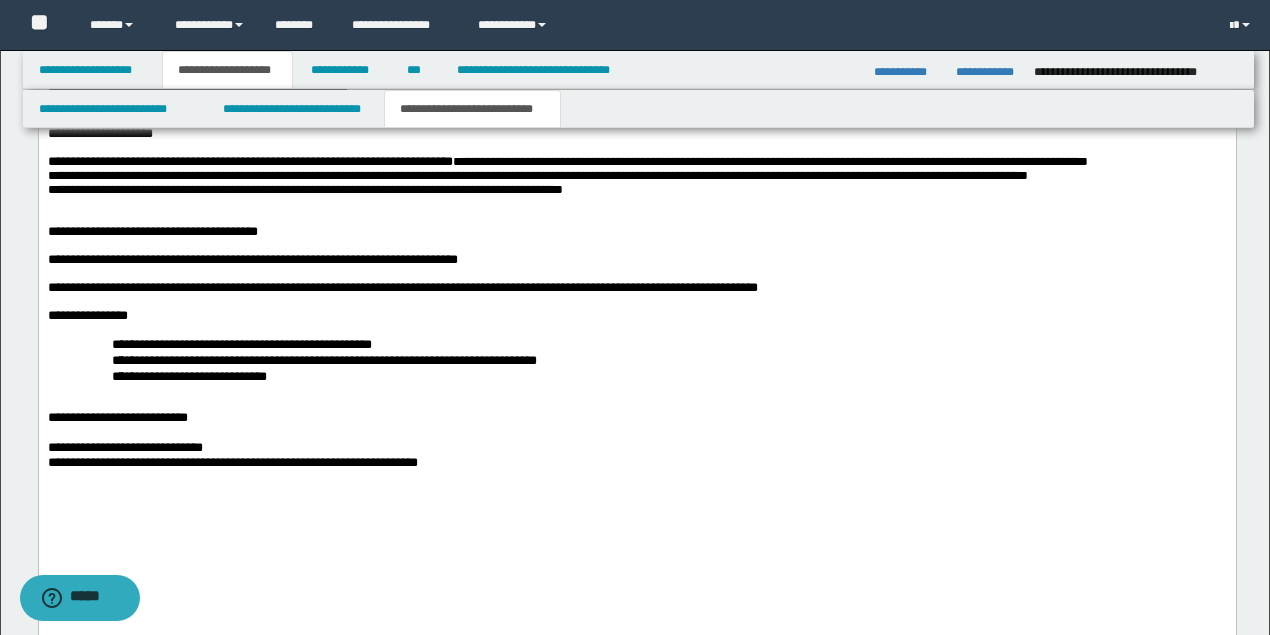click on "**********" at bounding box center [304, 190] 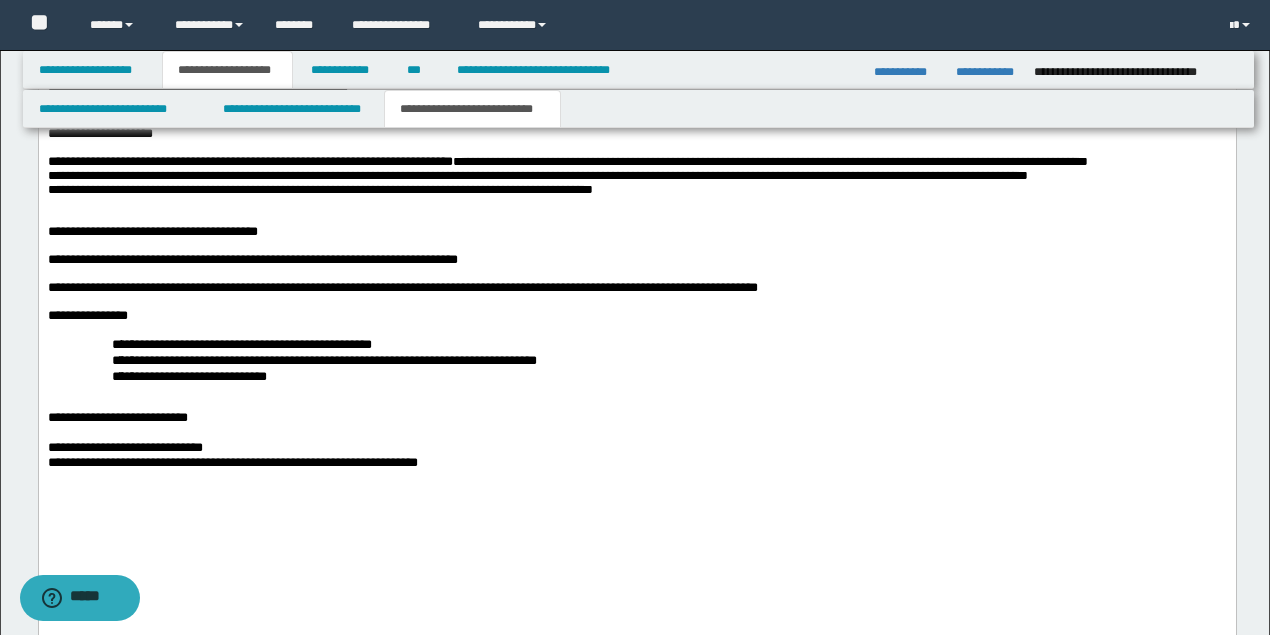 click on "**********" at bounding box center [636, 177] 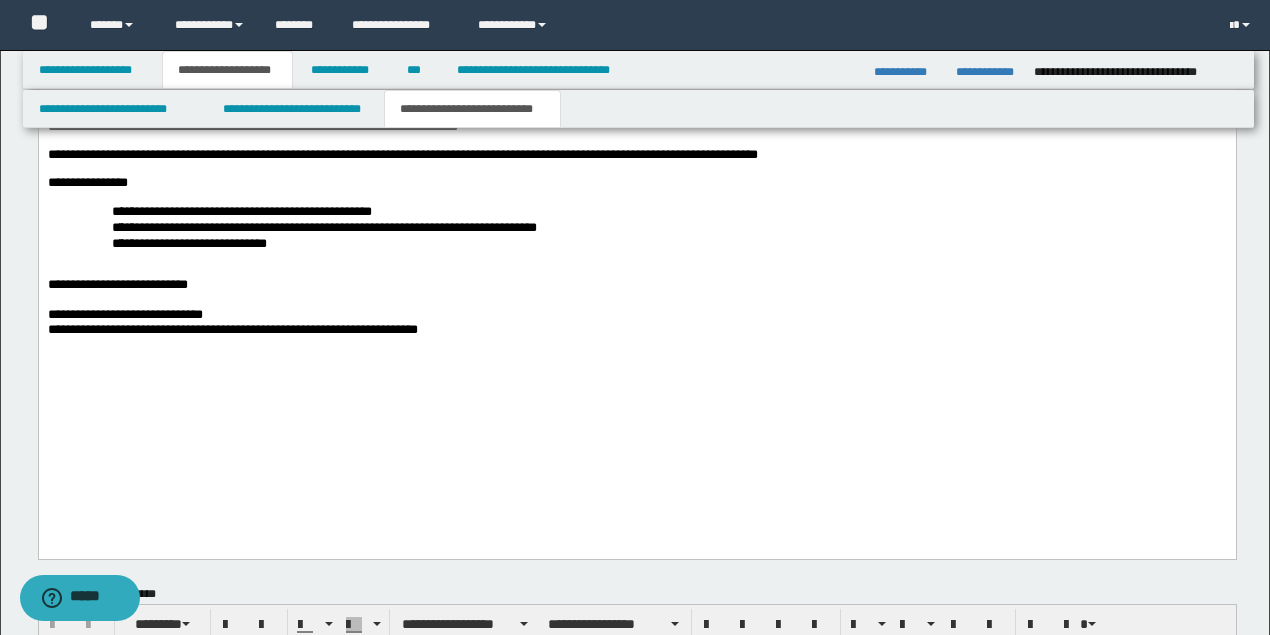 scroll, scrollTop: 3107, scrollLeft: 0, axis: vertical 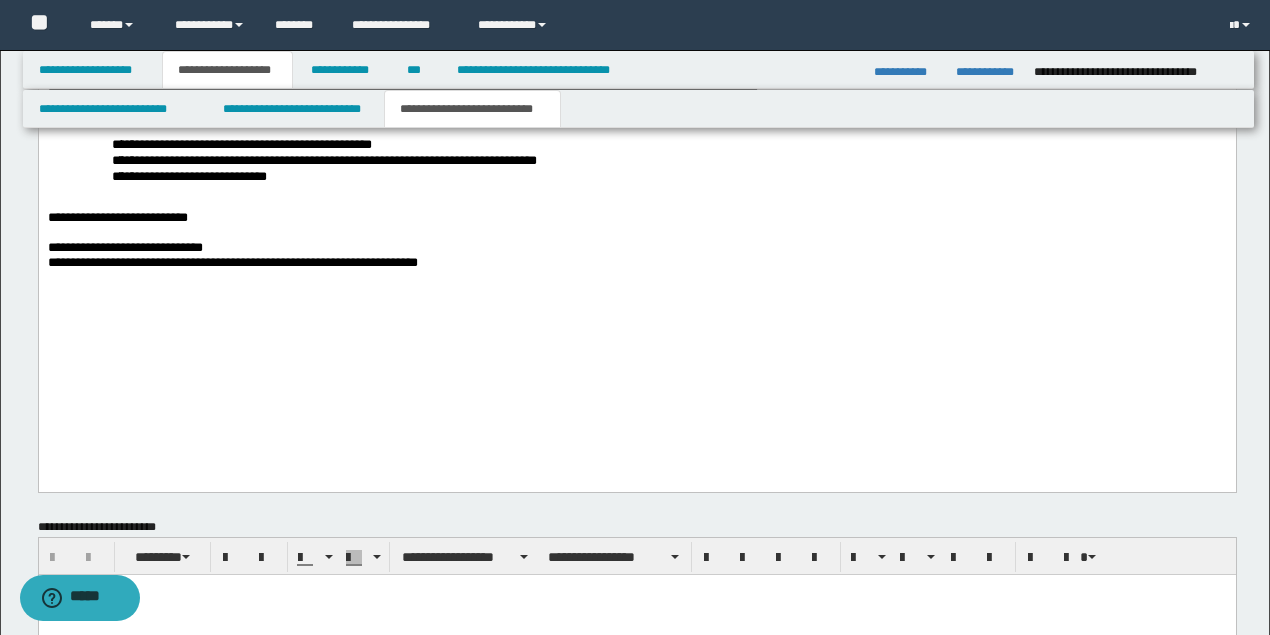 click on "*" at bounding box center [202, 248] 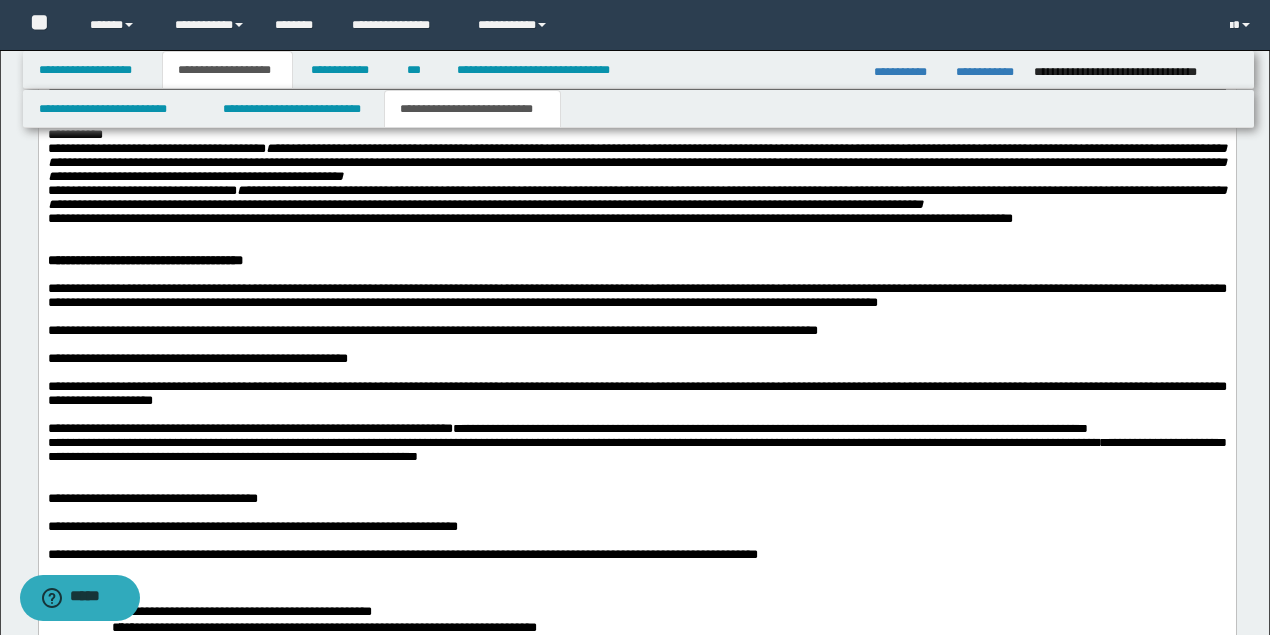 scroll, scrollTop: 2507, scrollLeft: 0, axis: vertical 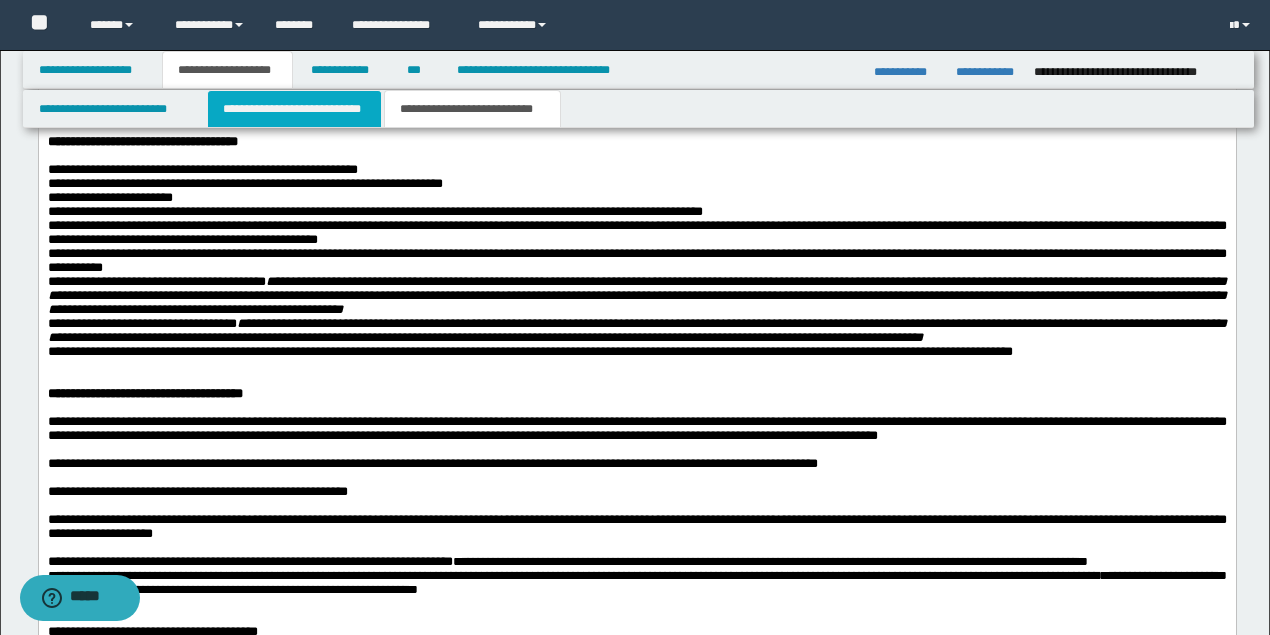 click on "**********" at bounding box center [294, 109] 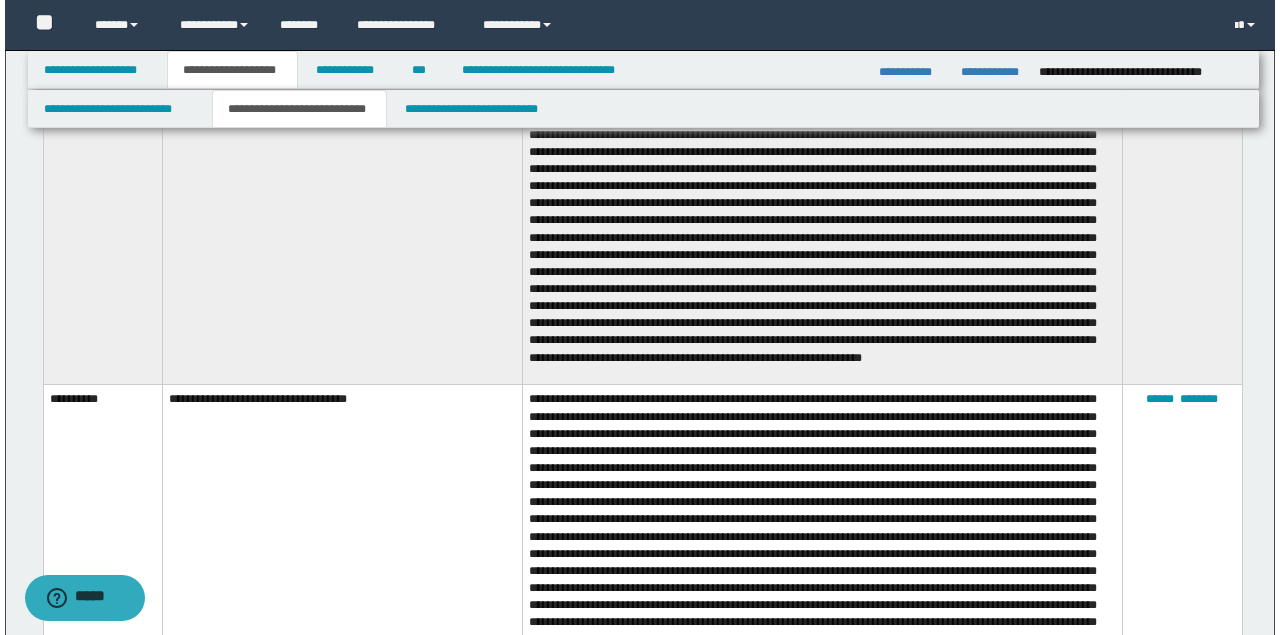 scroll, scrollTop: 2107, scrollLeft: 0, axis: vertical 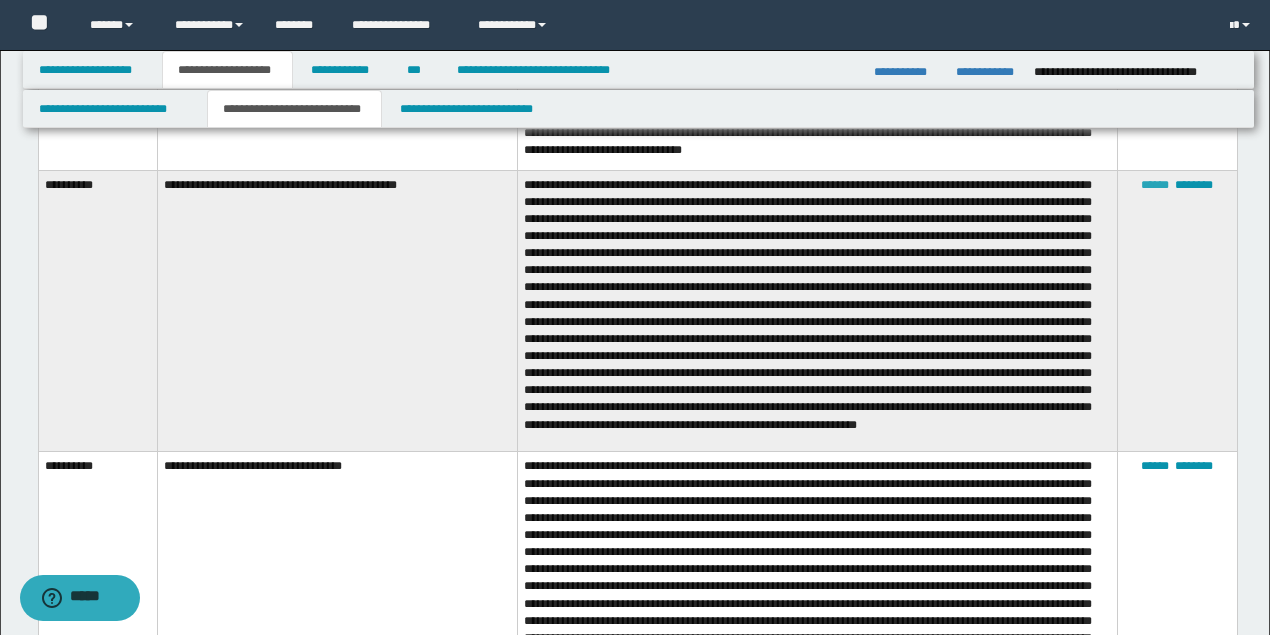 click on "******" at bounding box center [1155, 185] 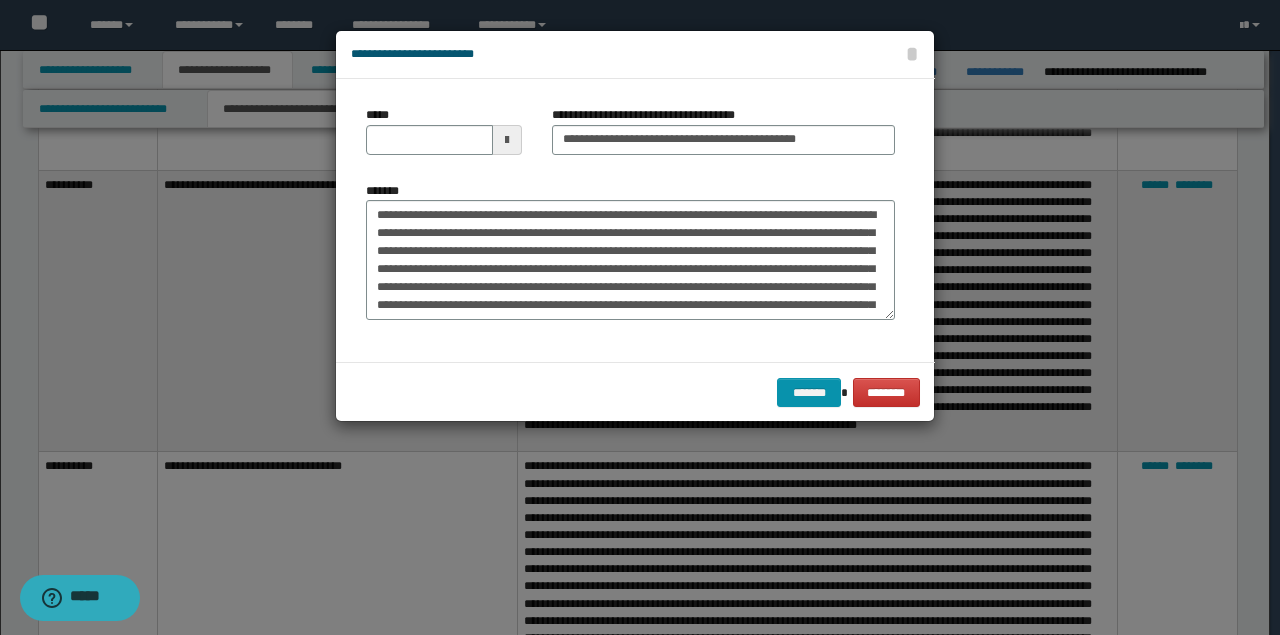 scroll, scrollTop: 234, scrollLeft: 0, axis: vertical 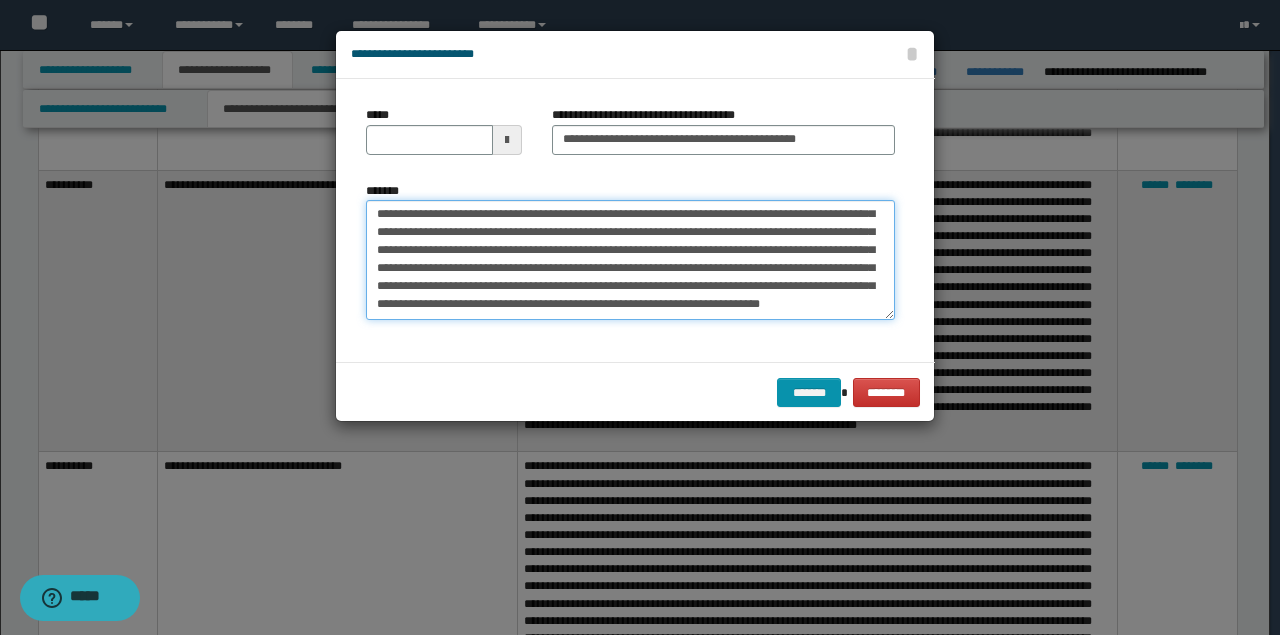 click on "*******" at bounding box center [630, 259] 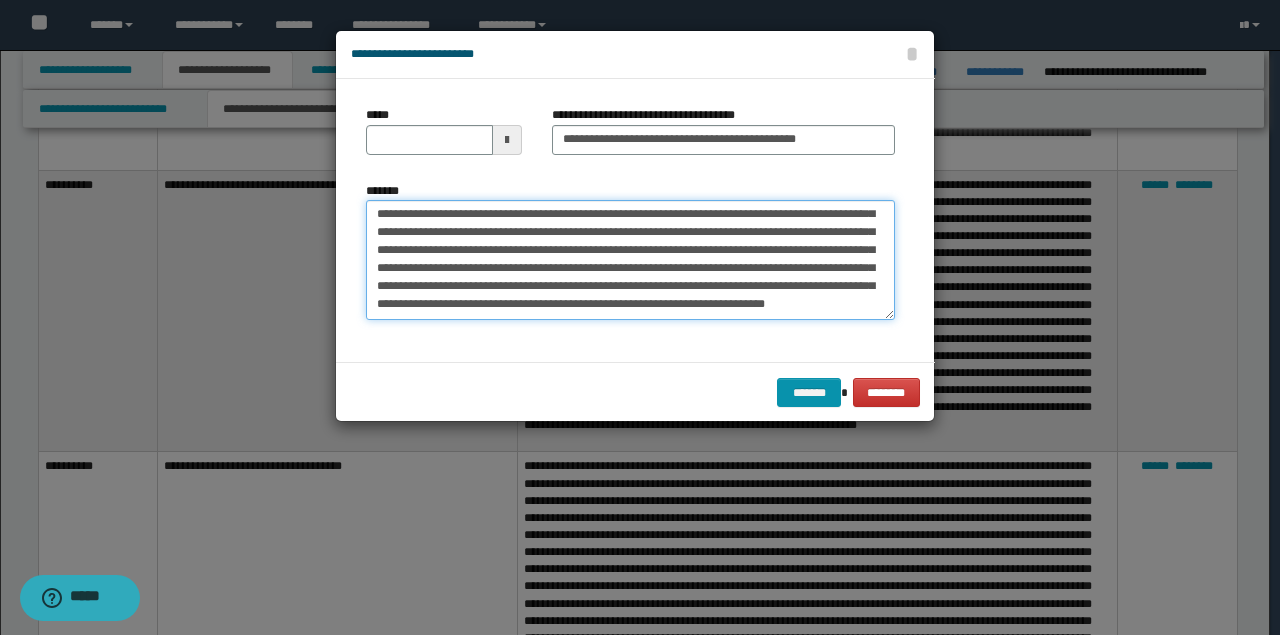 paste on "**********" 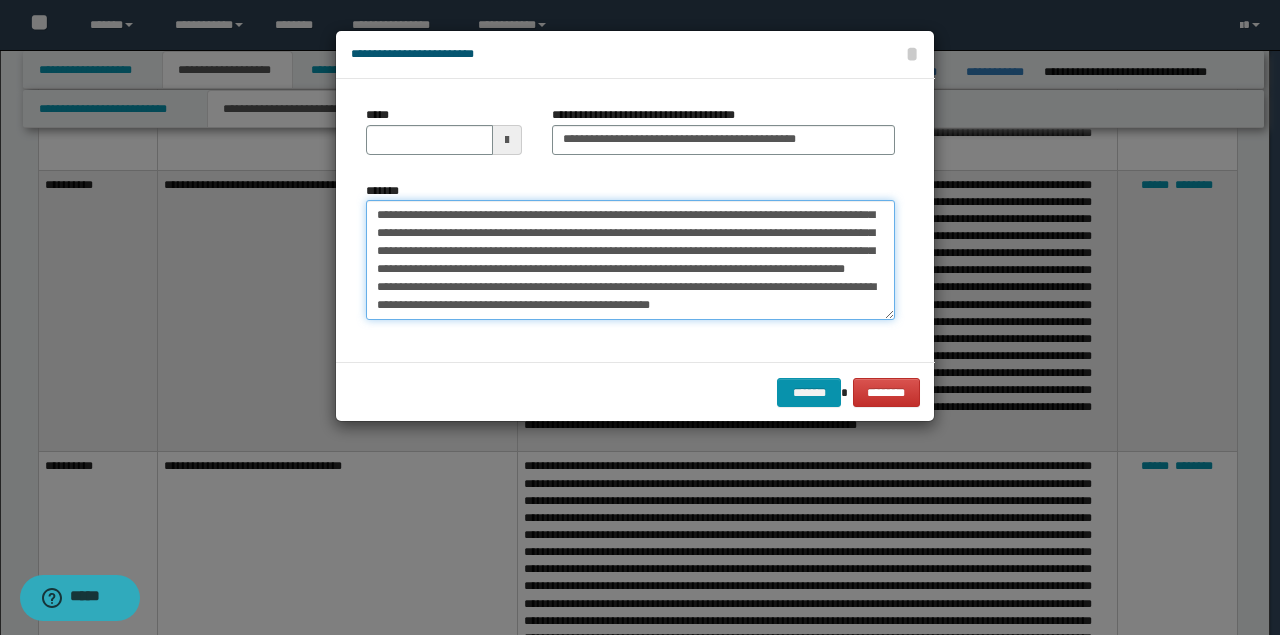 scroll, scrollTop: 300, scrollLeft: 0, axis: vertical 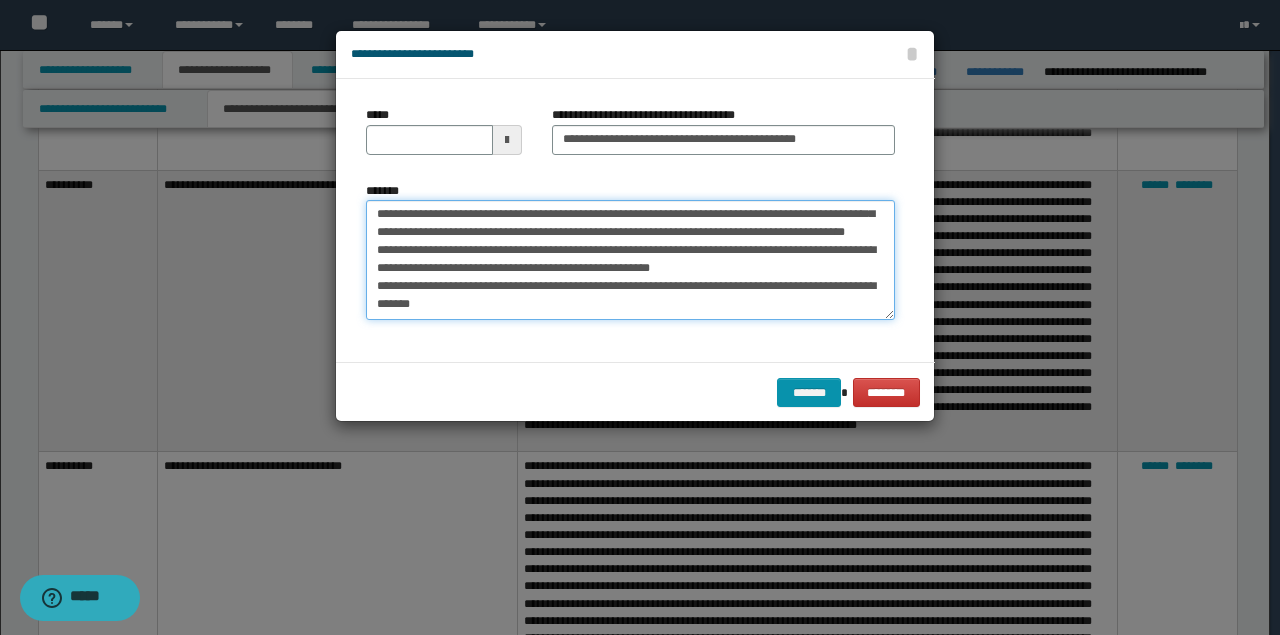 click on "*******" at bounding box center [630, 259] 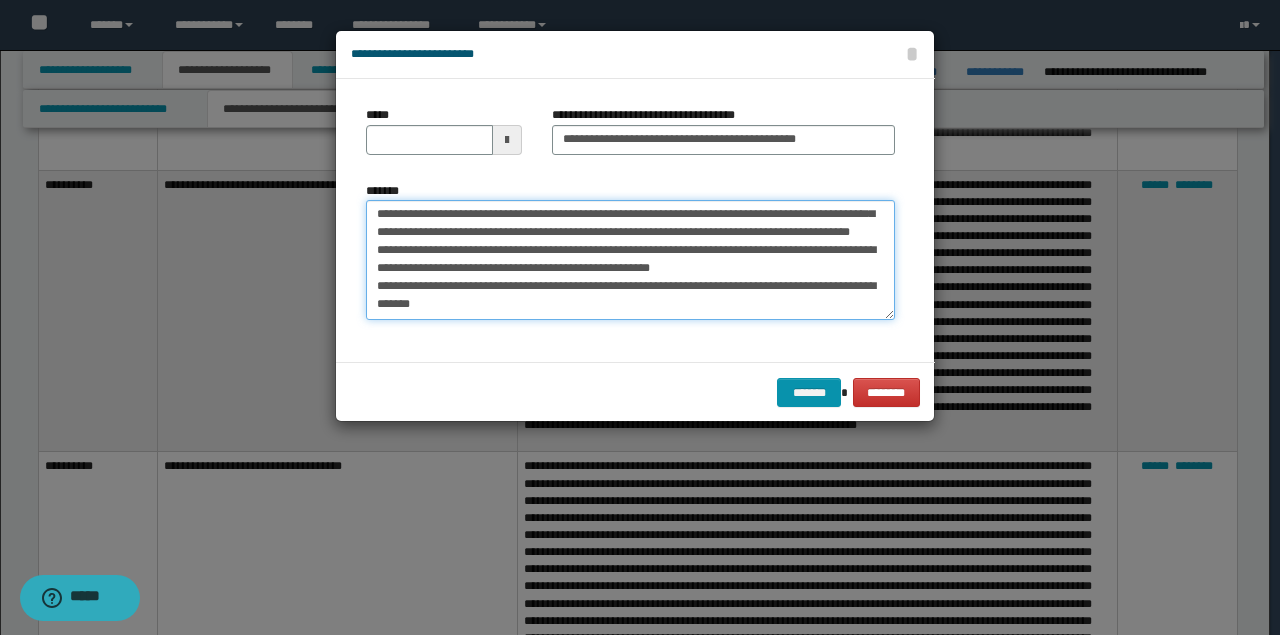click on "*******" at bounding box center [630, 259] 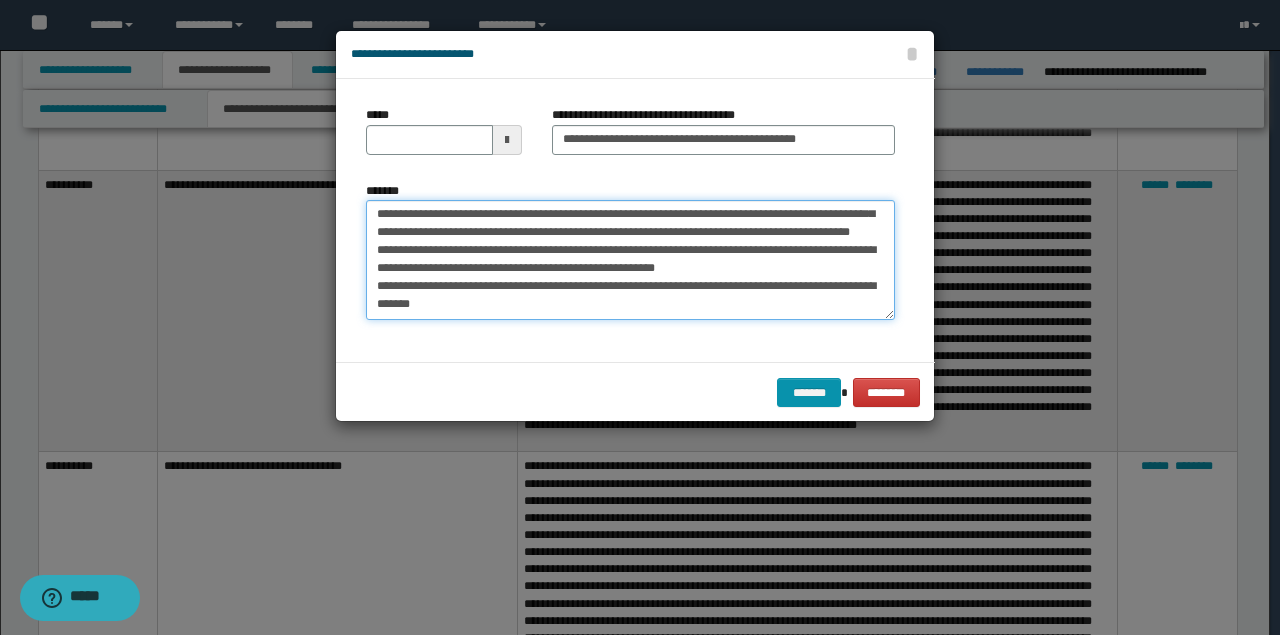 click on "*******" at bounding box center [630, 259] 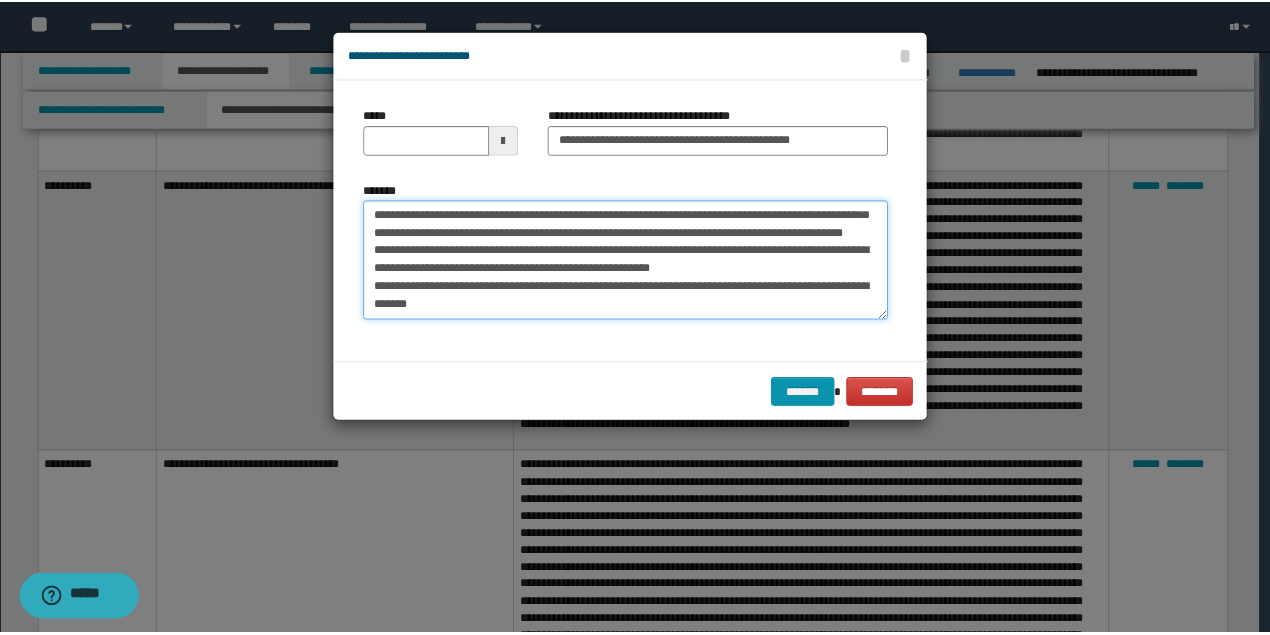 scroll, scrollTop: 306, scrollLeft: 0, axis: vertical 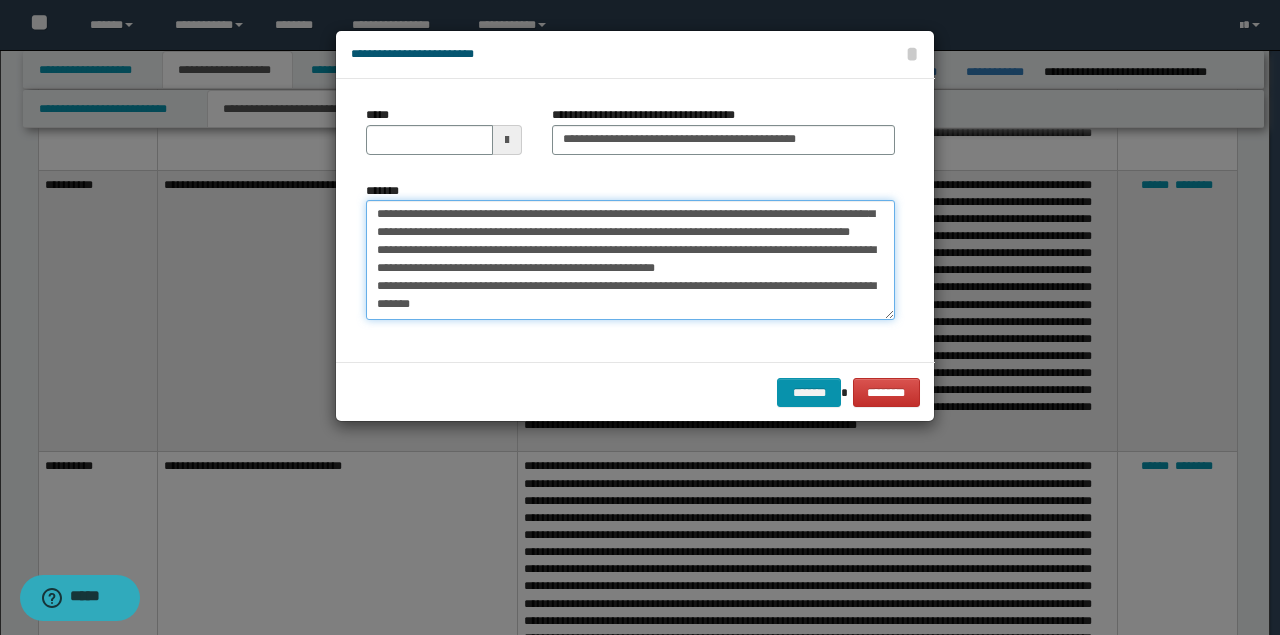 click on "*******" at bounding box center [630, 259] 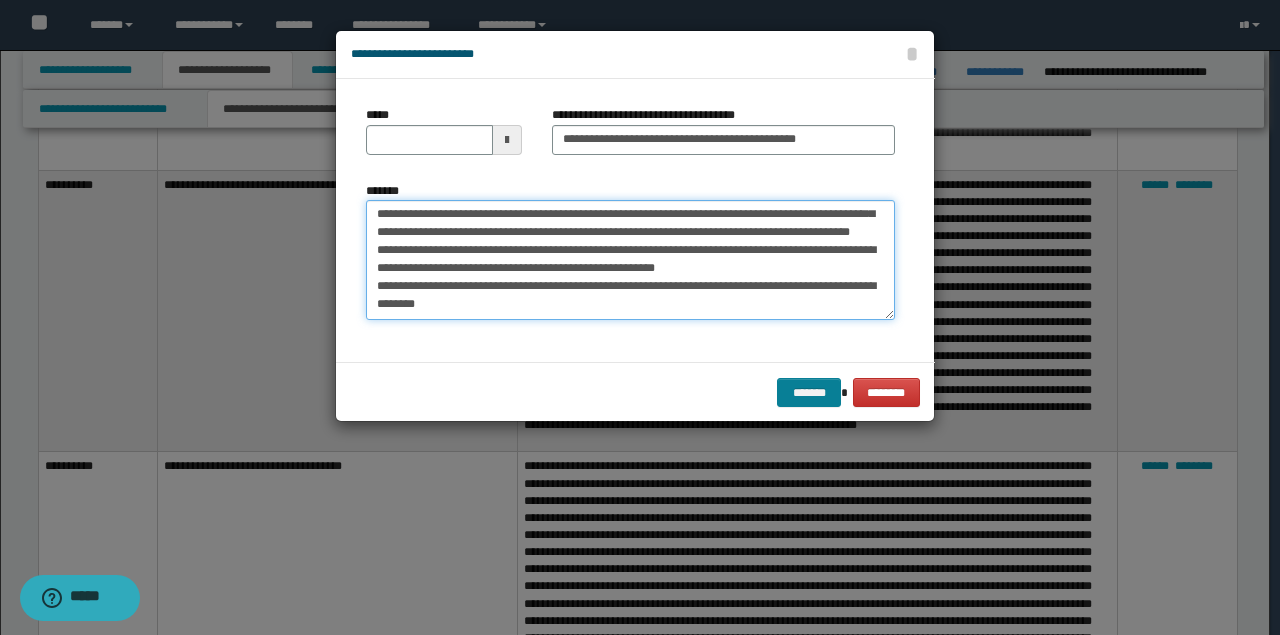 type on "**********" 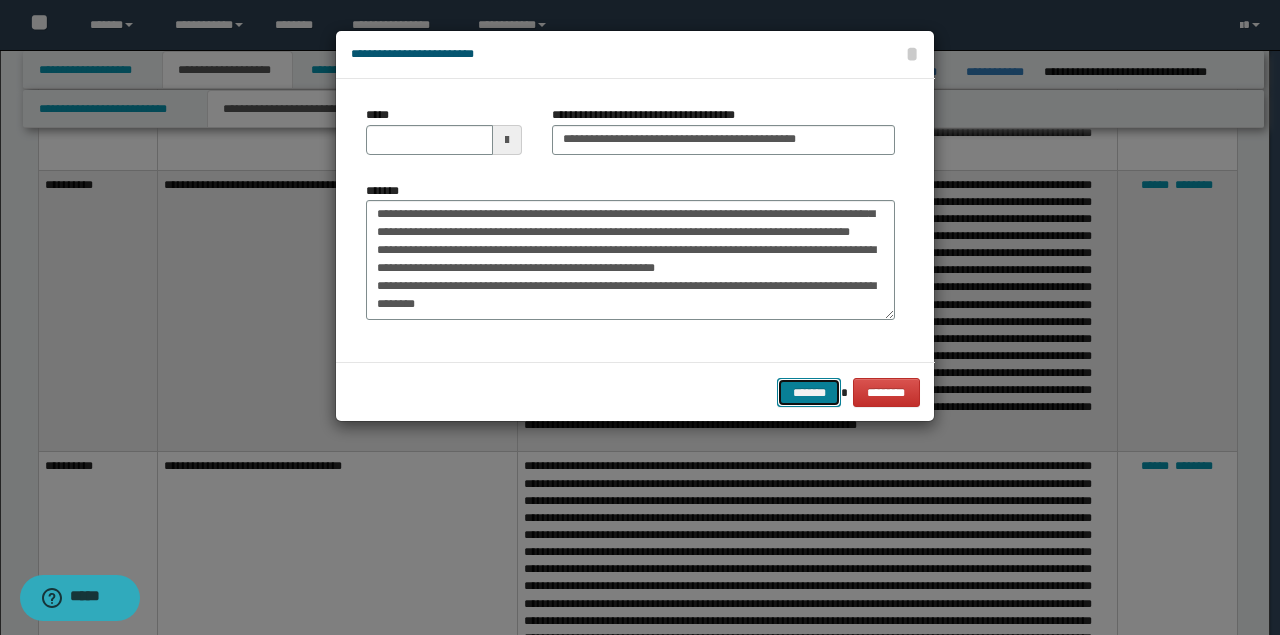 click on "*******" at bounding box center [809, 392] 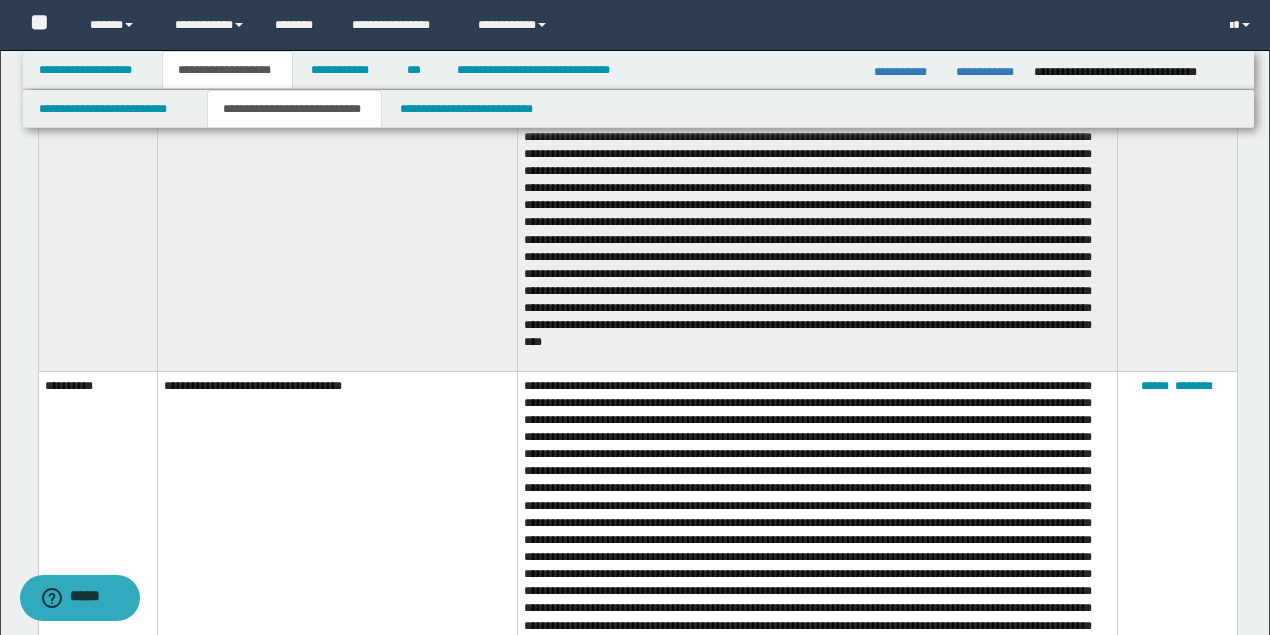 scroll, scrollTop: 2040, scrollLeft: 0, axis: vertical 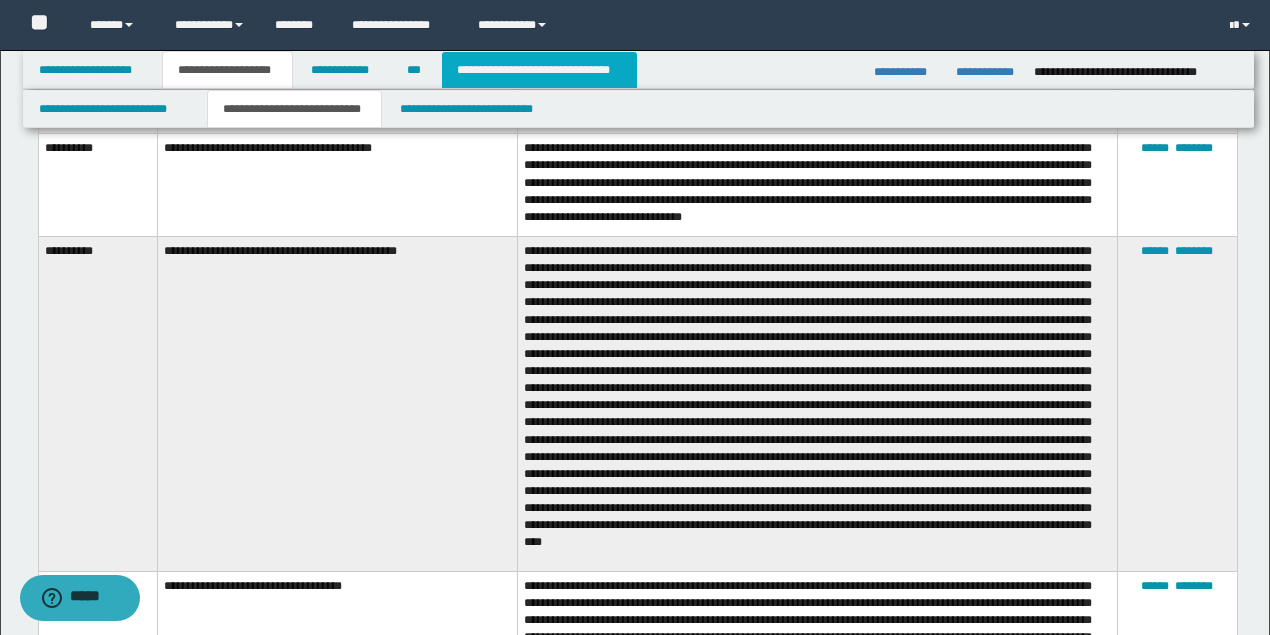 click on "**********" at bounding box center [539, 70] 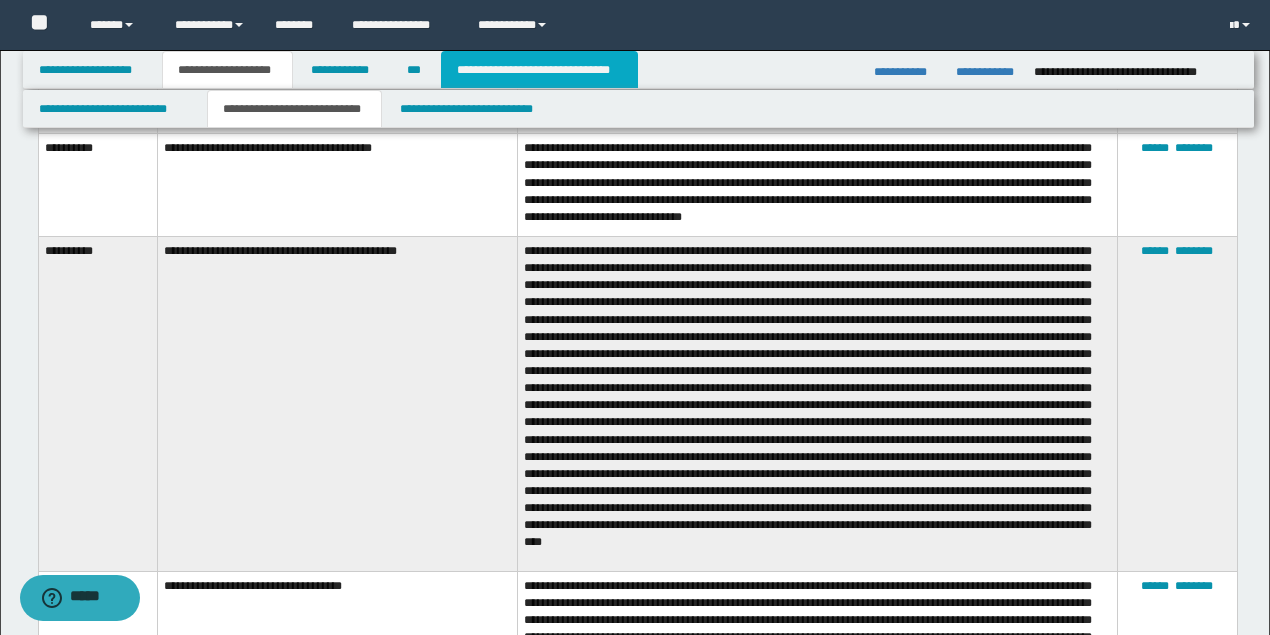 type on "**********" 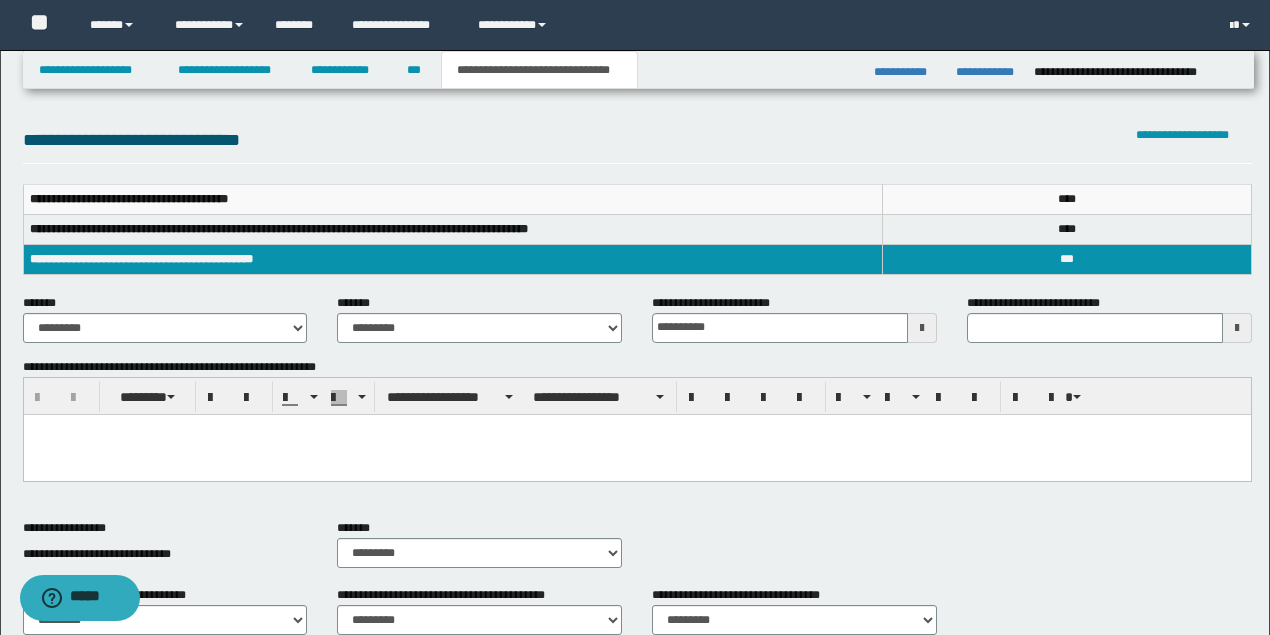 scroll, scrollTop: 124, scrollLeft: 0, axis: vertical 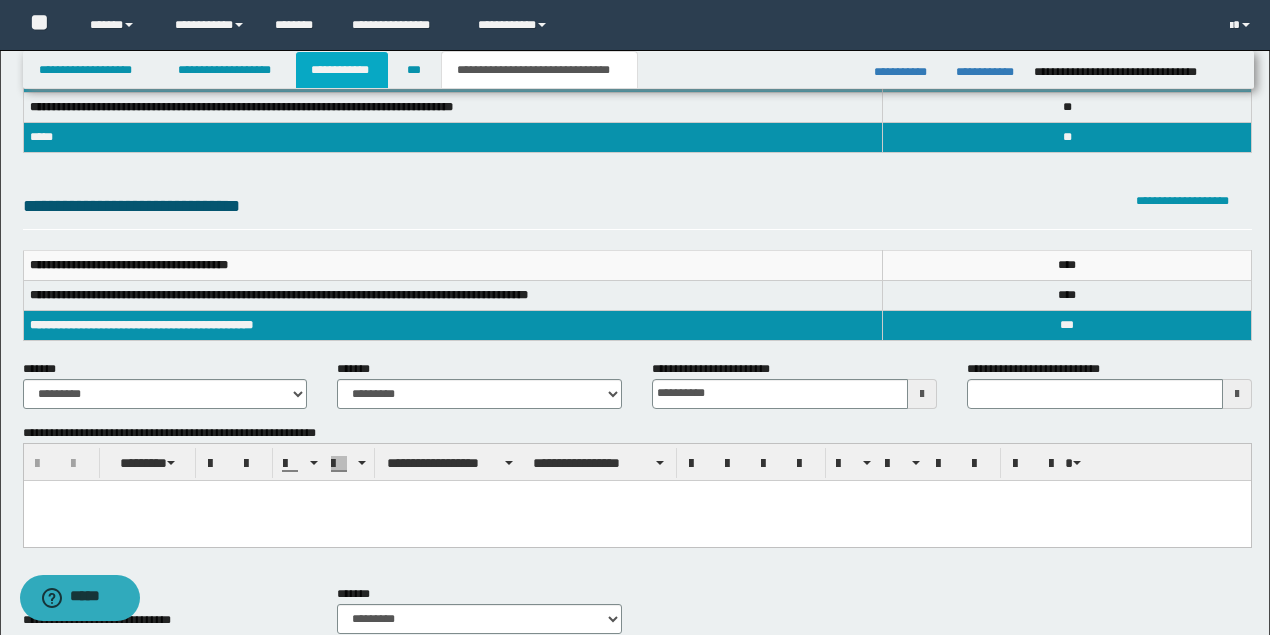 click on "**********" at bounding box center (342, 70) 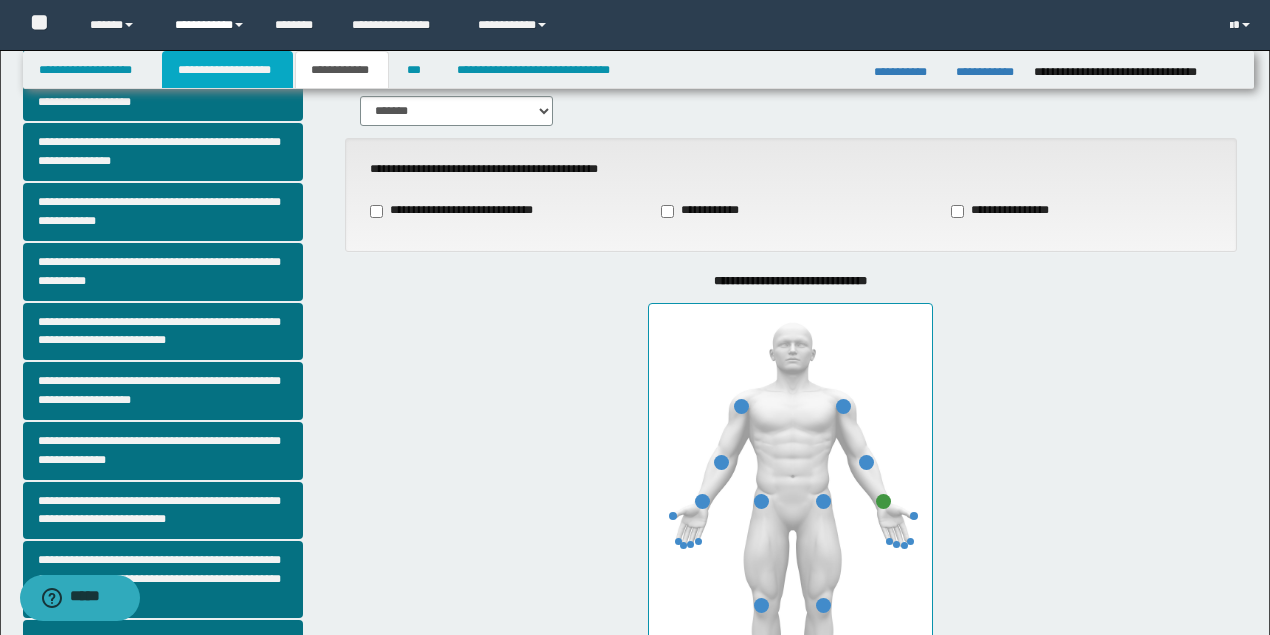 drag, startPoint x: 202, startPoint y: 74, endPoint x: 197, endPoint y: 5, distance: 69.18092 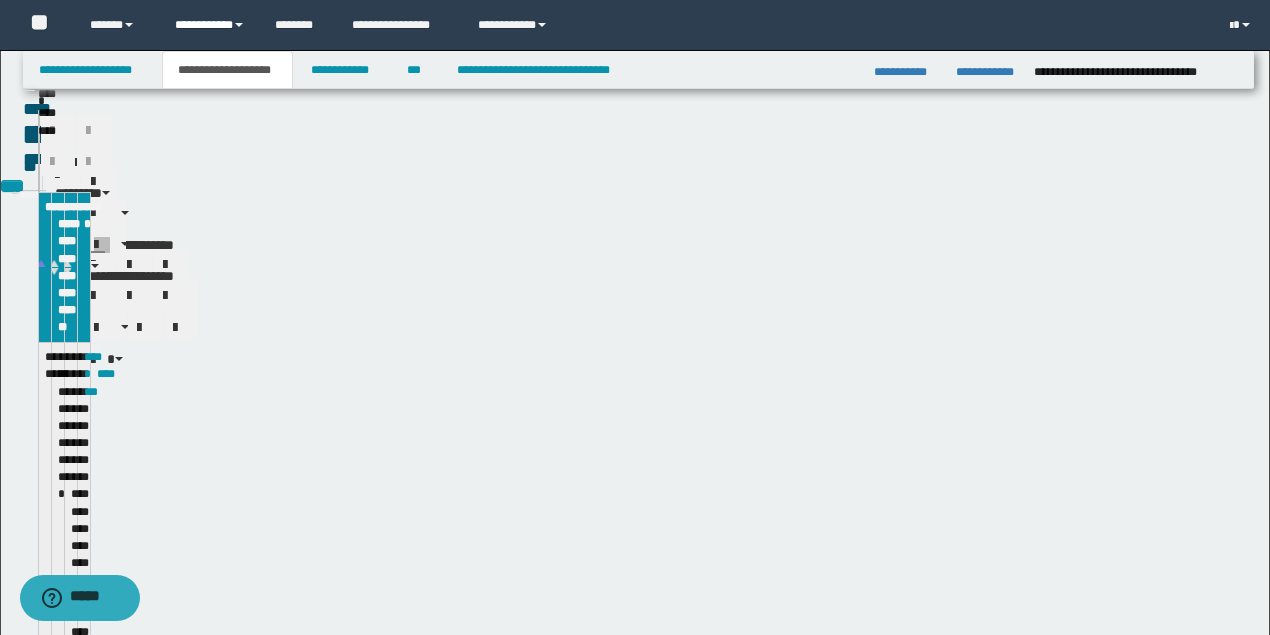 scroll, scrollTop: 154, scrollLeft: 0, axis: vertical 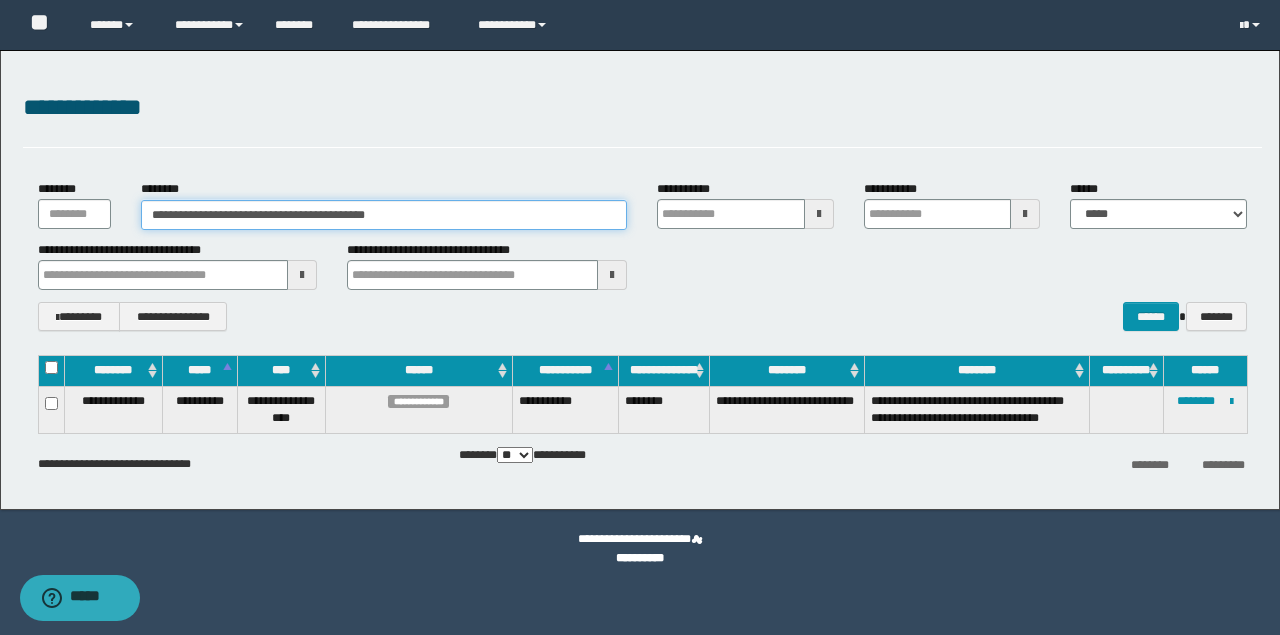 click on "**********" at bounding box center (384, 215) 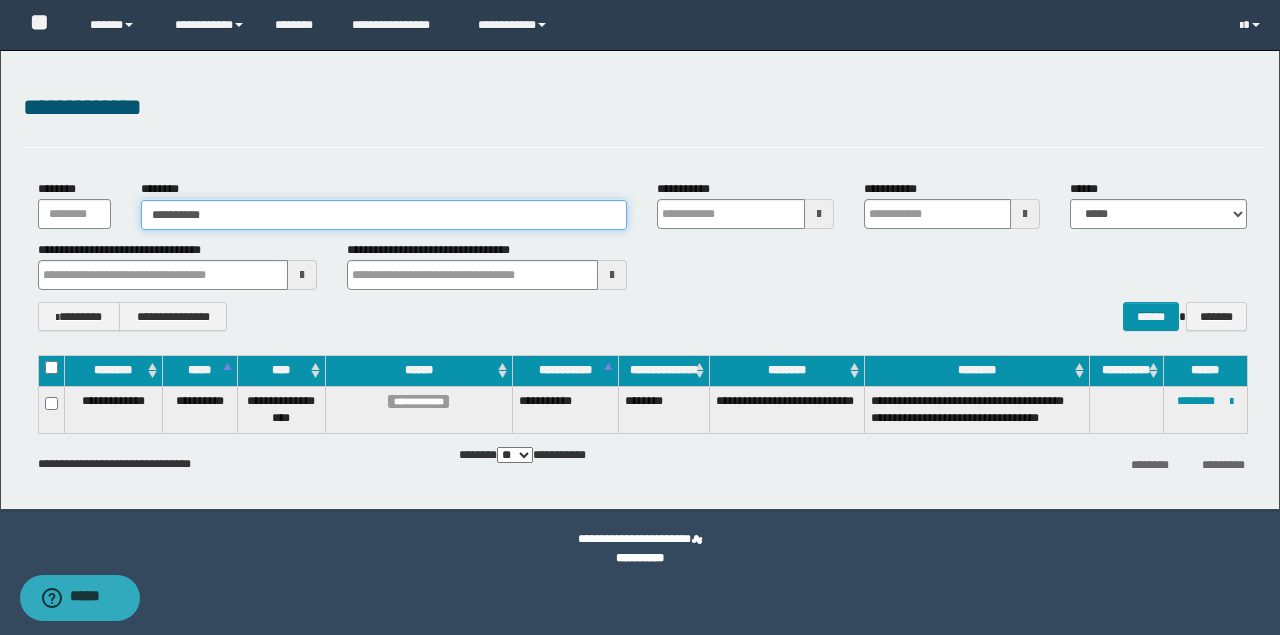 type on "**********" 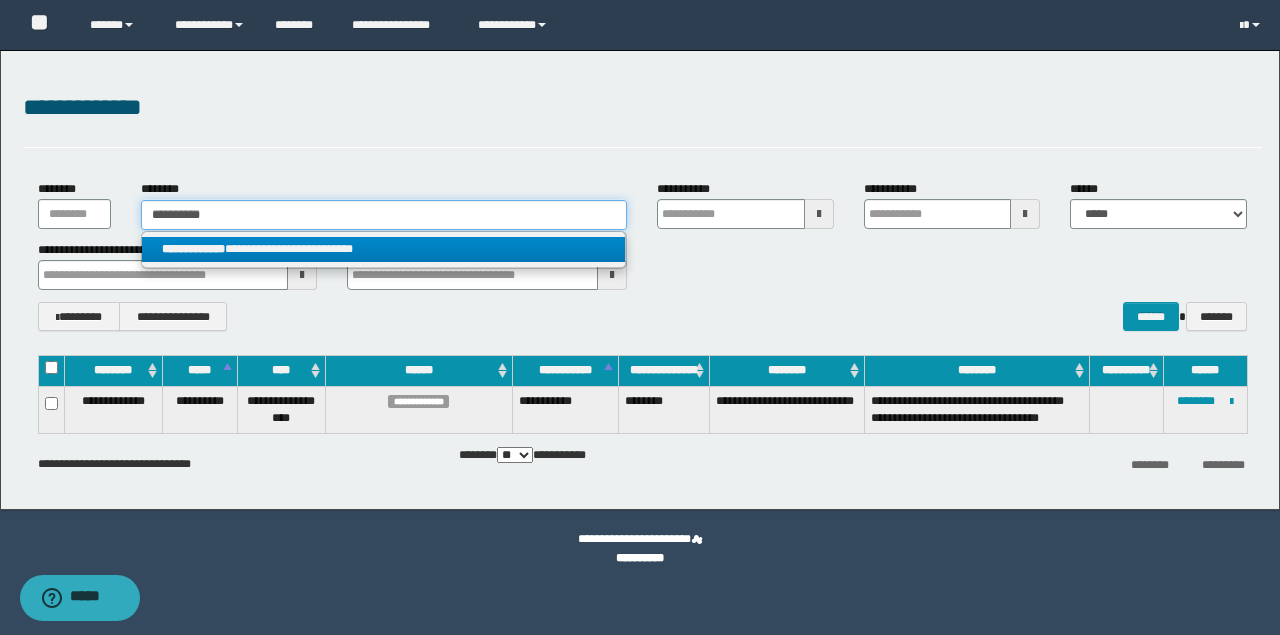 type on "**********" 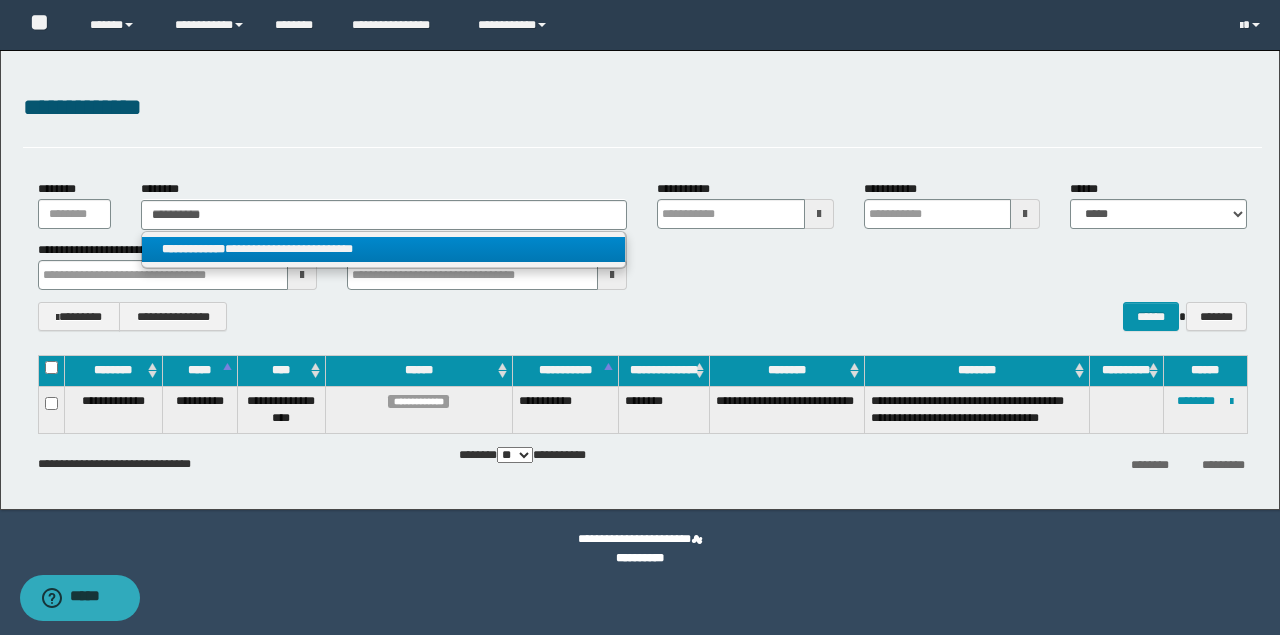 click on "**********" at bounding box center [384, 249] 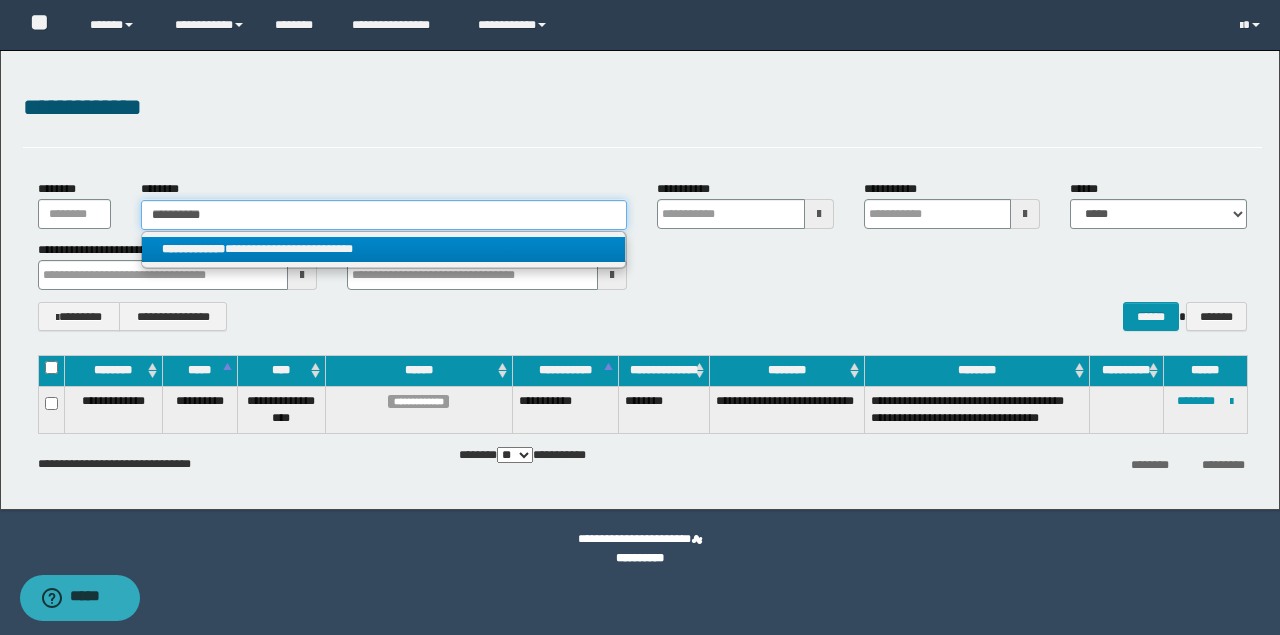 type 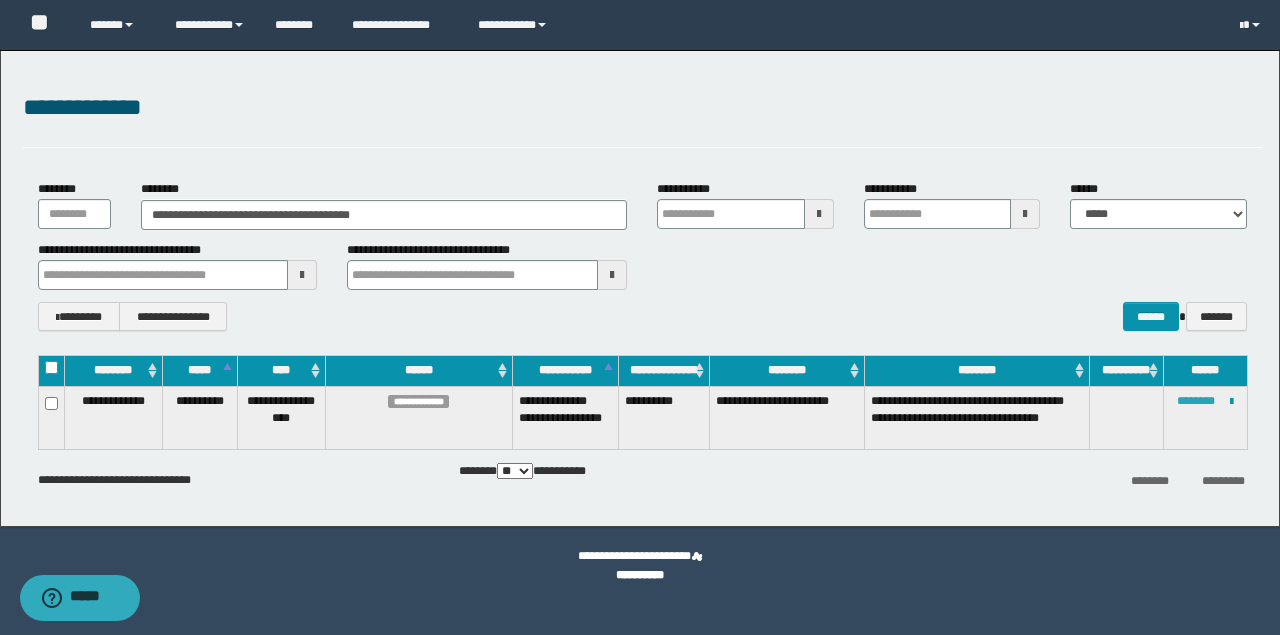 click on "********" at bounding box center (1196, 401) 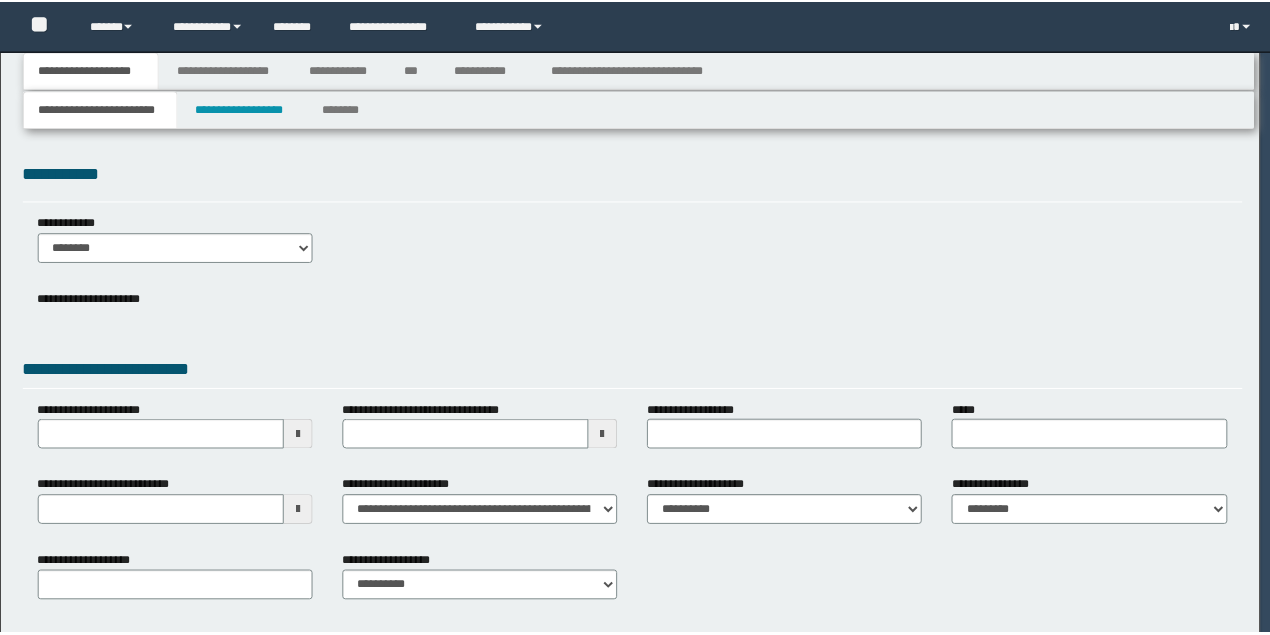 scroll, scrollTop: 0, scrollLeft: 0, axis: both 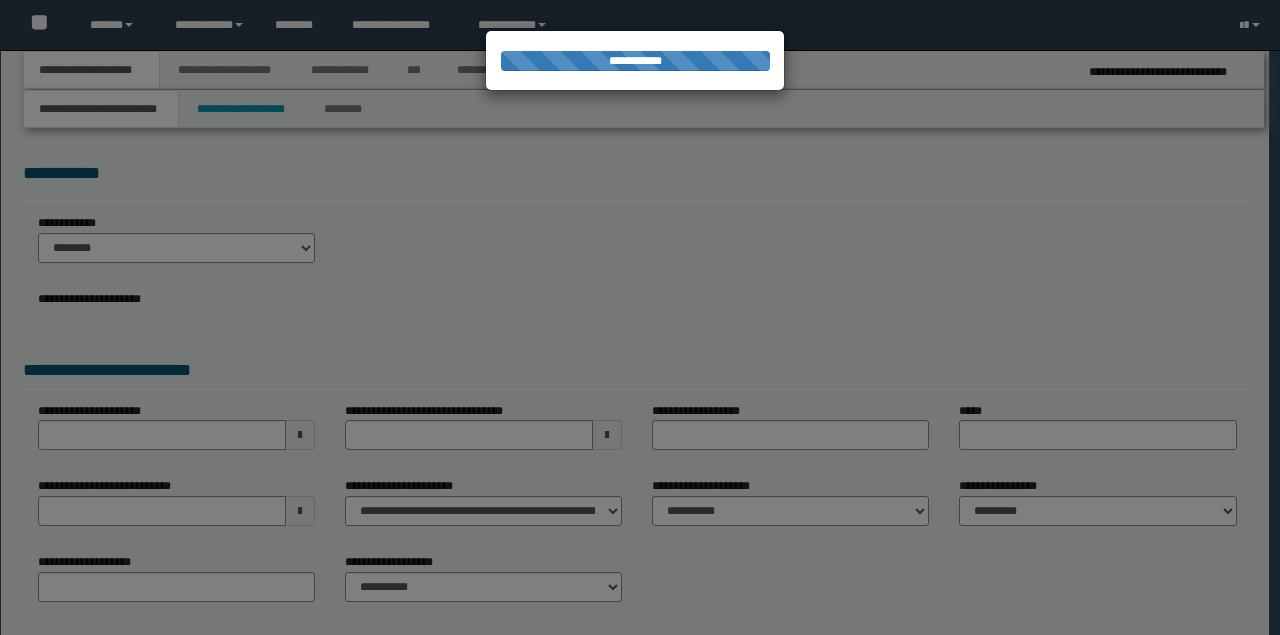 select on "*" 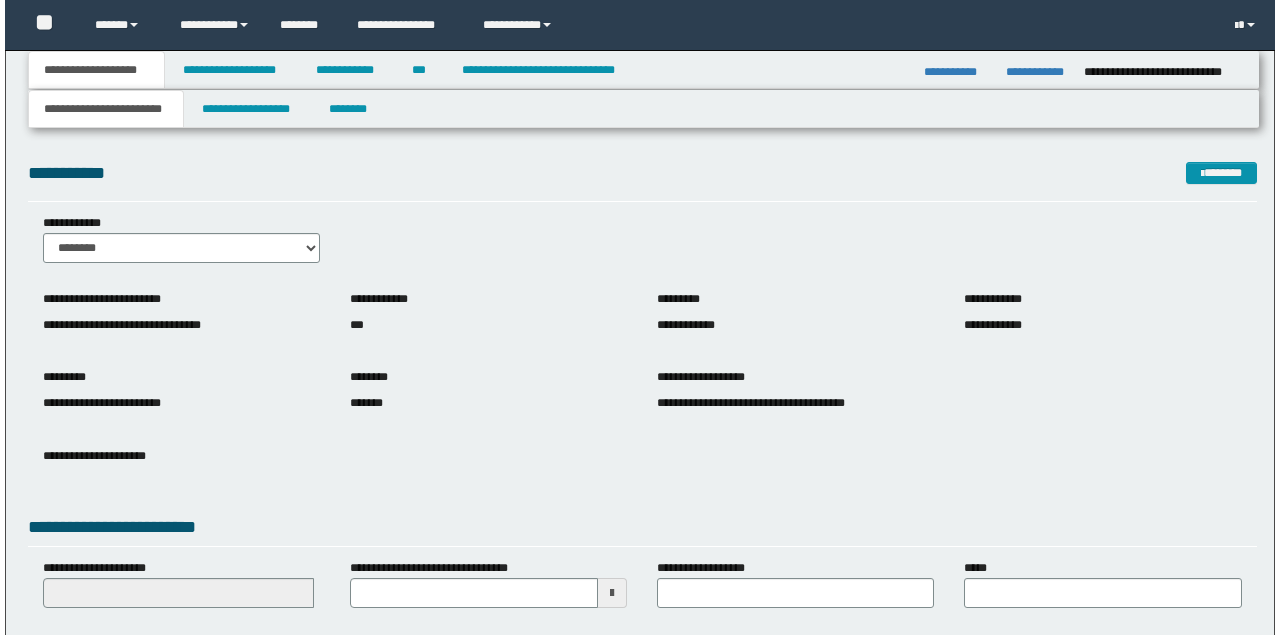 scroll, scrollTop: 0, scrollLeft: 0, axis: both 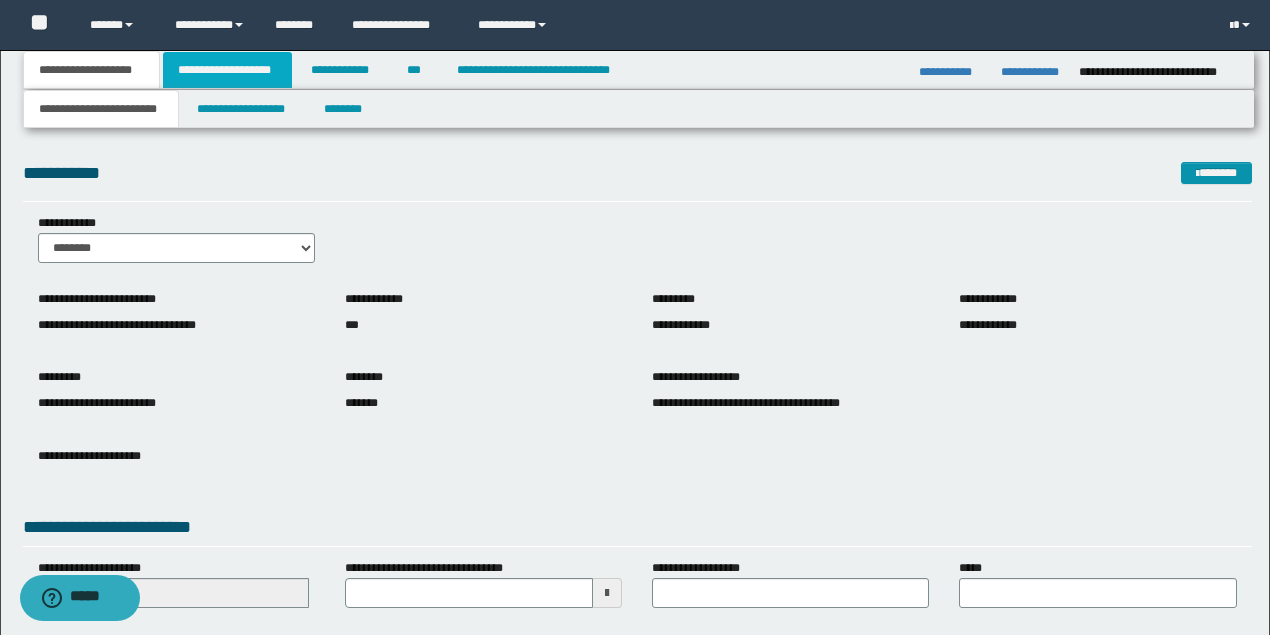 click on "**********" at bounding box center (227, 70) 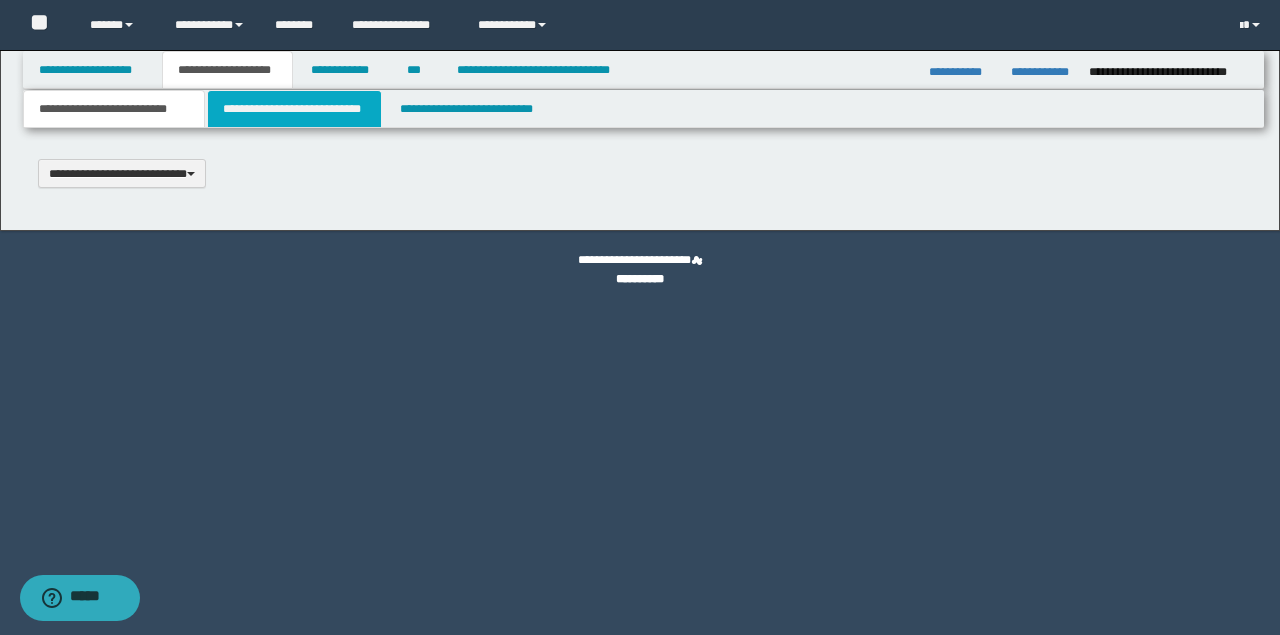 click on "**********" at bounding box center [294, 109] 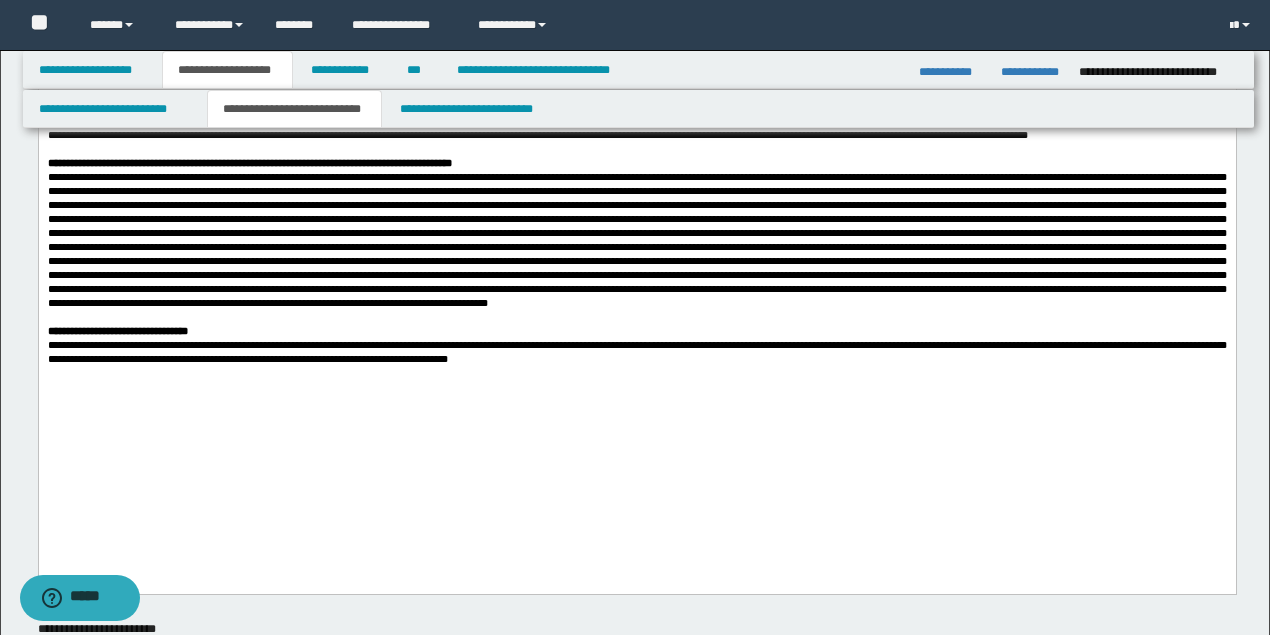 scroll, scrollTop: 466, scrollLeft: 0, axis: vertical 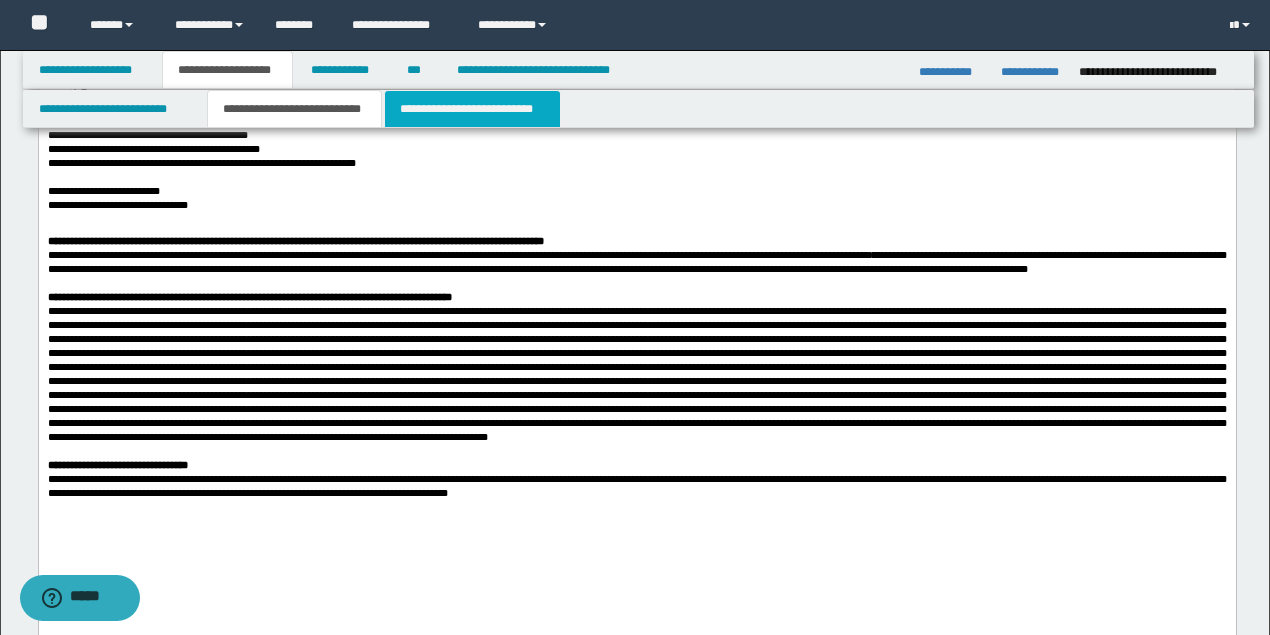 click on "**********" at bounding box center [472, 109] 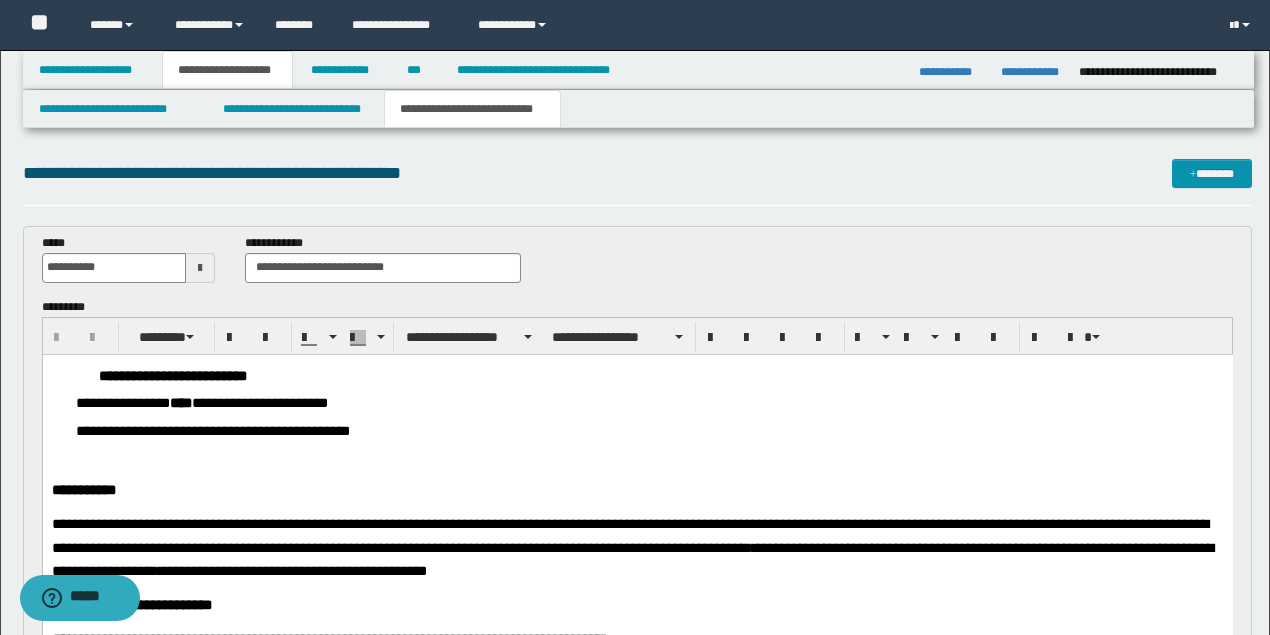 scroll, scrollTop: 0, scrollLeft: 0, axis: both 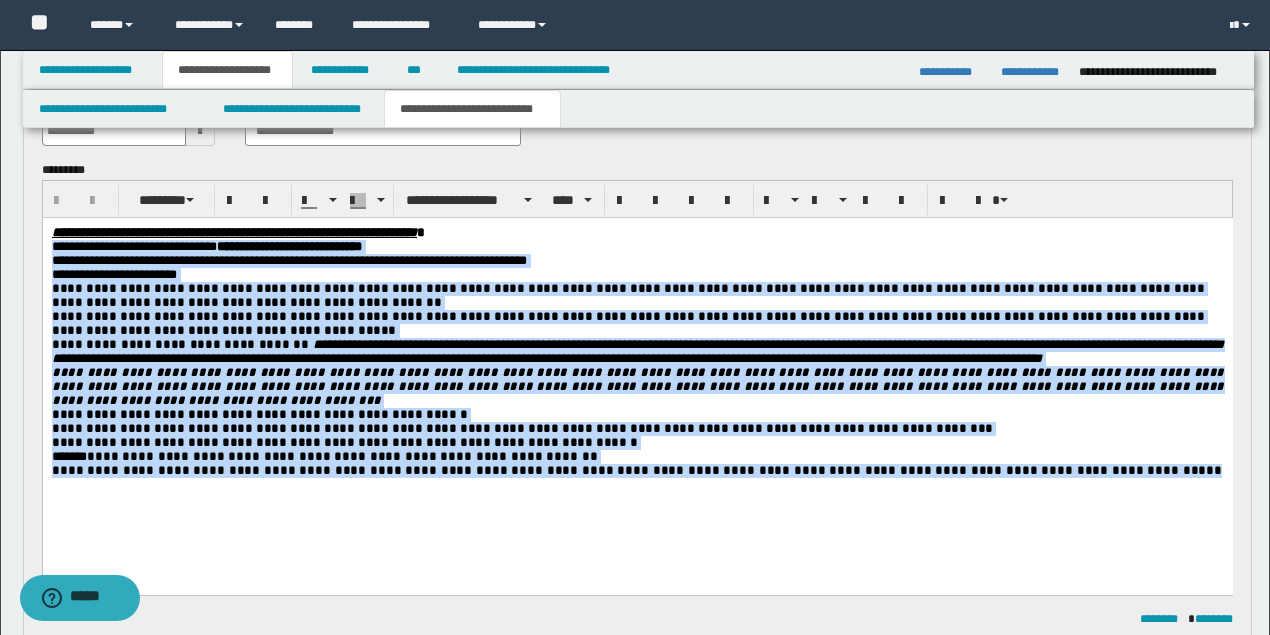 drag, startPoint x: 932, startPoint y: 466, endPoint x: 43, endPoint y: 259, distance: 912.78143 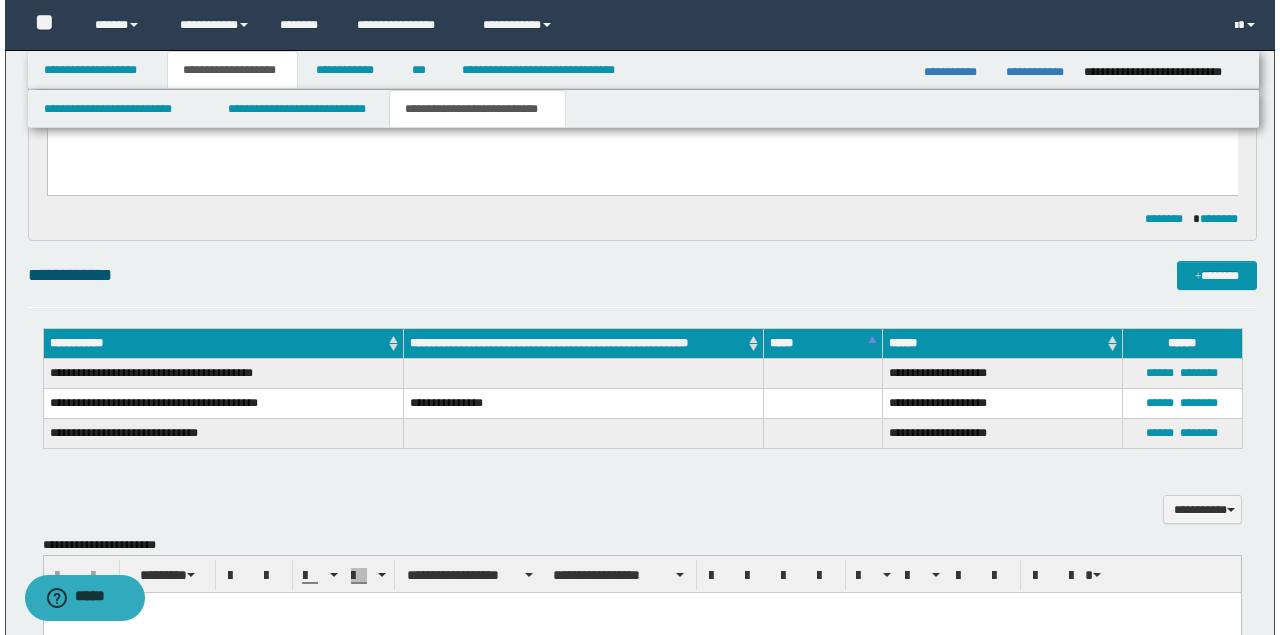 scroll, scrollTop: 1800, scrollLeft: 0, axis: vertical 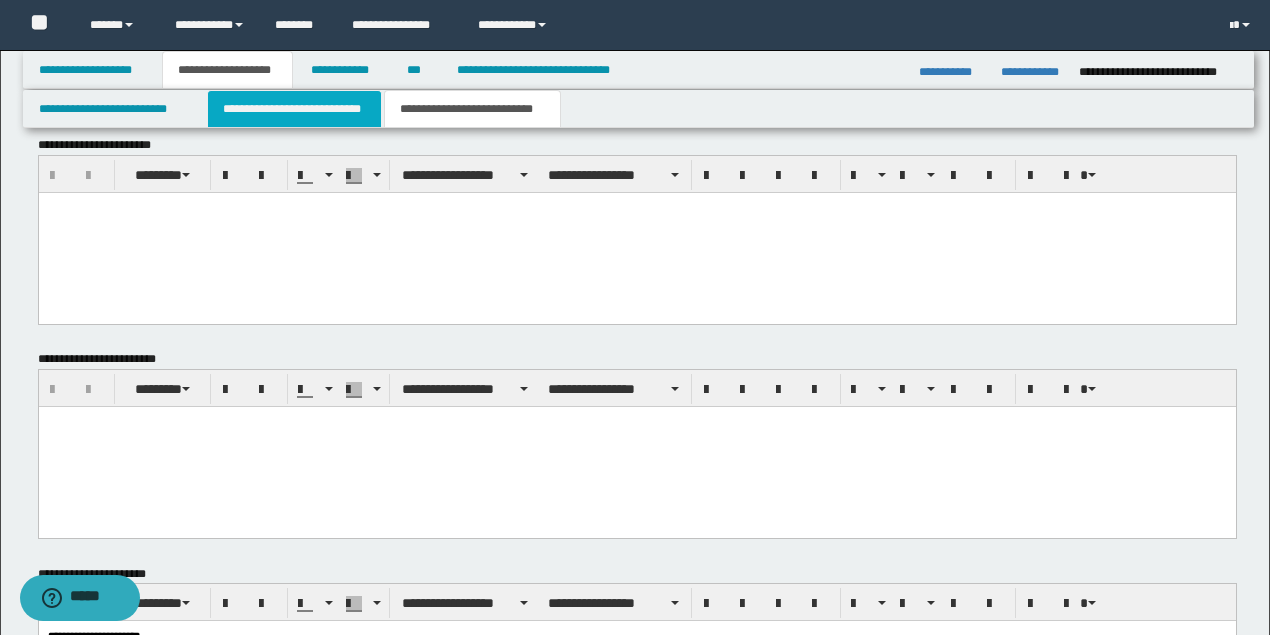 click on "**********" at bounding box center (294, 109) 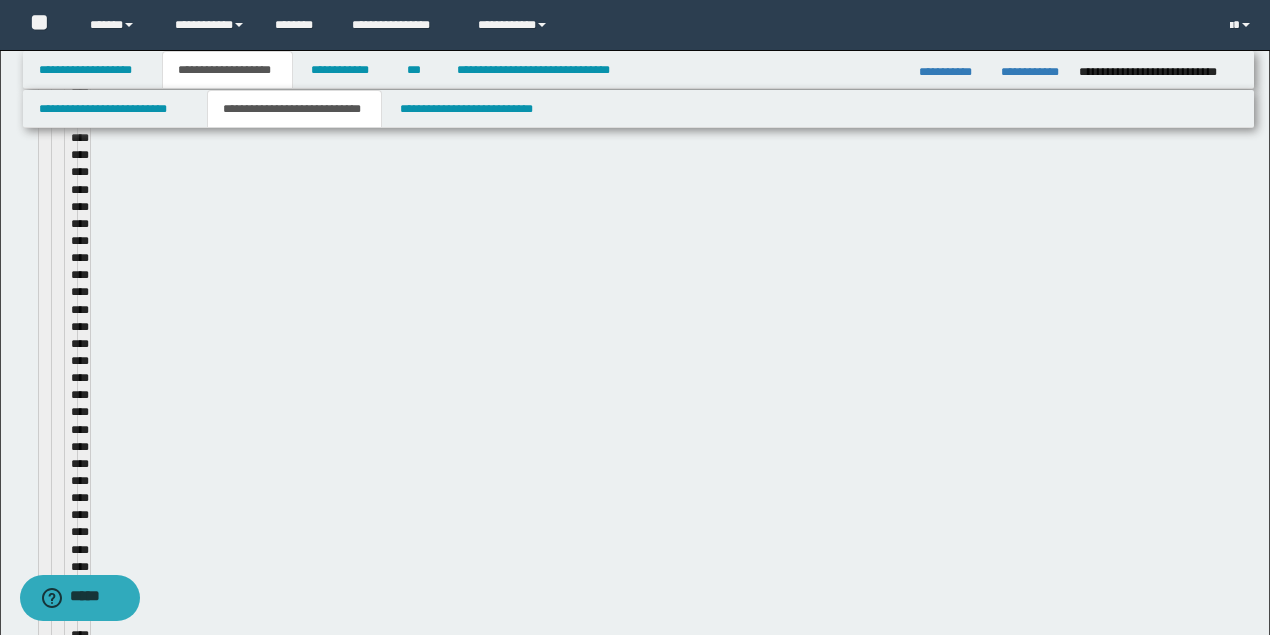 type 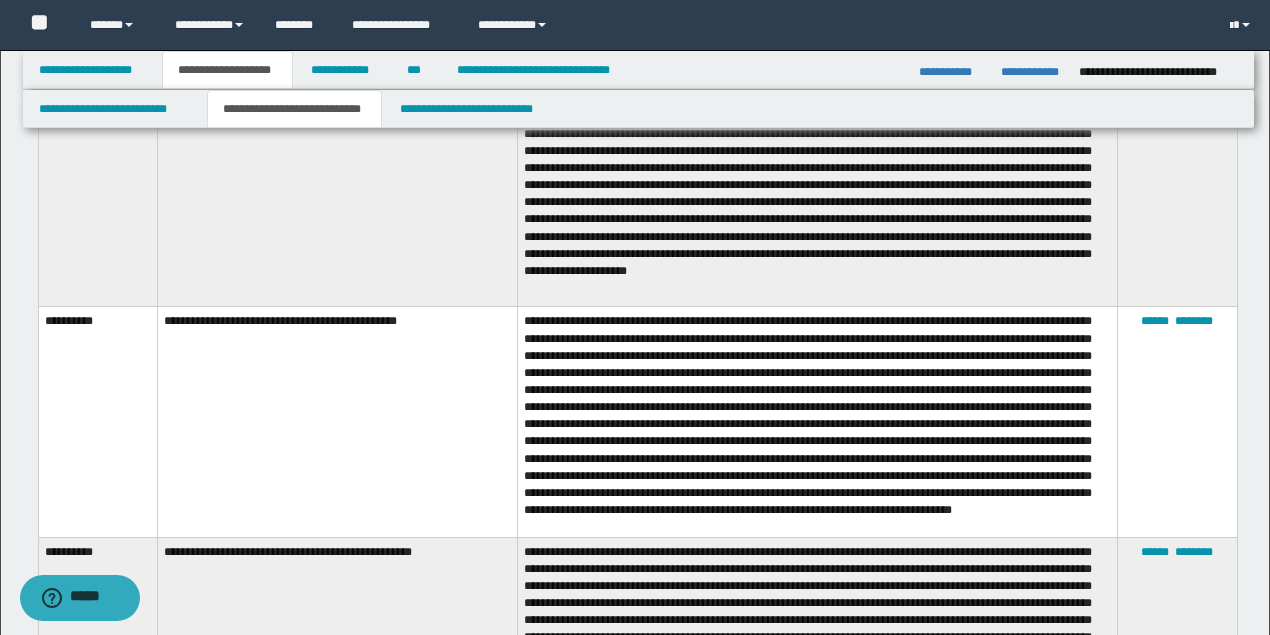 scroll, scrollTop: 2600, scrollLeft: 0, axis: vertical 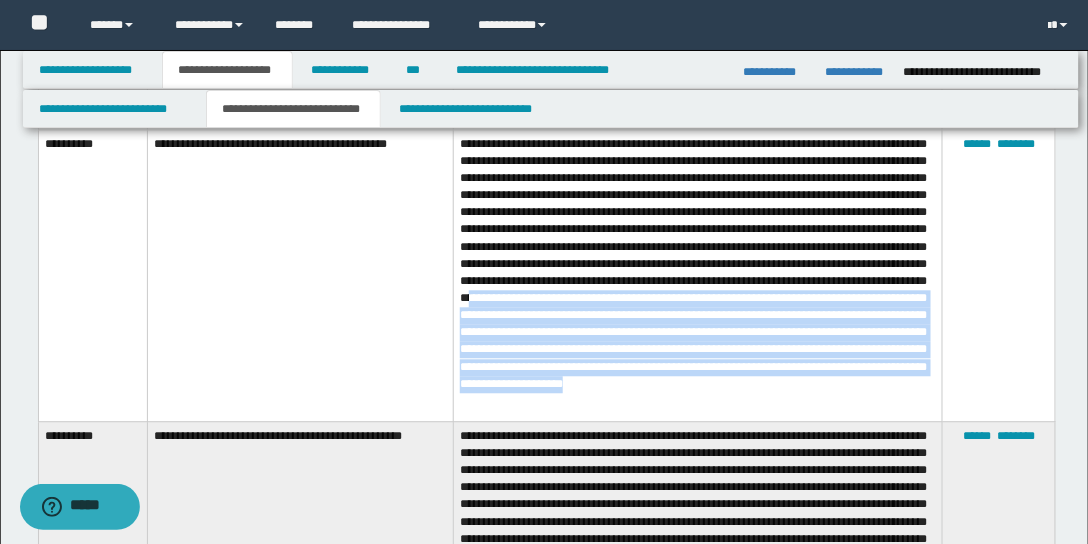 drag, startPoint x: 539, startPoint y: 325, endPoint x: 840, endPoint y: 409, distance: 312.5012 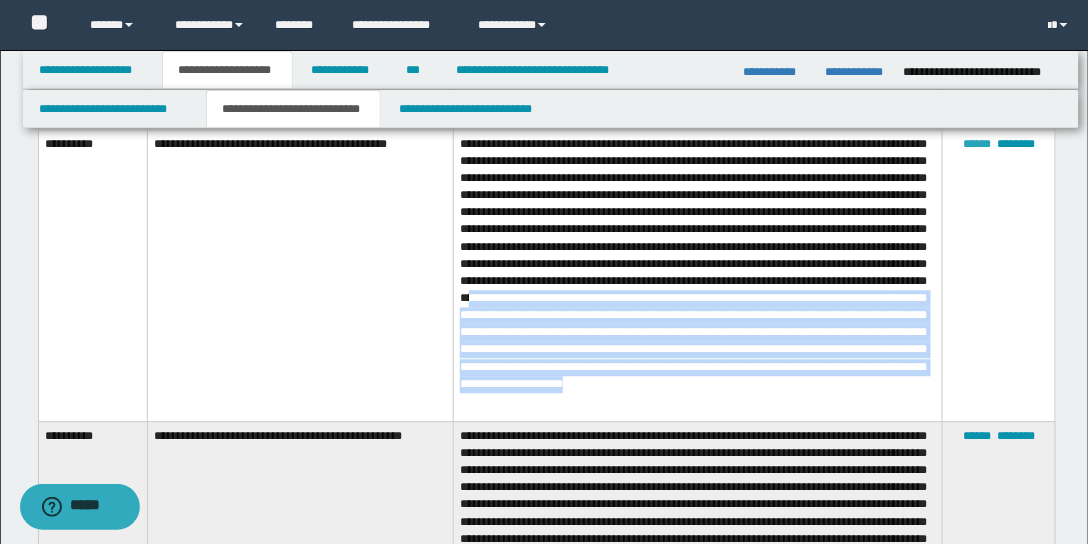 click on "******" at bounding box center (977, 144) 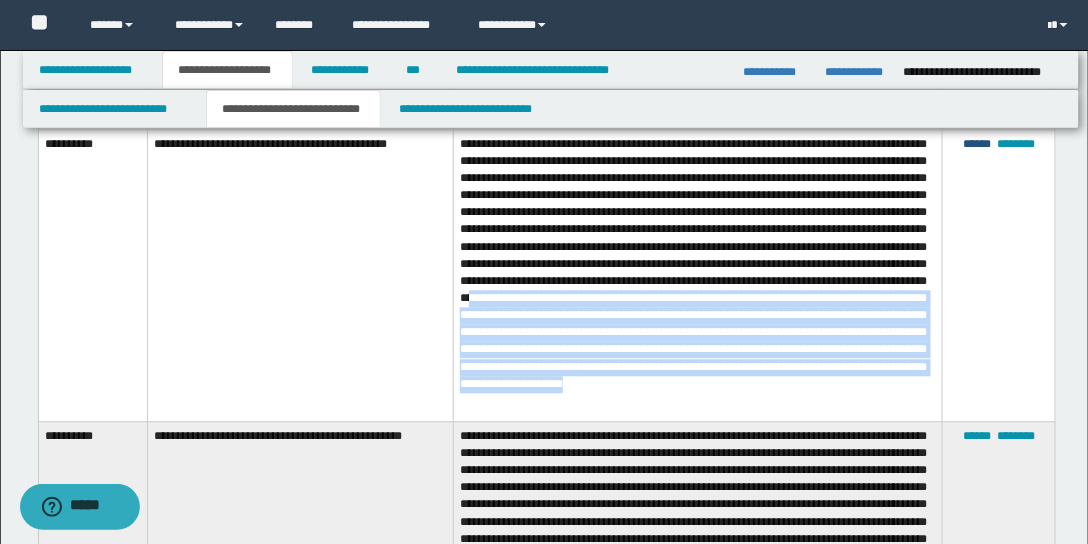 type on "**********" 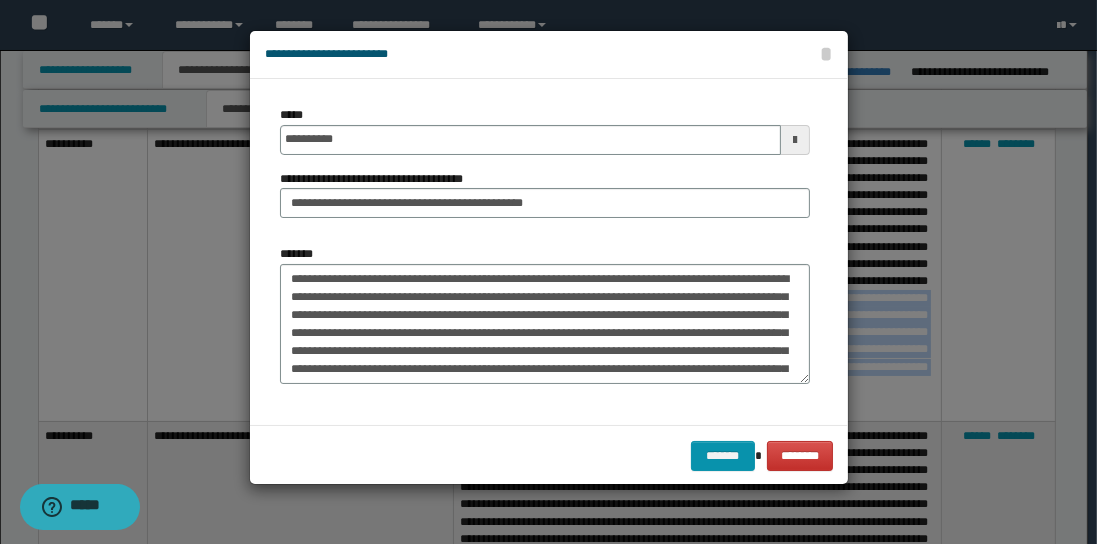scroll, scrollTop: 0, scrollLeft: 0, axis: both 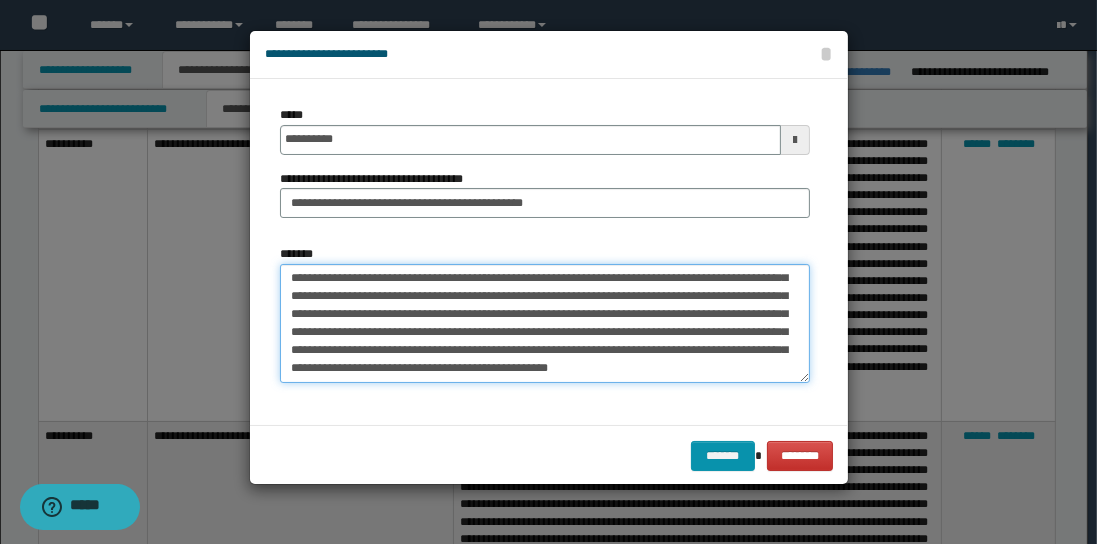 click on "*******" at bounding box center [545, 323] 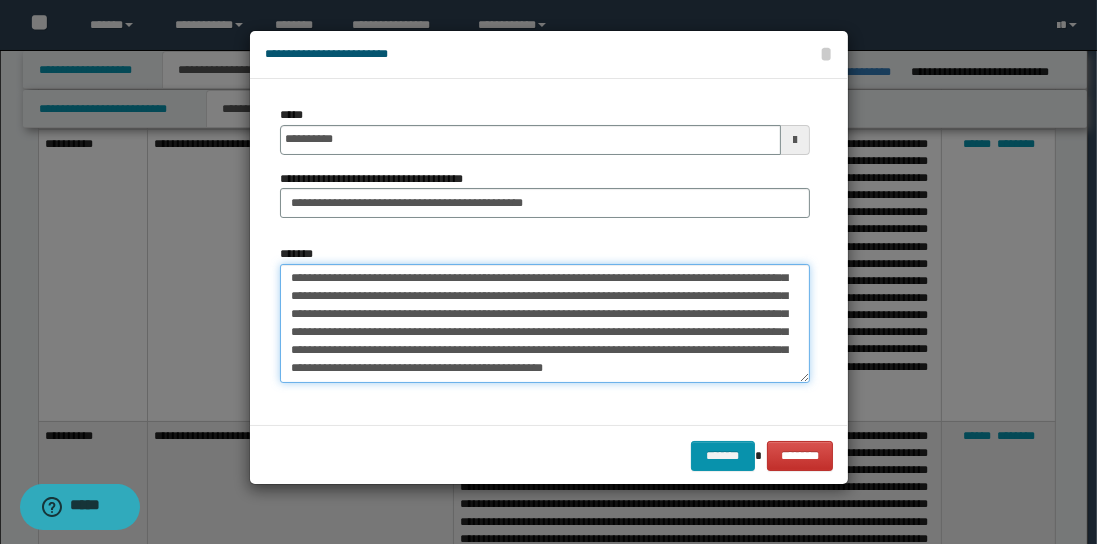 paste on "**********" 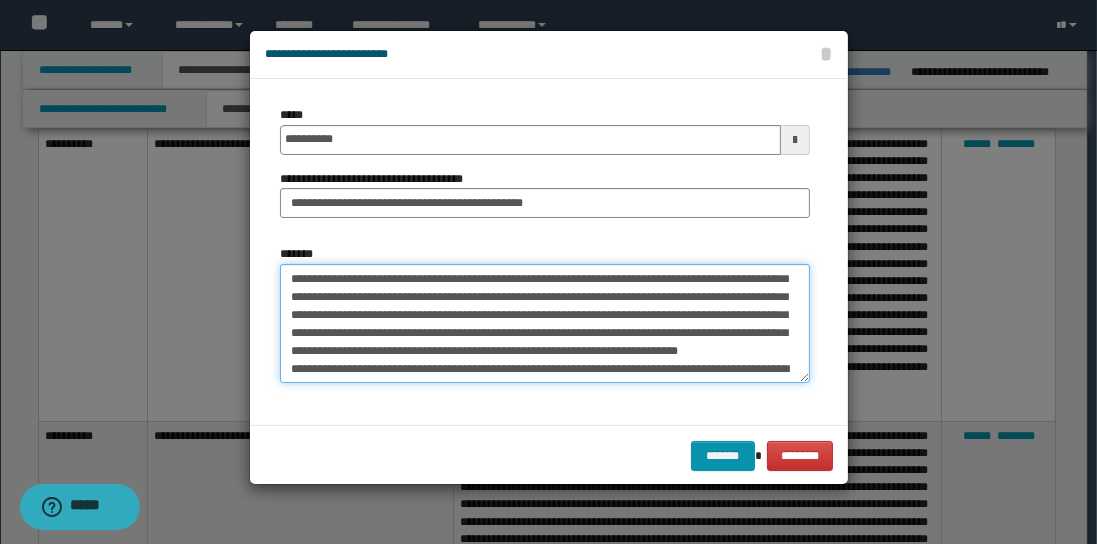 scroll, scrollTop: 245, scrollLeft: 0, axis: vertical 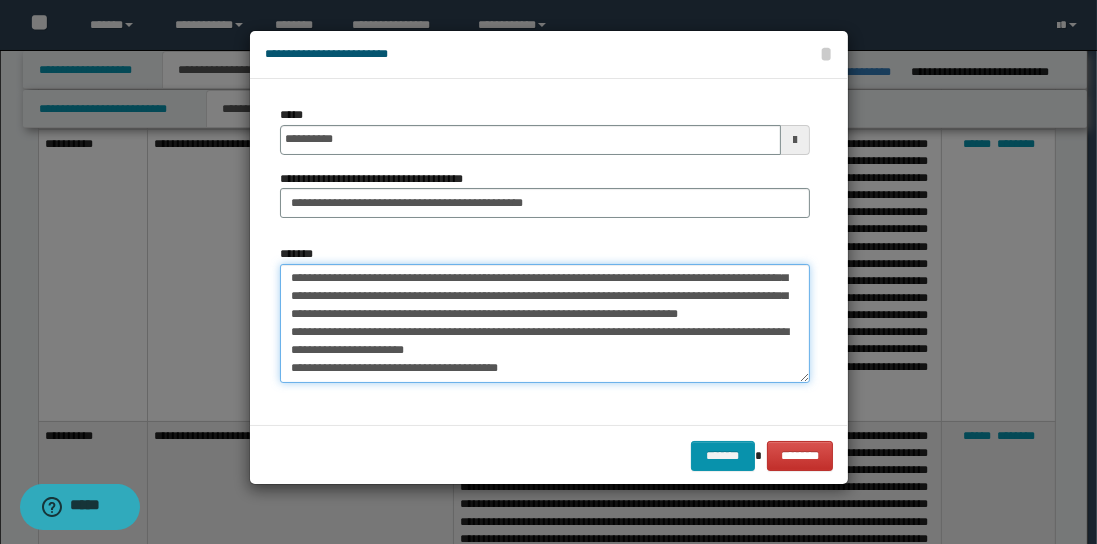 click on "*******" at bounding box center (545, 323) 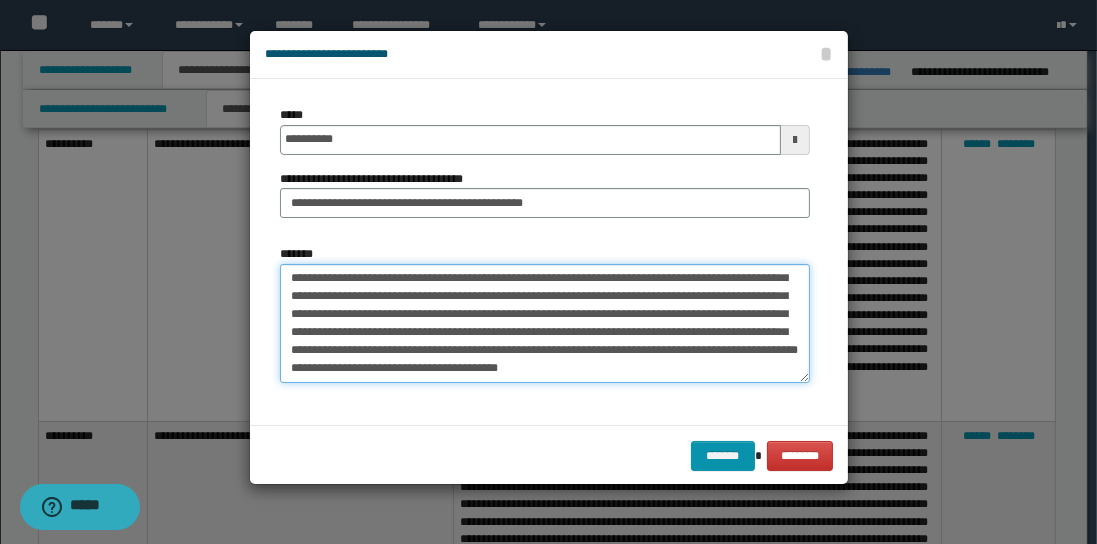 scroll, scrollTop: 228, scrollLeft: 0, axis: vertical 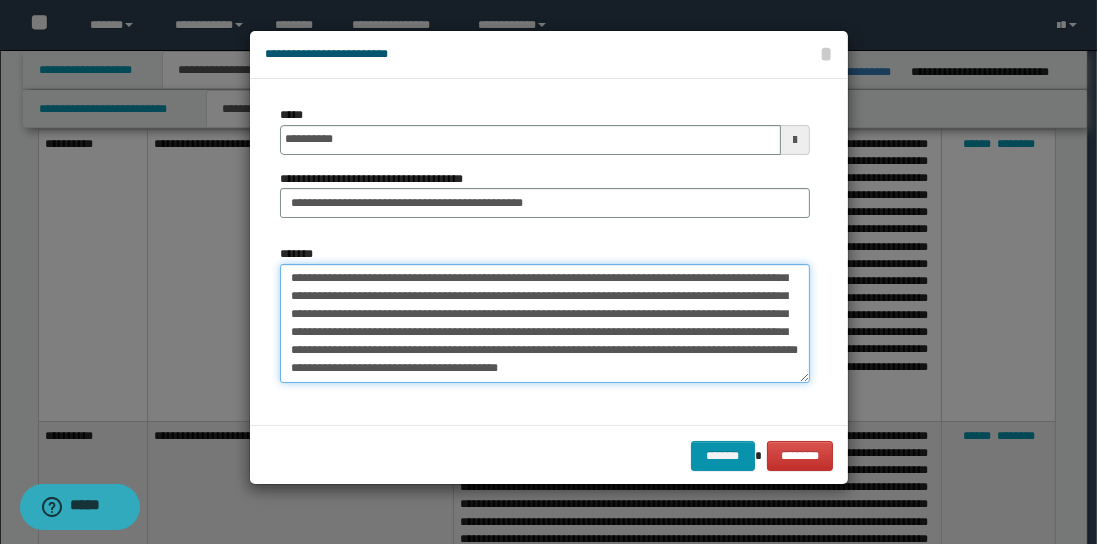 click on "*******" at bounding box center (545, 323) 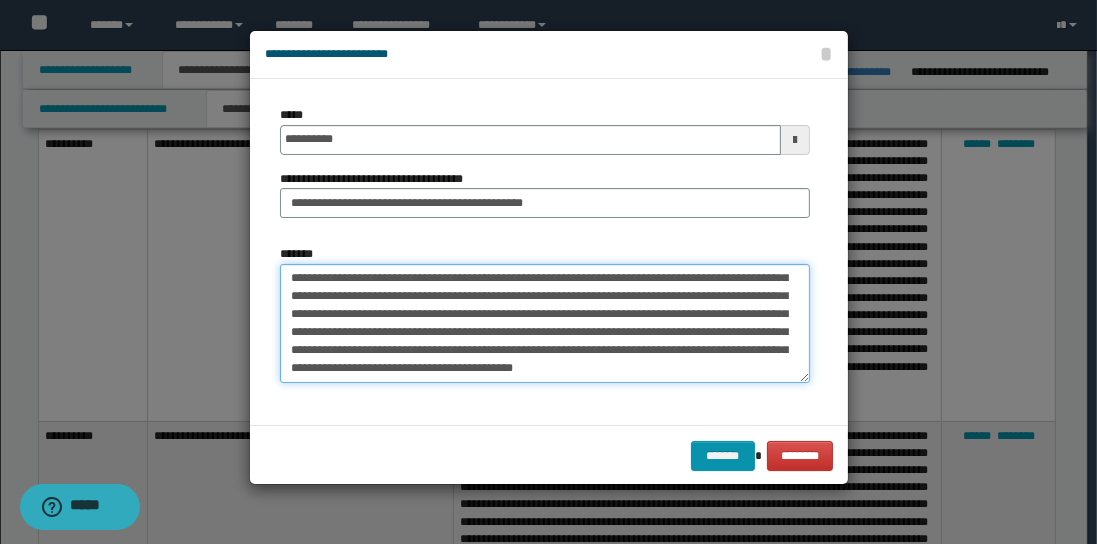 scroll, scrollTop: 209, scrollLeft: 0, axis: vertical 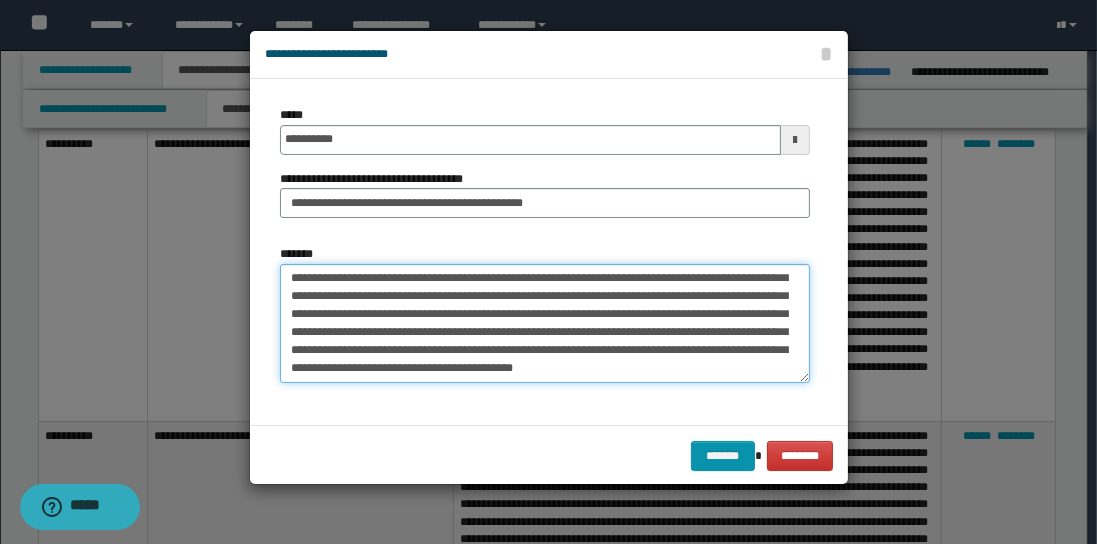 drag, startPoint x: 452, startPoint y: 357, endPoint x: 694, endPoint y: 393, distance: 244.66304 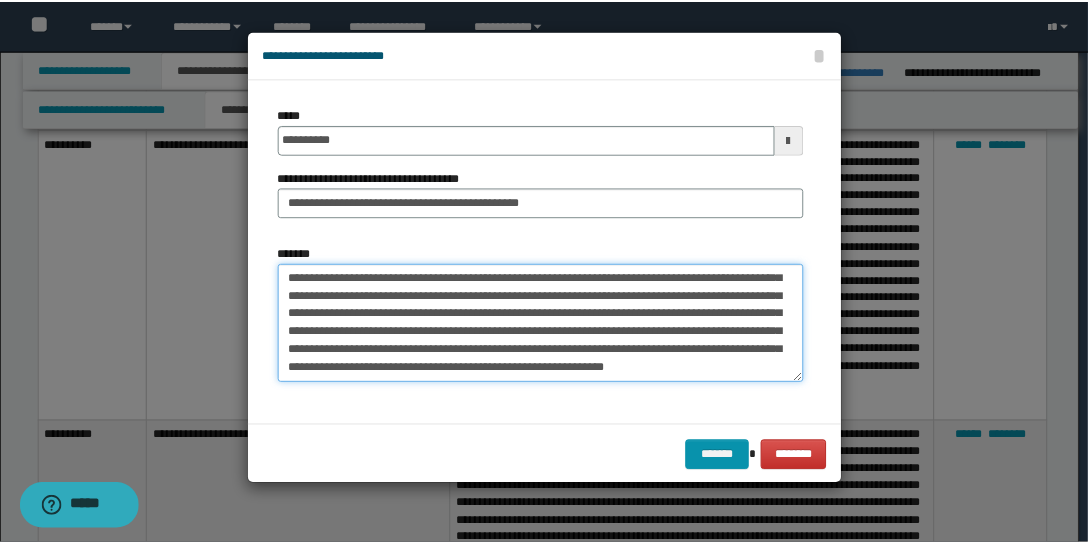 scroll, scrollTop: 197, scrollLeft: 0, axis: vertical 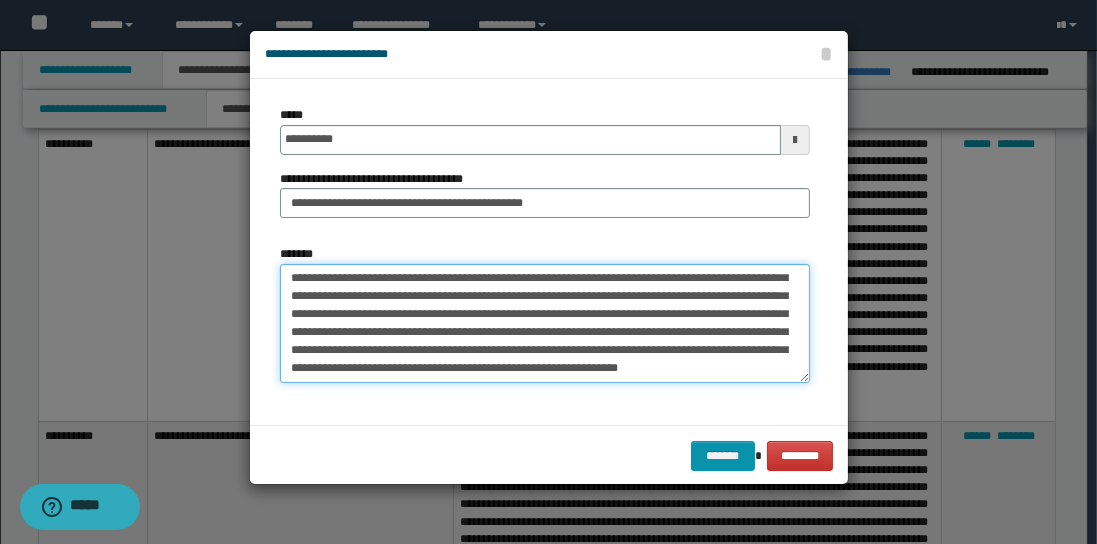 click on "*******" at bounding box center (545, 323) 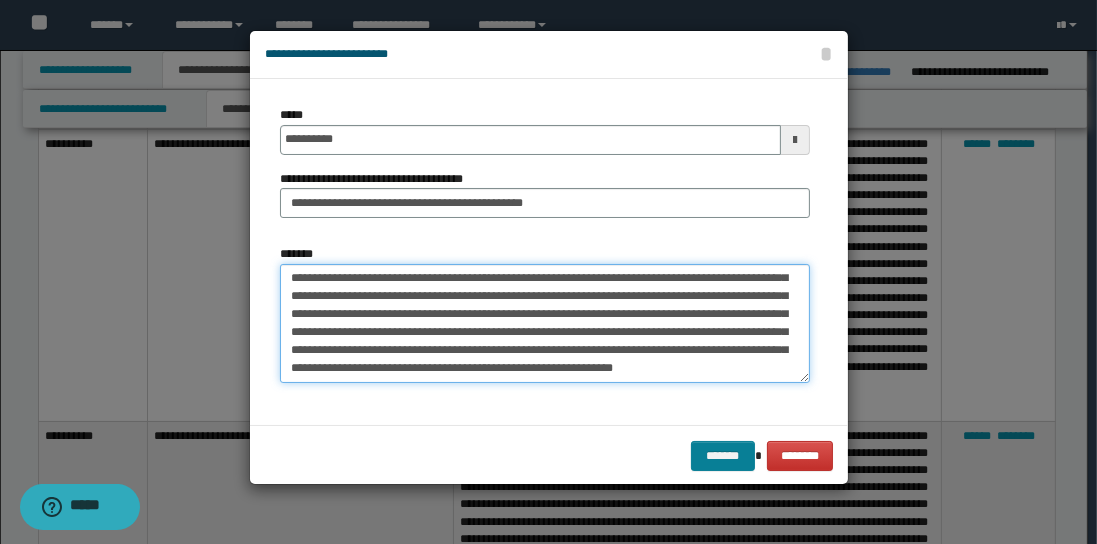 type on "**********" 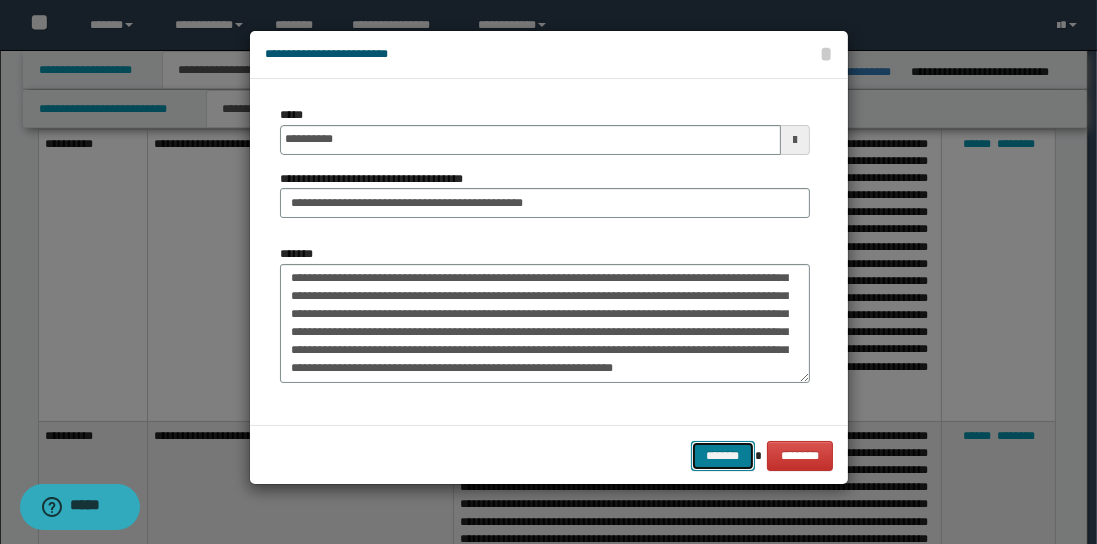 click on "*******" at bounding box center (723, 455) 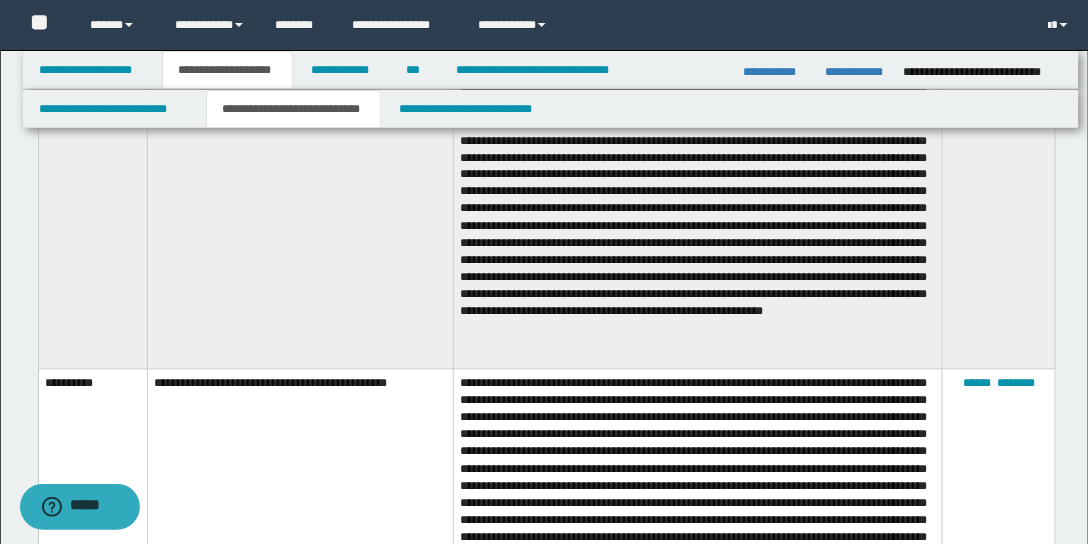 scroll, scrollTop: 2352, scrollLeft: 0, axis: vertical 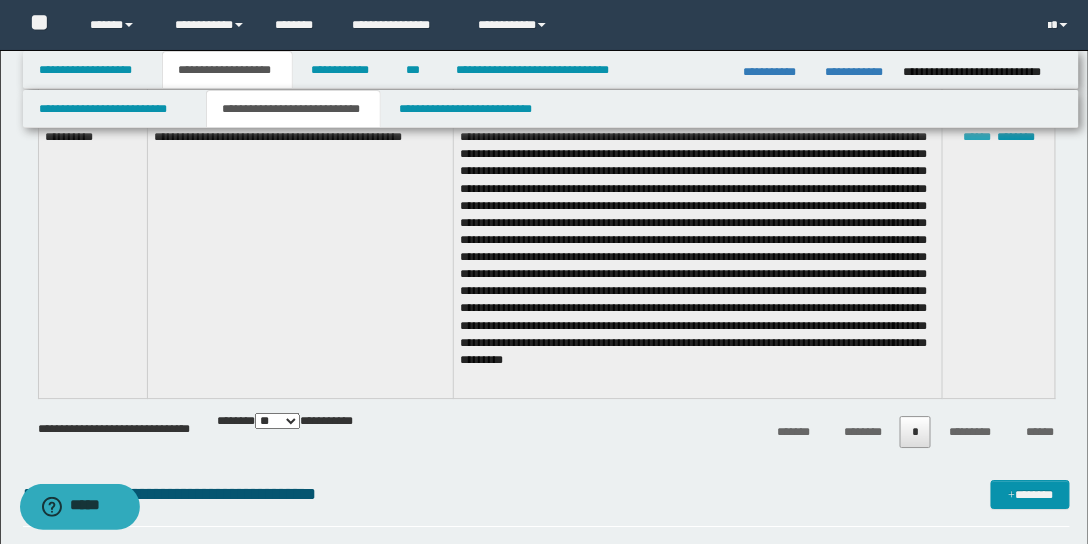 click on "******" at bounding box center [977, 137] 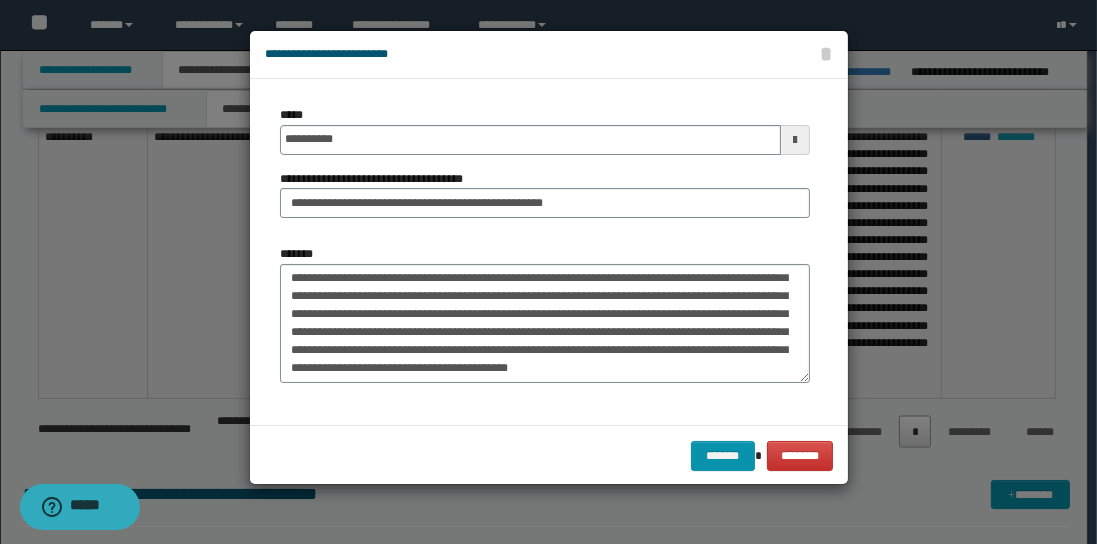 scroll, scrollTop: 144, scrollLeft: 0, axis: vertical 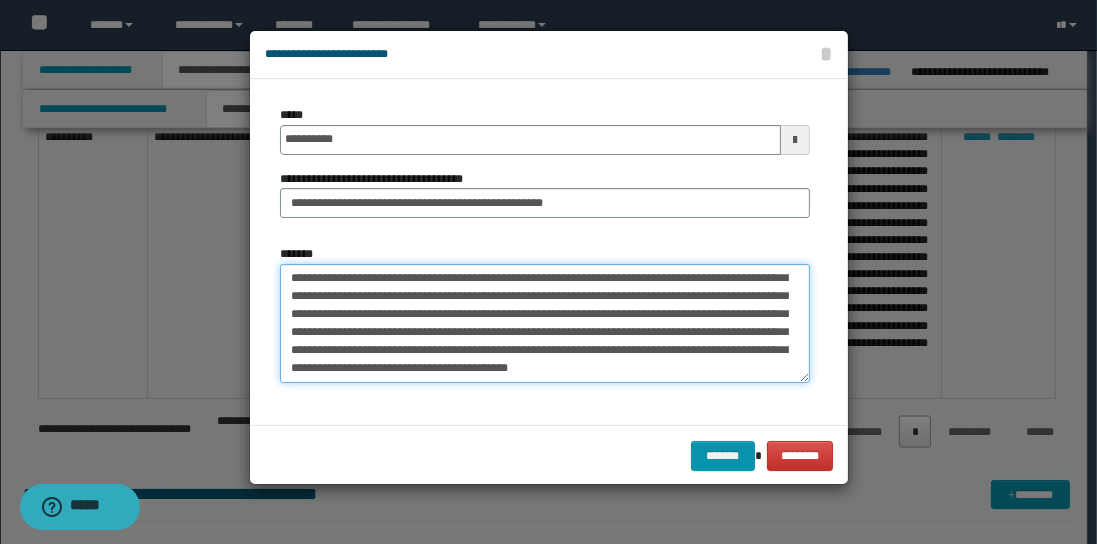 click on "*******" at bounding box center [545, 323] 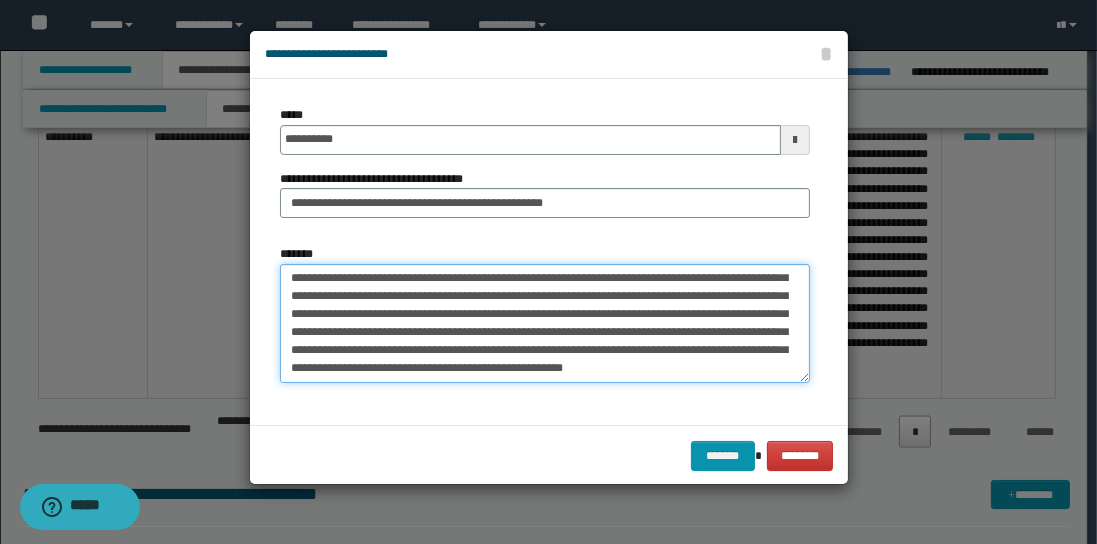 click on "*******" at bounding box center (545, 323) 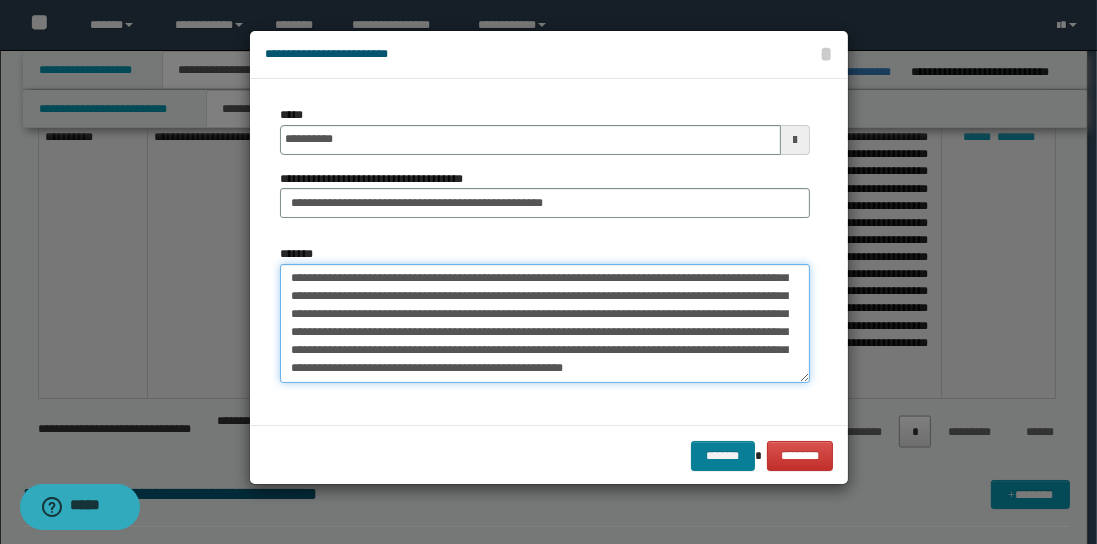 type on "**********" 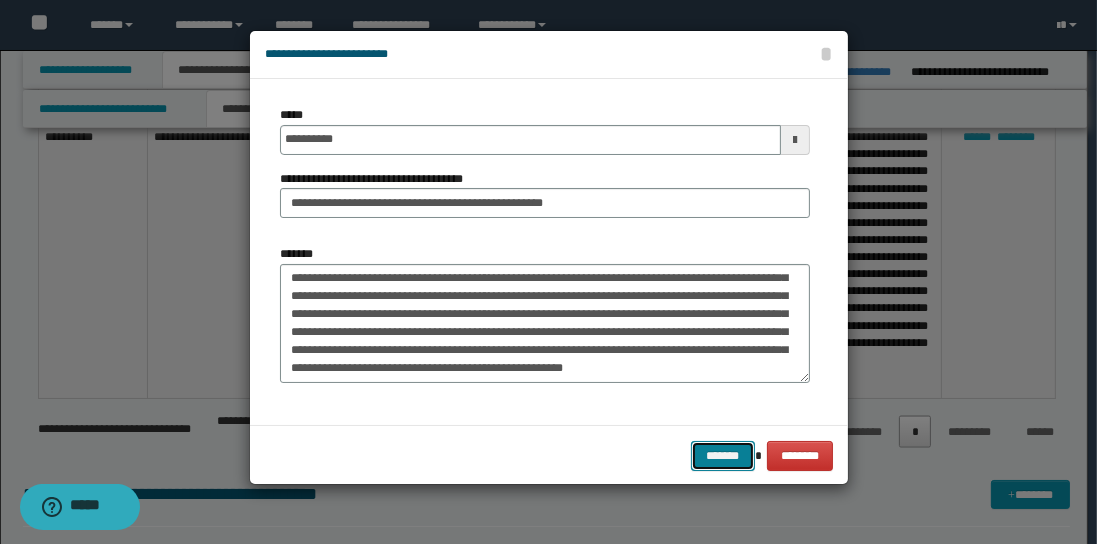 click on "*******" at bounding box center (723, 455) 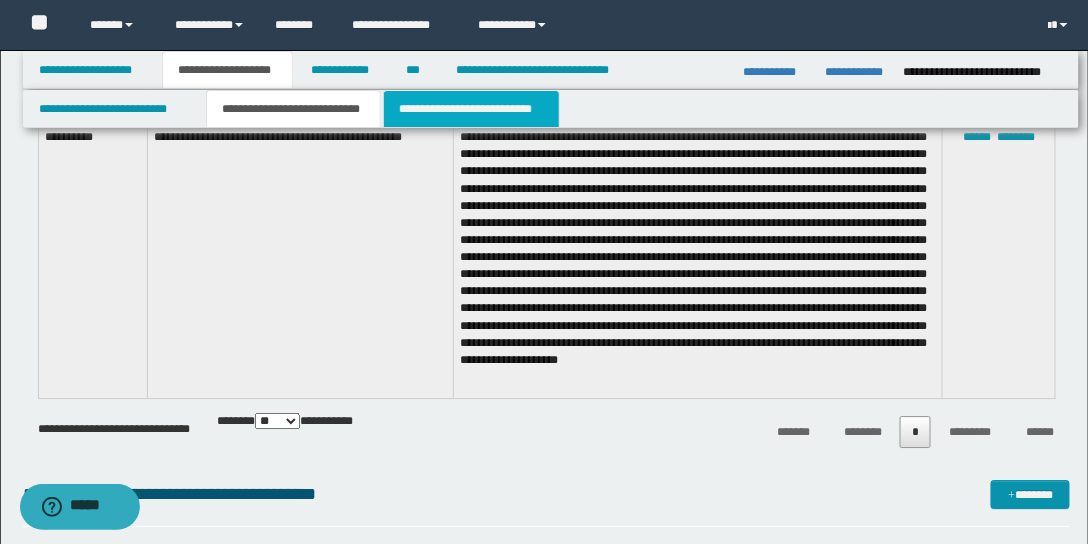 click on "**********" at bounding box center (471, 109) 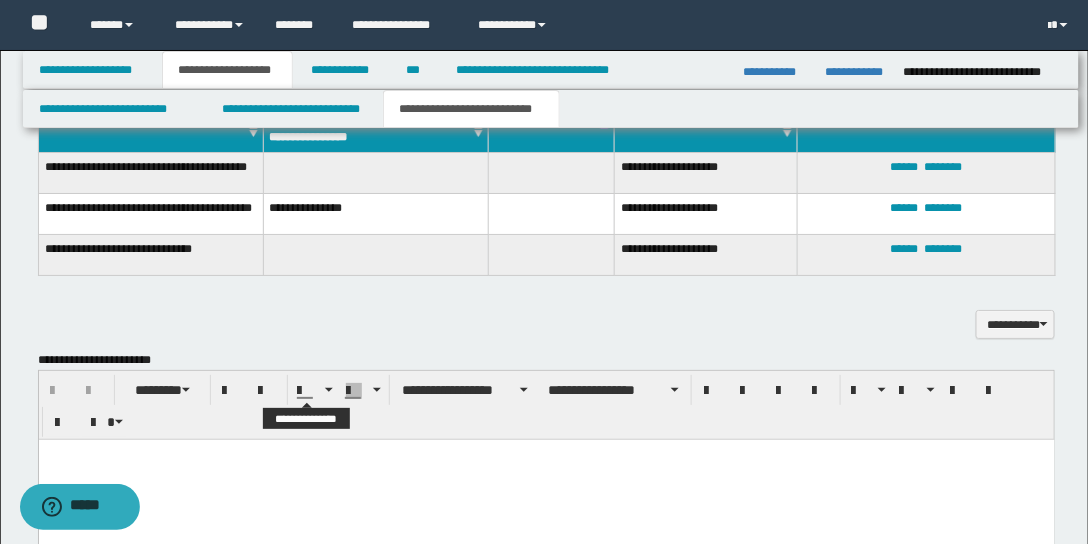 scroll, scrollTop: 2008, scrollLeft: 0, axis: vertical 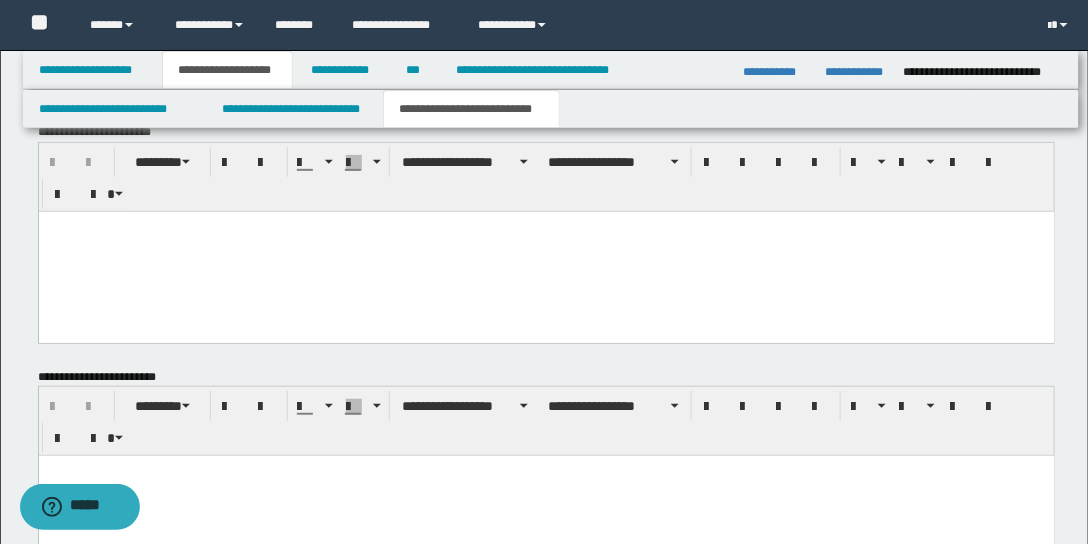 click at bounding box center (546, 251) 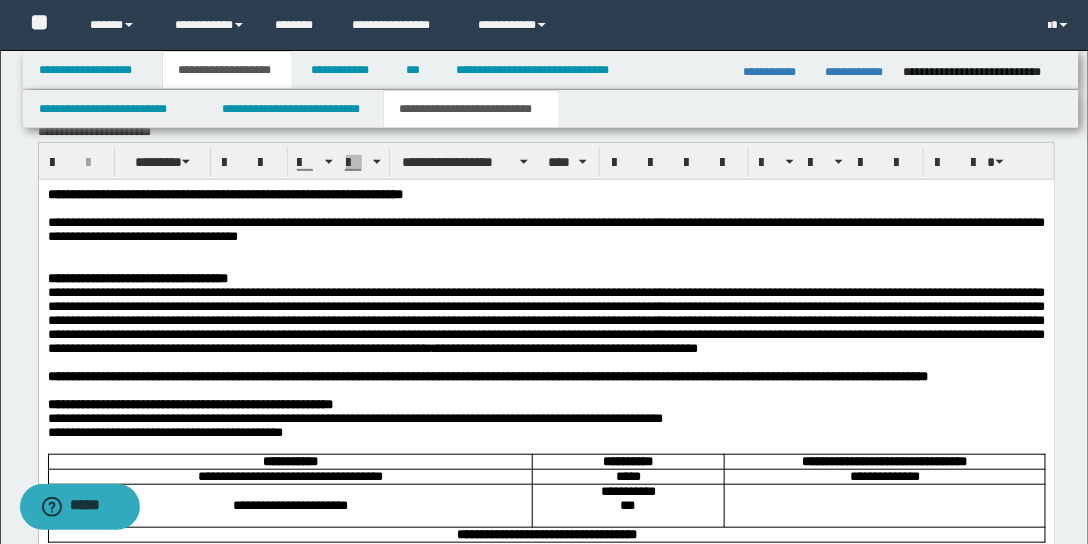 click at bounding box center (546, 250) 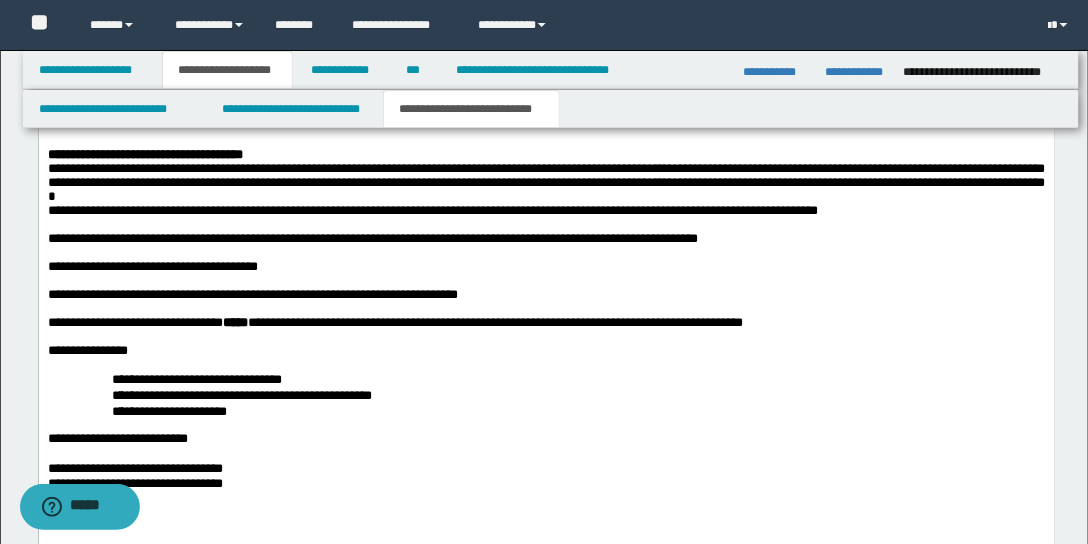 scroll, scrollTop: 3265, scrollLeft: 0, axis: vertical 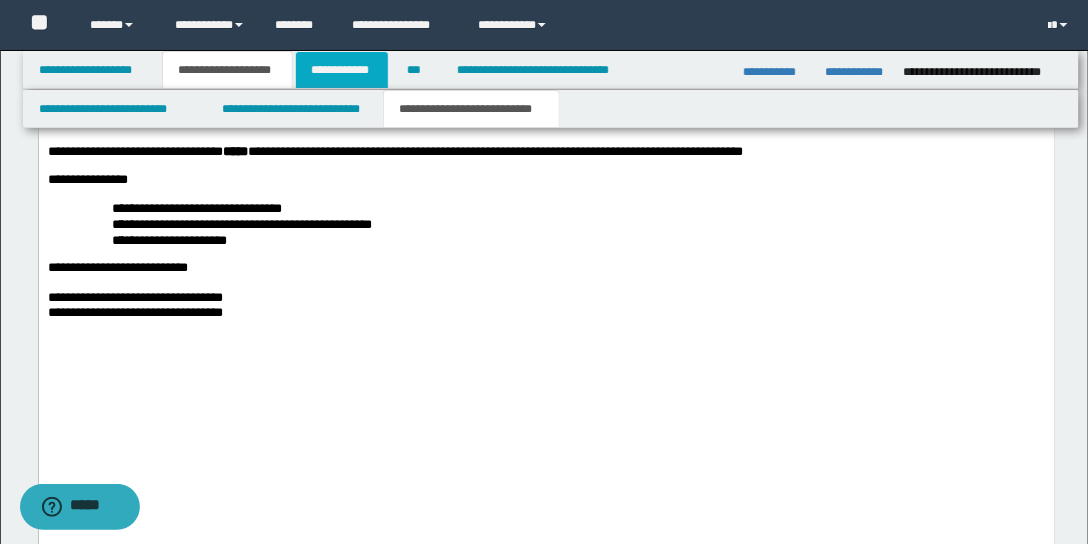 click on "**********" at bounding box center (342, 70) 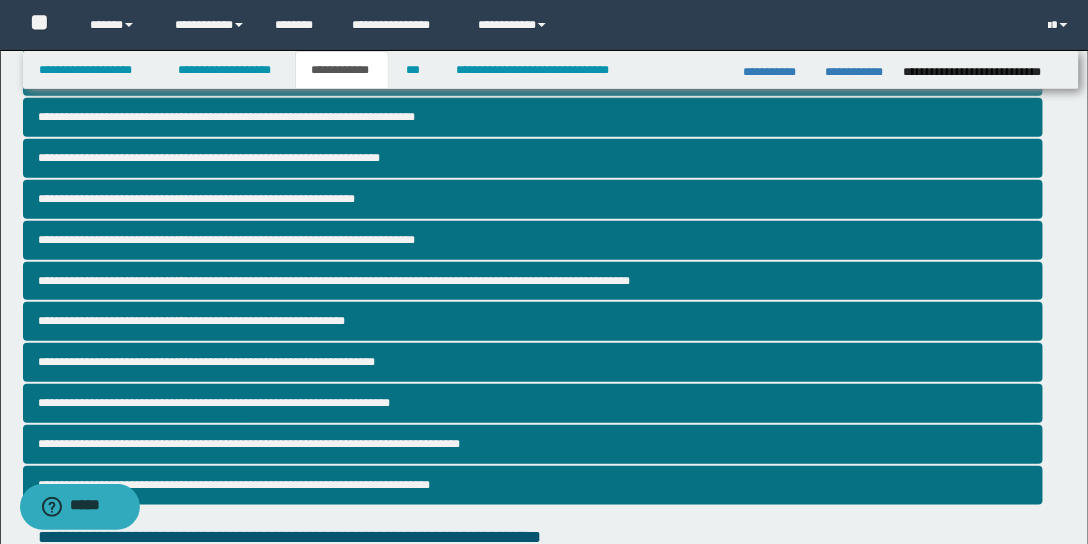 scroll, scrollTop: 62, scrollLeft: 0, axis: vertical 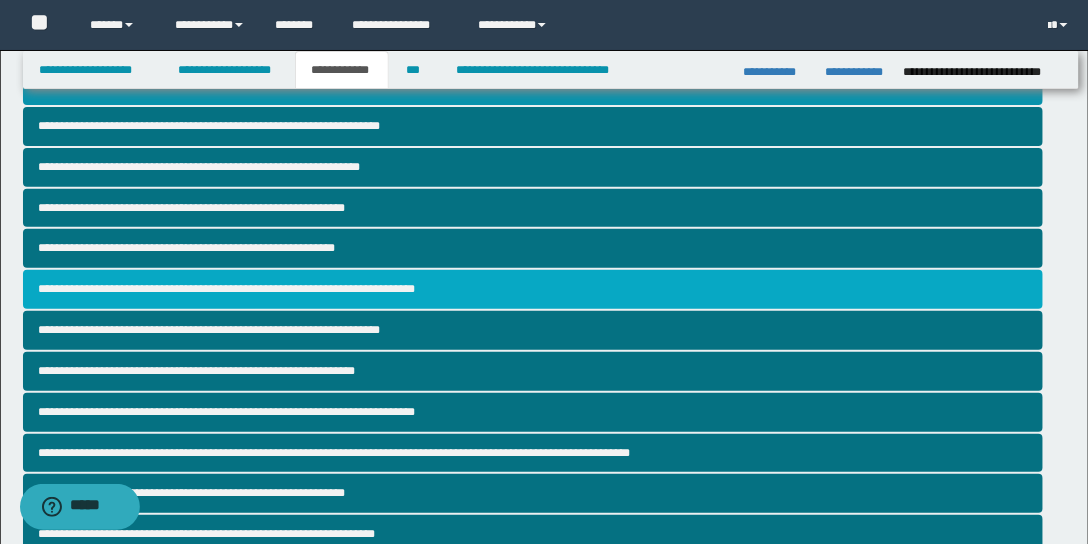 click on "**********" at bounding box center [533, 289] 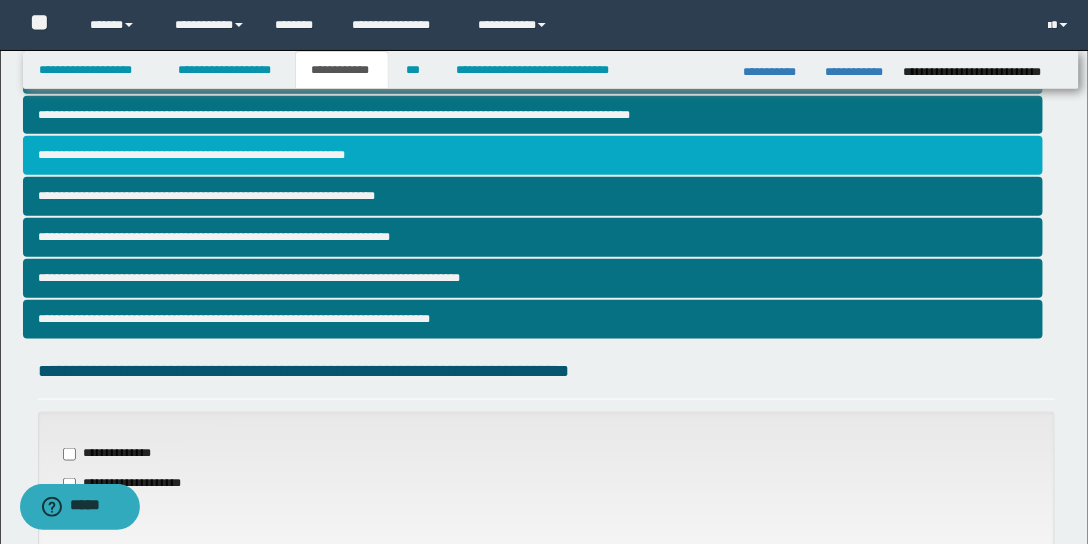 scroll, scrollTop: 628, scrollLeft: 0, axis: vertical 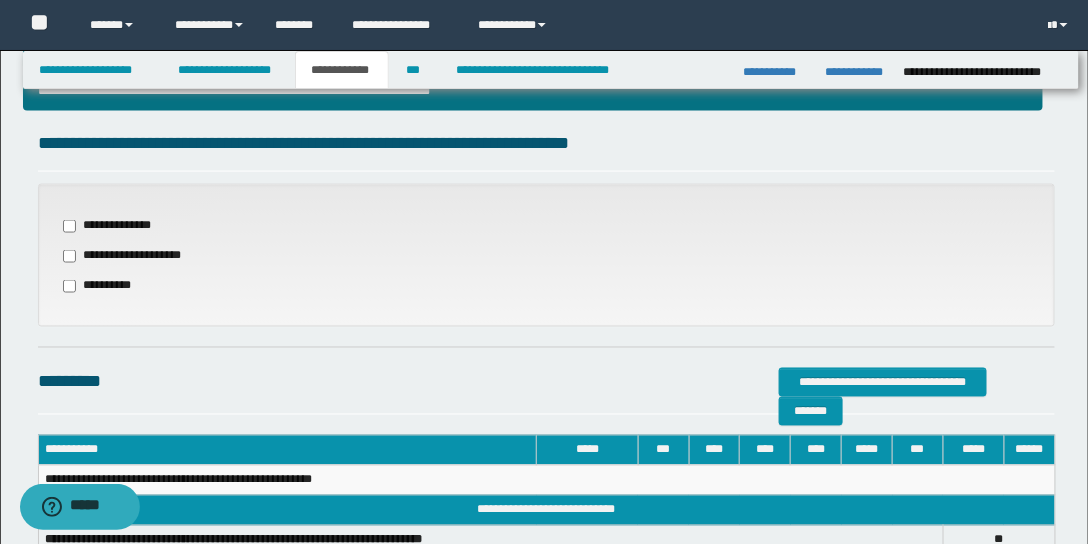click on "**********" at bounding box center [124, 256] 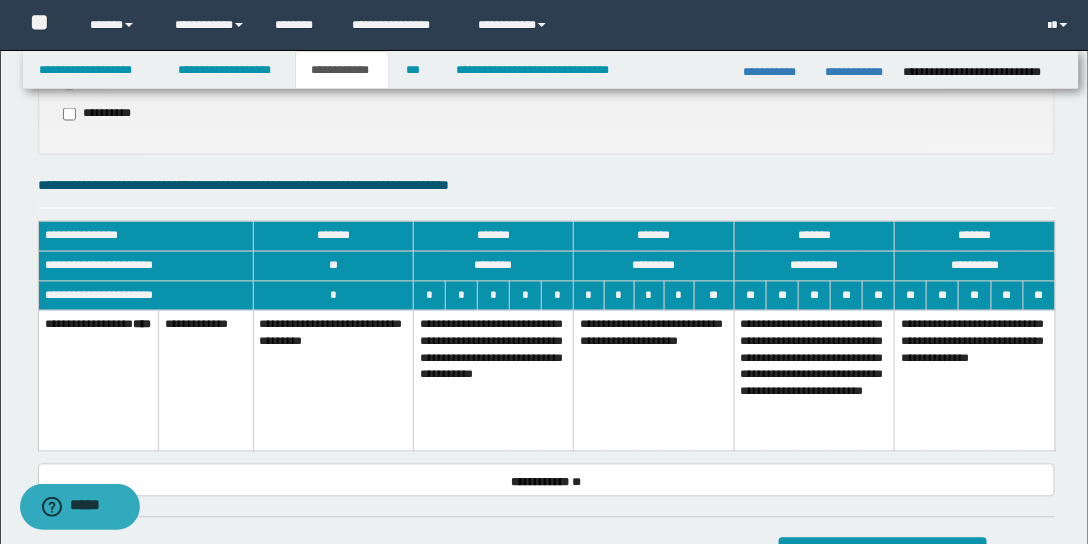 scroll, scrollTop: 857, scrollLeft: 0, axis: vertical 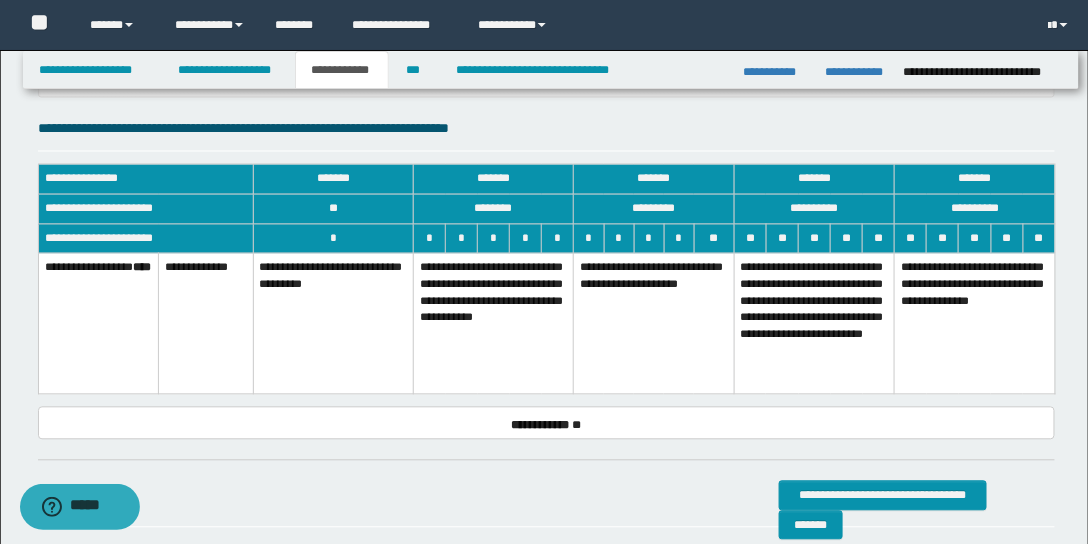 click on "**********" at bounding box center [493, 324] 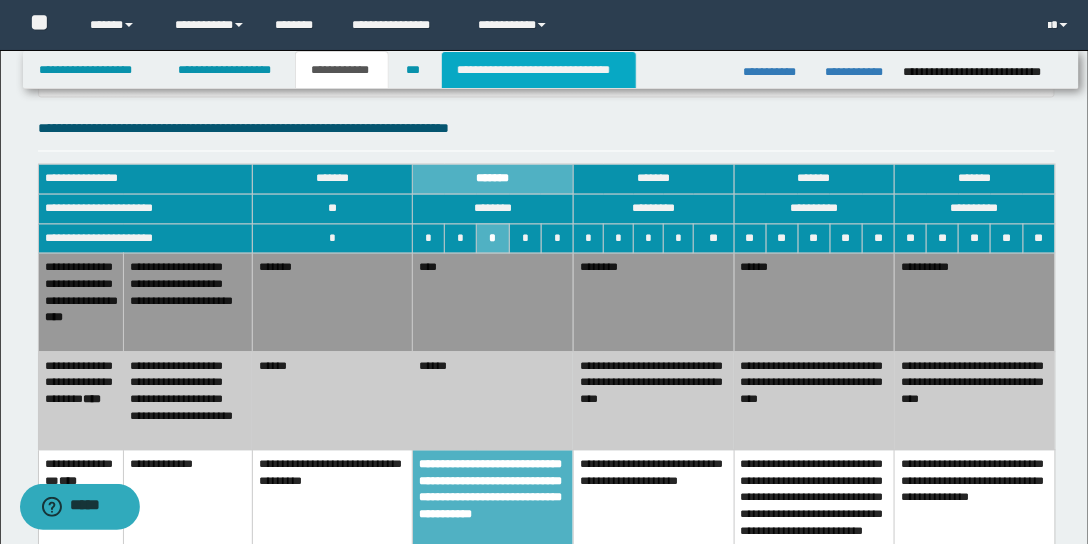 click on "**********" at bounding box center (539, 70) 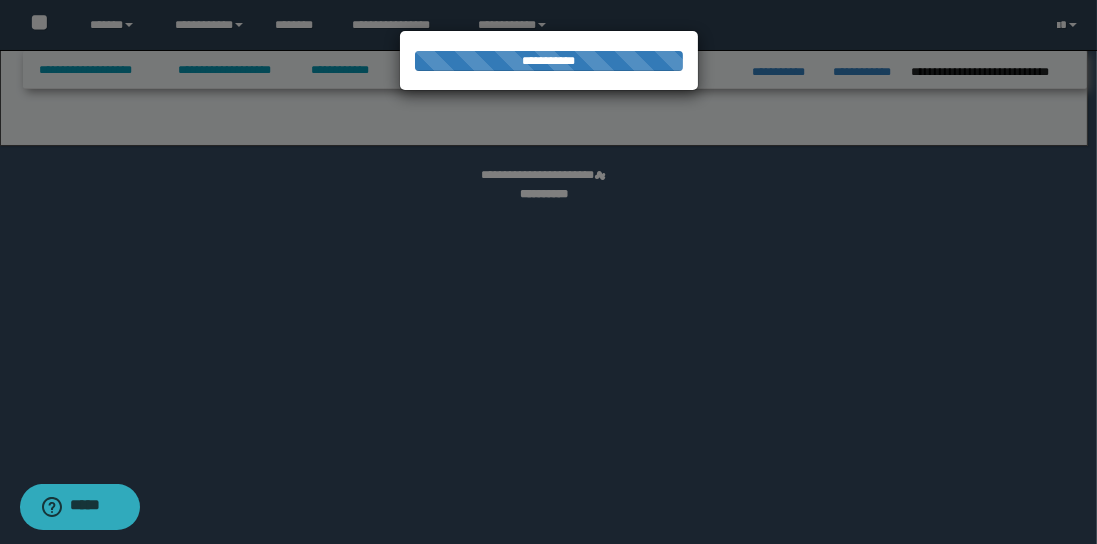 select on "*" 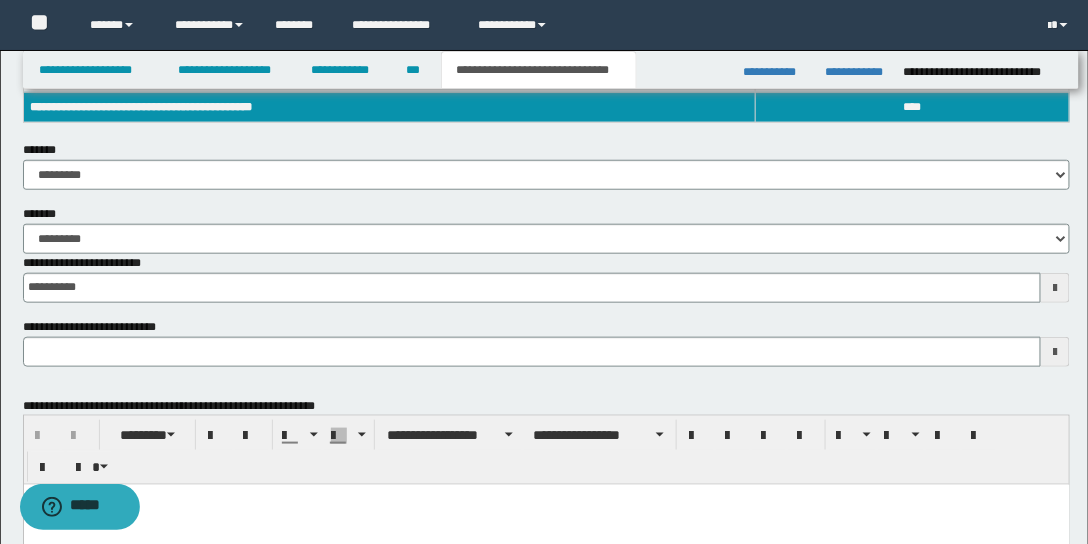 scroll, scrollTop: 514, scrollLeft: 0, axis: vertical 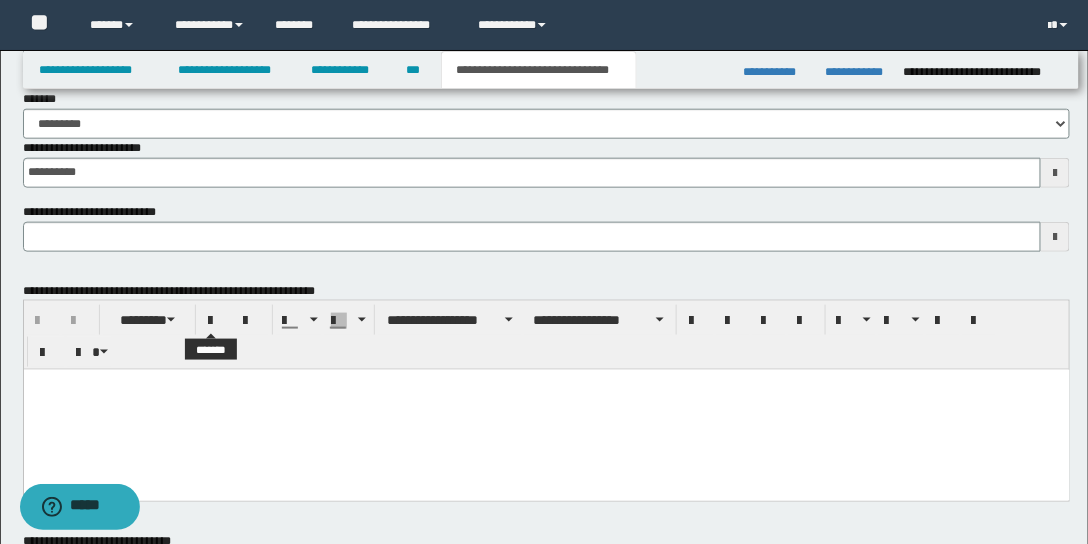 type 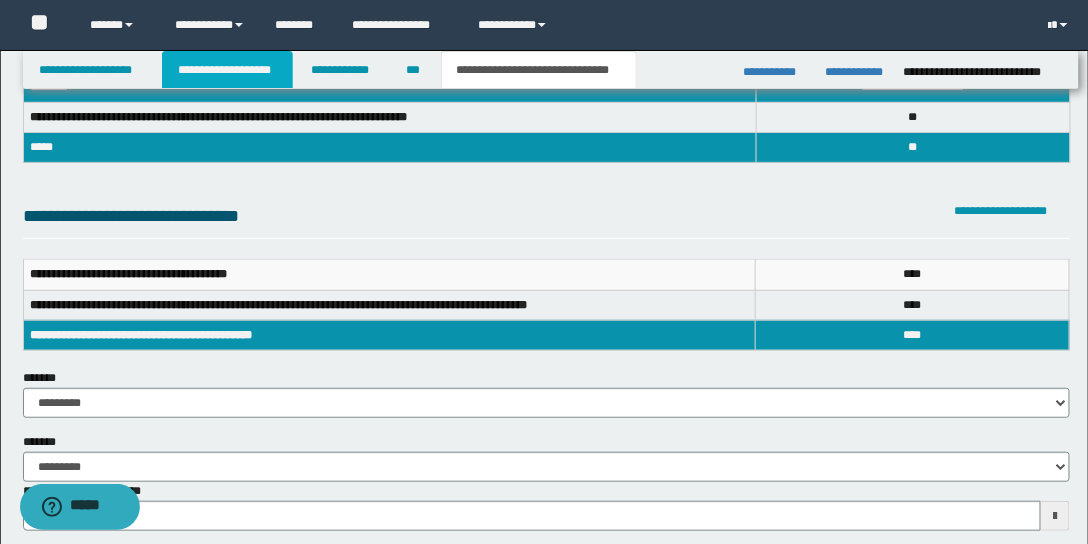 drag, startPoint x: 257, startPoint y: 77, endPoint x: 382, endPoint y: 130, distance: 135.77187 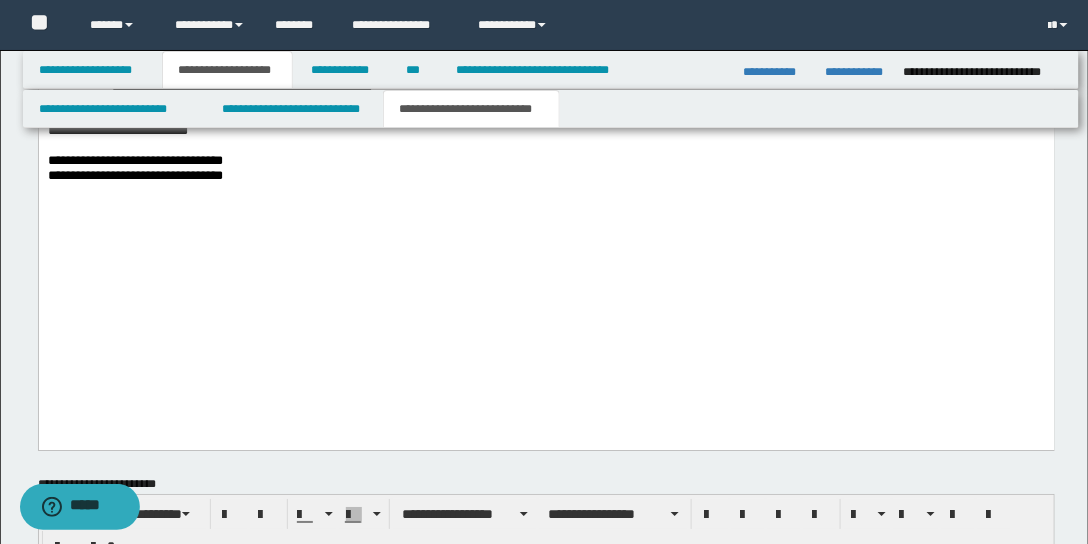 scroll, scrollTop: 3460, scrollLeft: 0, axis: vertical 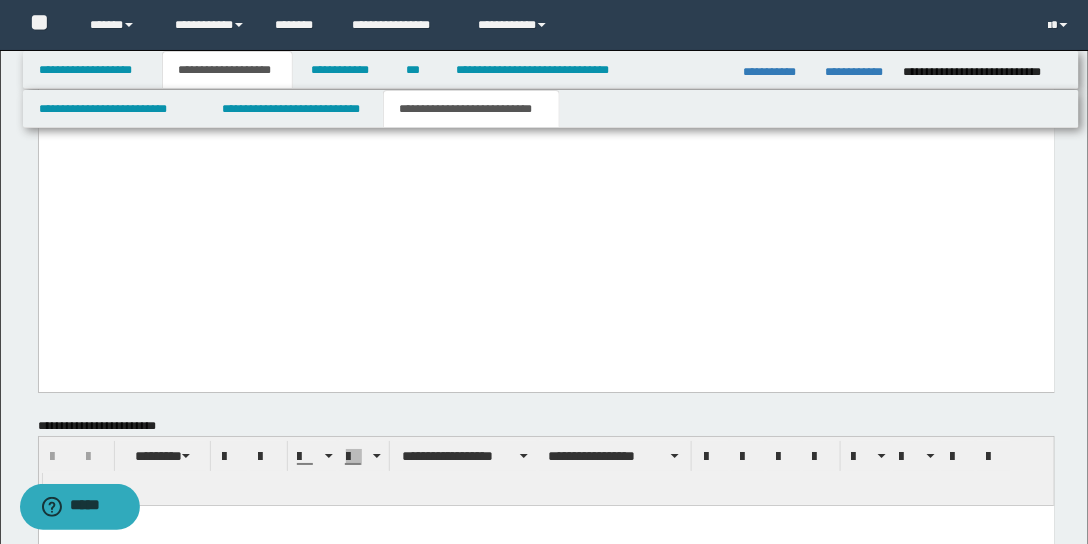click on "*****" at bounding box center [209, 103] 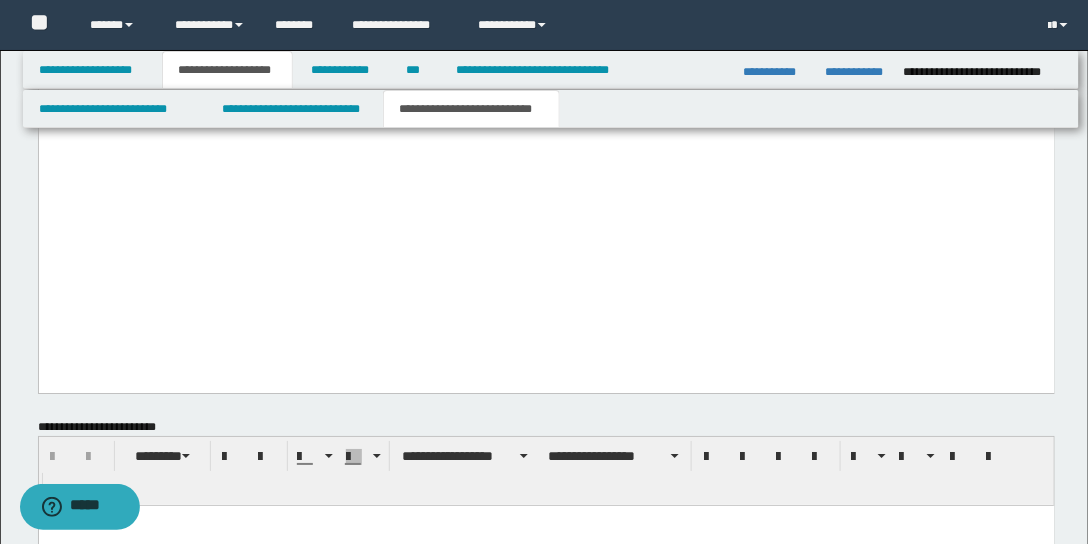 scroll, scrollTop: 3205, scrollLeft: 0, axis: vertical 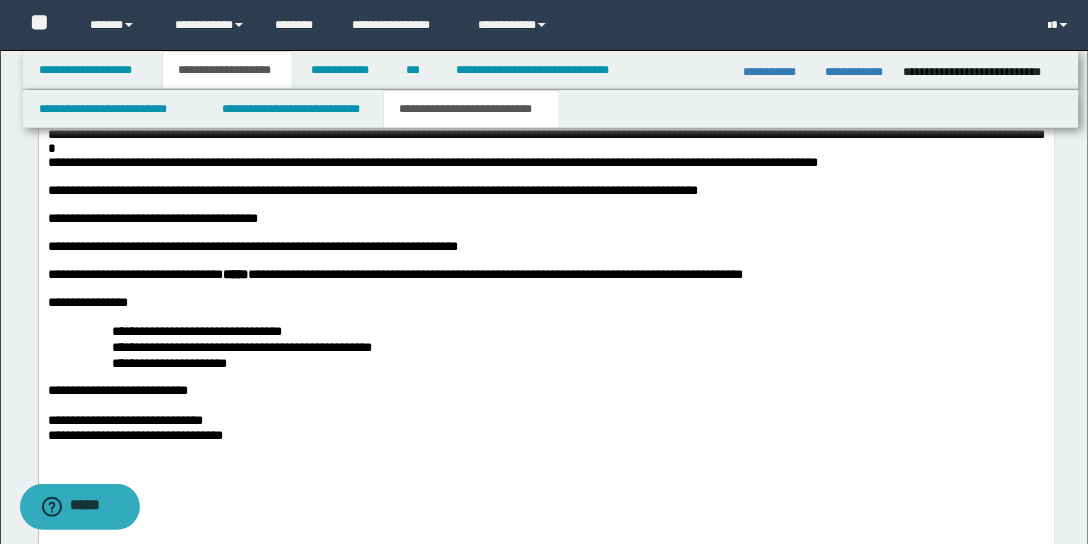 click on "**********" at bounding box center [546, 107] 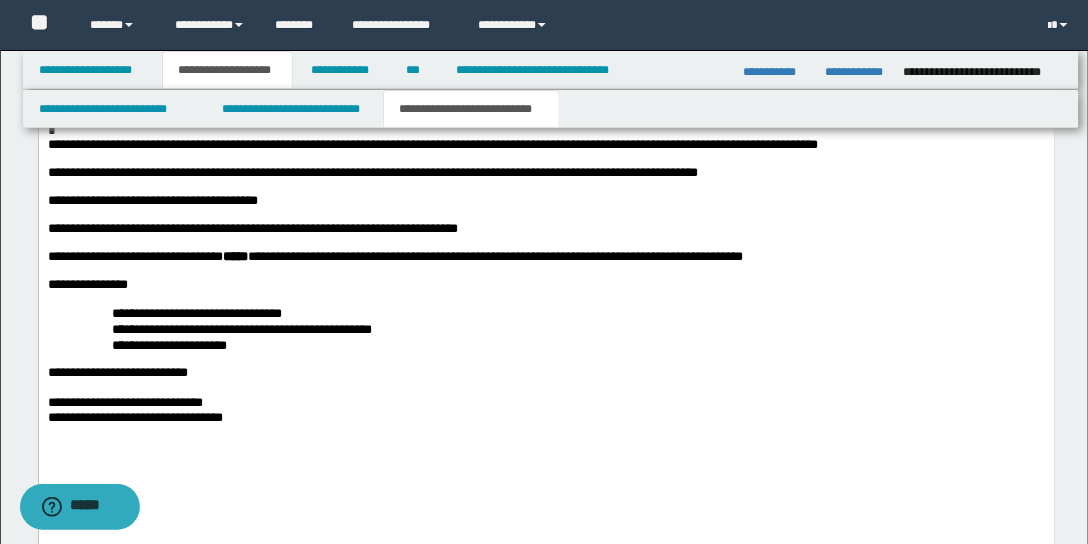 click on "**********" at bounding box center [546, 118] 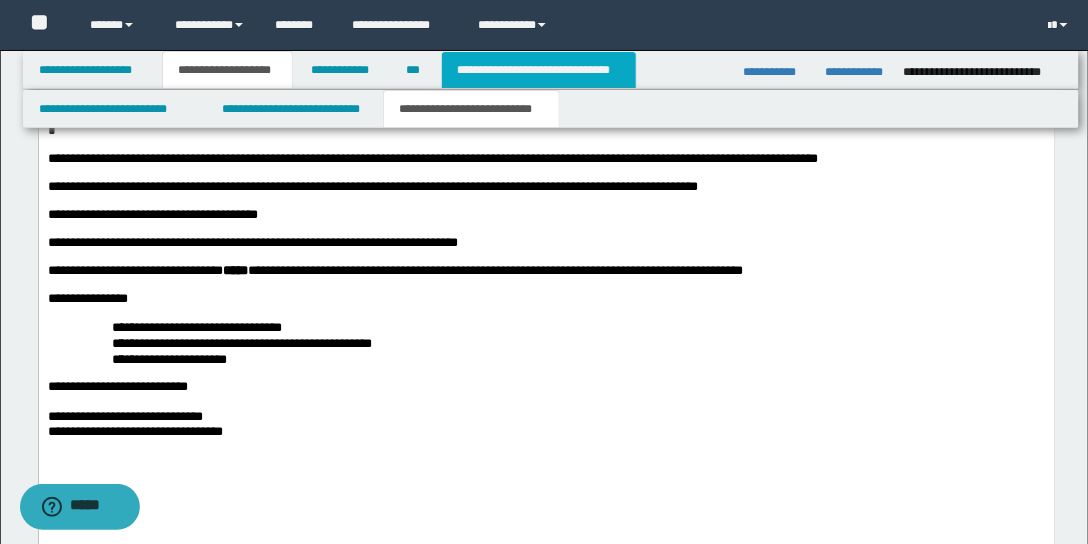 click on "**********" at bounding box center (539, 70) 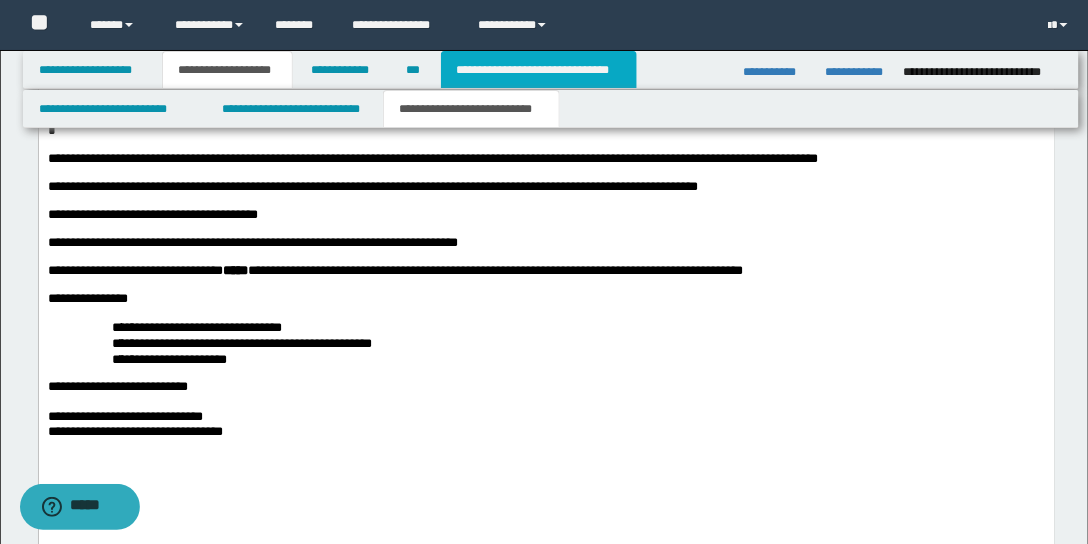 type on "**********" 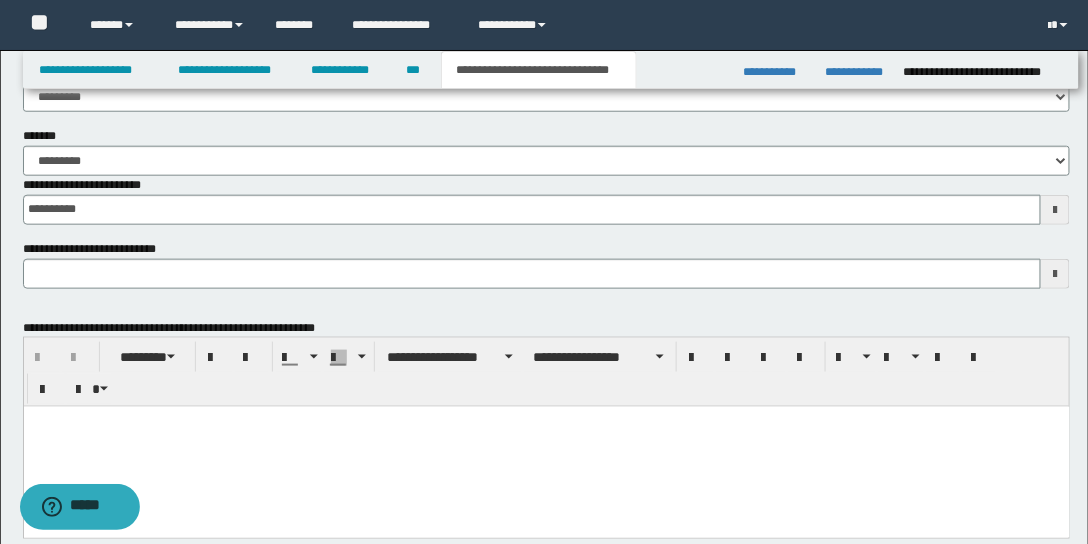 type 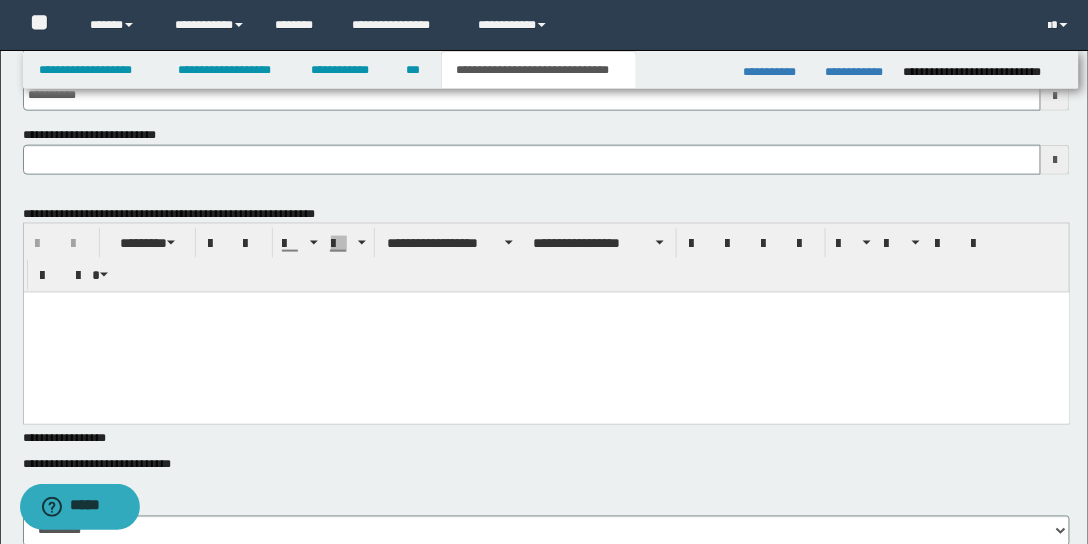 click at bounding box center (546, 333) 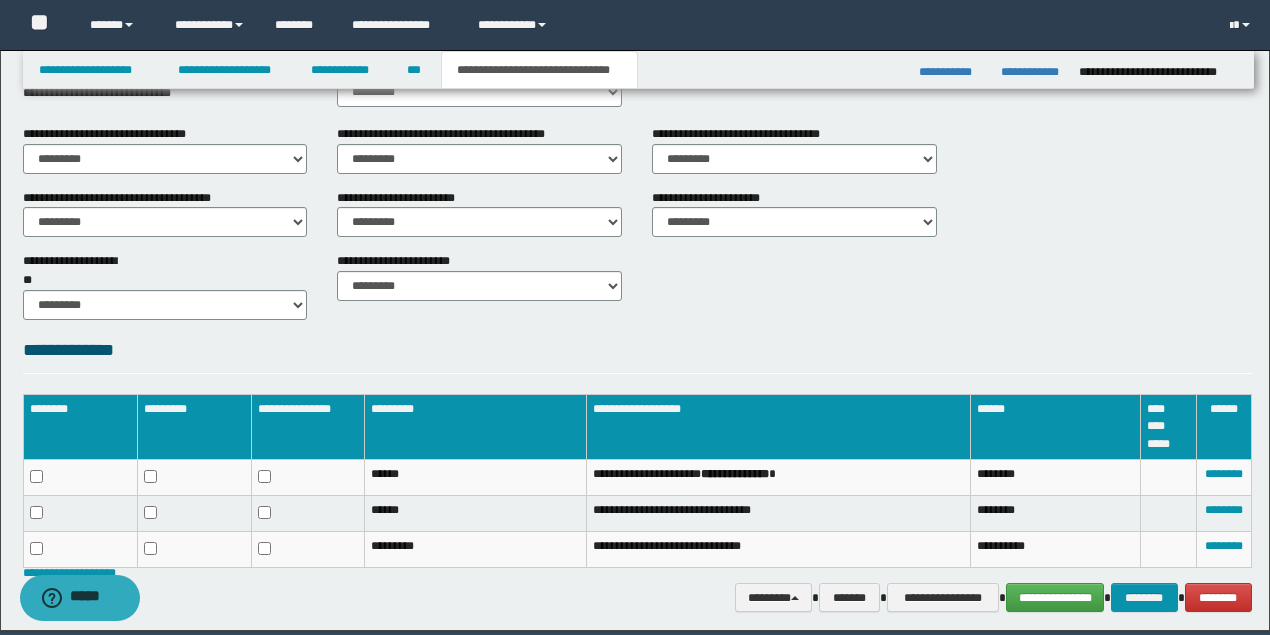 scroll, scrollTop: 649, scrollLeft: 0, axis: vertical 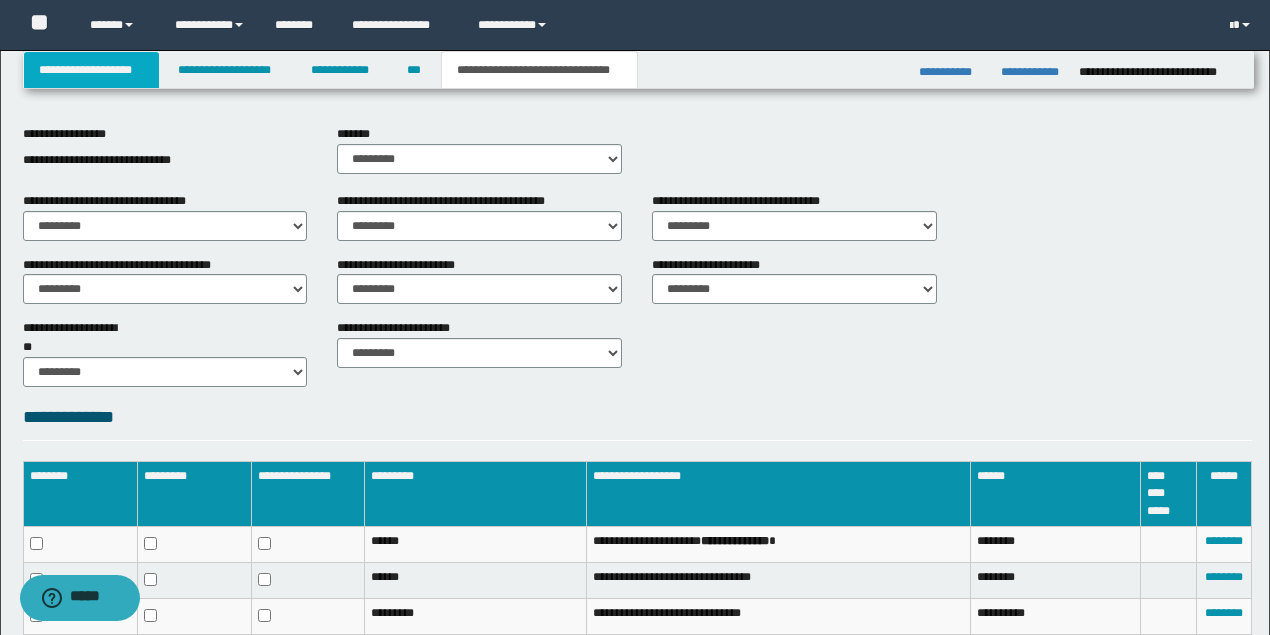 click on "**********" at bounding box center [92, 70] 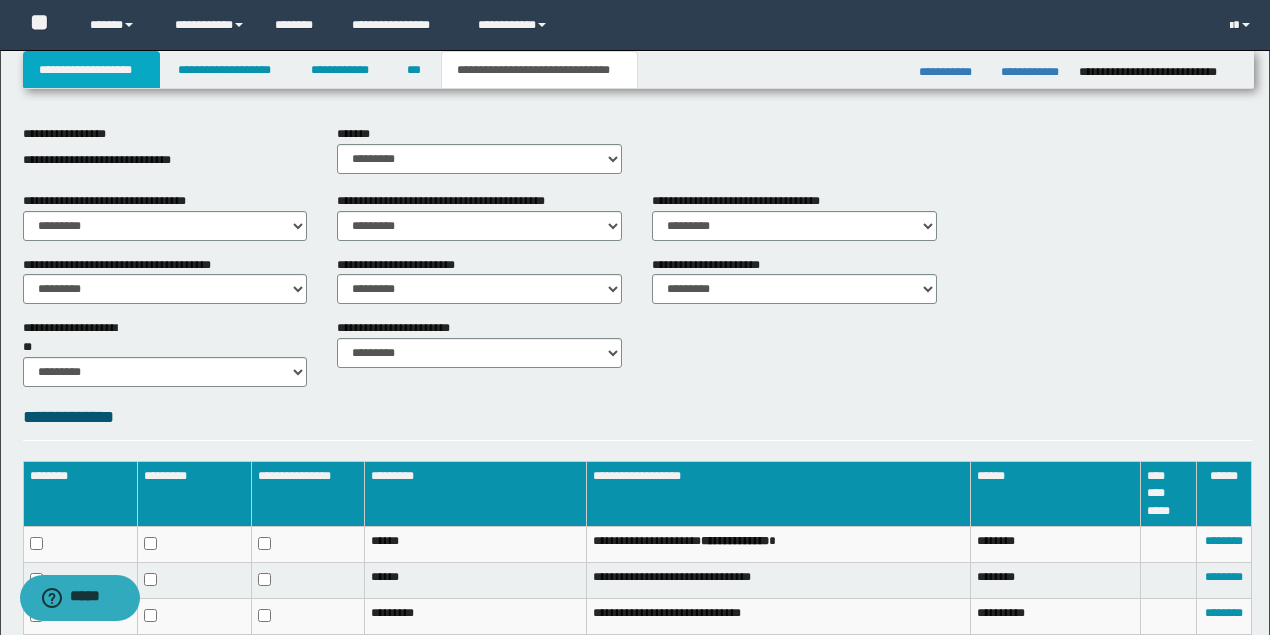 scroll, scrollTop: 247, scrollLeft: 0, axis: vertical 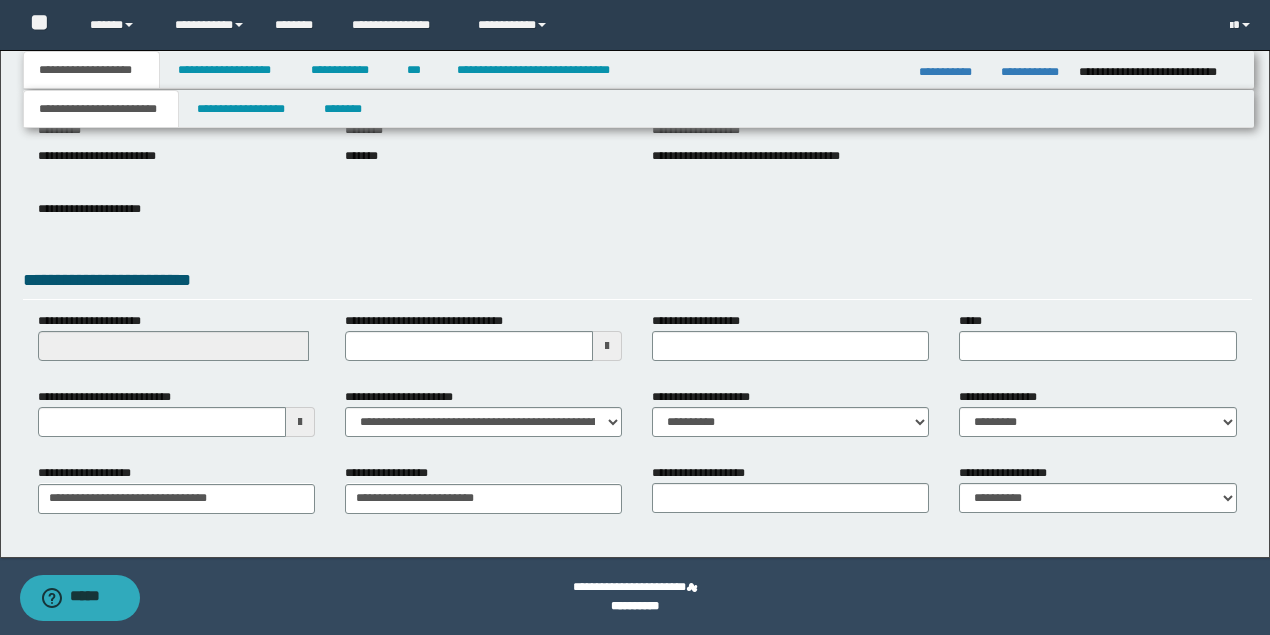 click at bounding box center (300, 422) 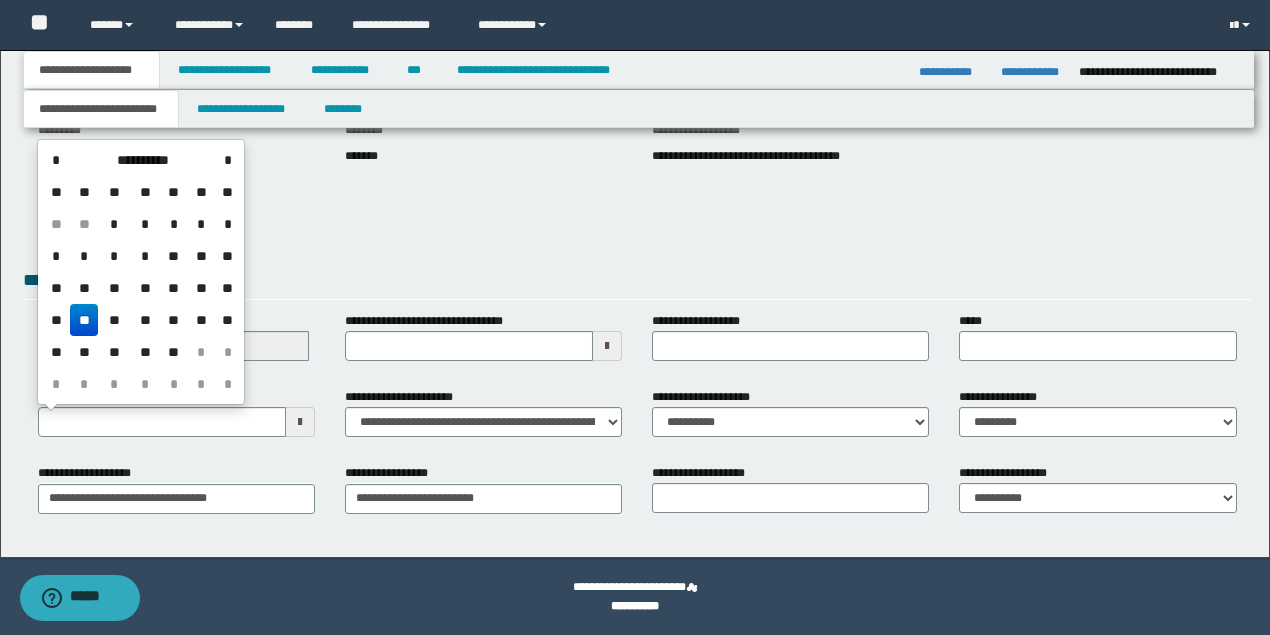 click on "**" at bounding box center [84, 320] 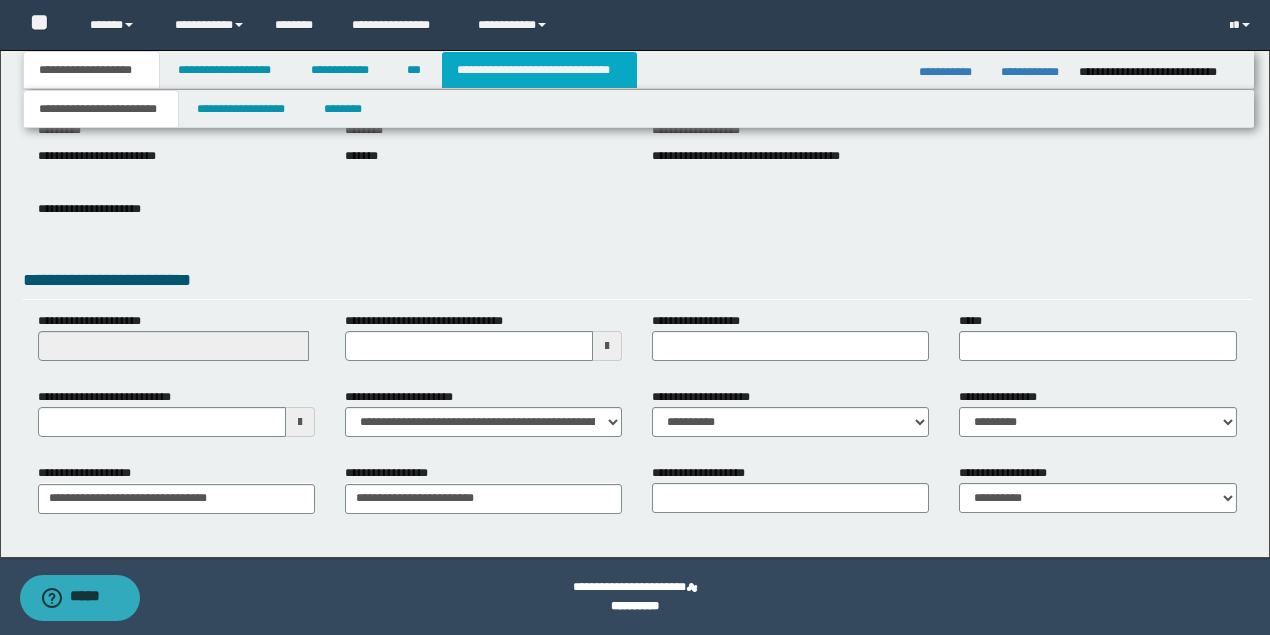 click on "**********" at bounding box center [539, 70] 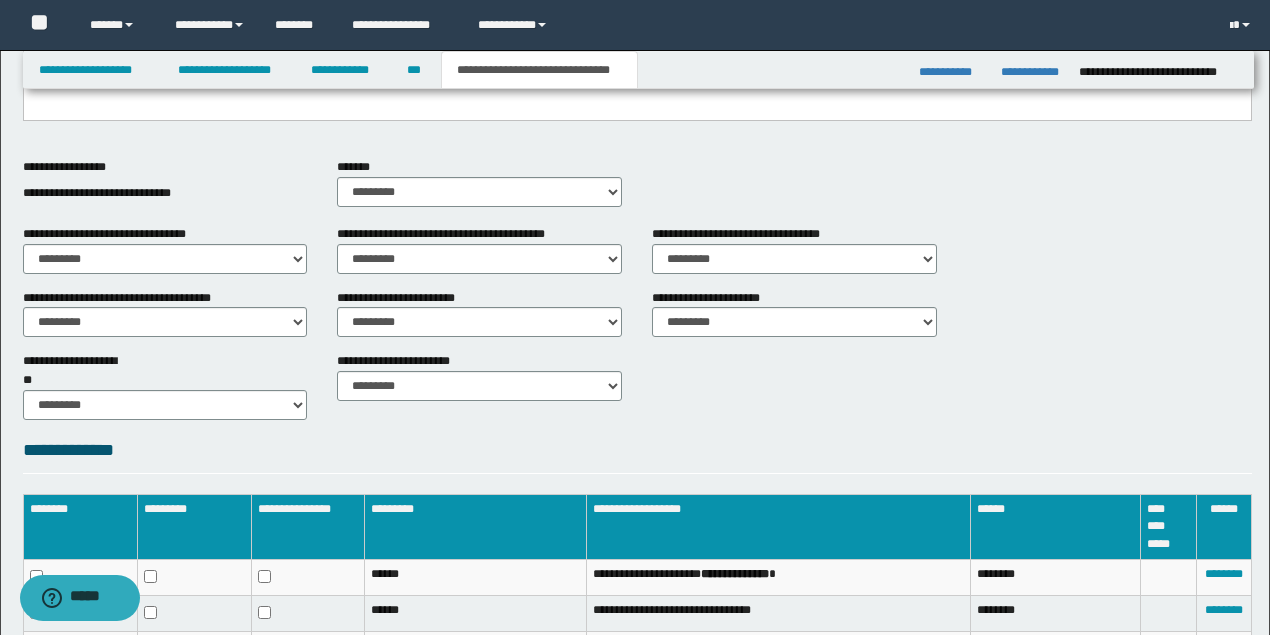 scroll, scrollTop: 789, scrollLeft: 0, axis: vertical 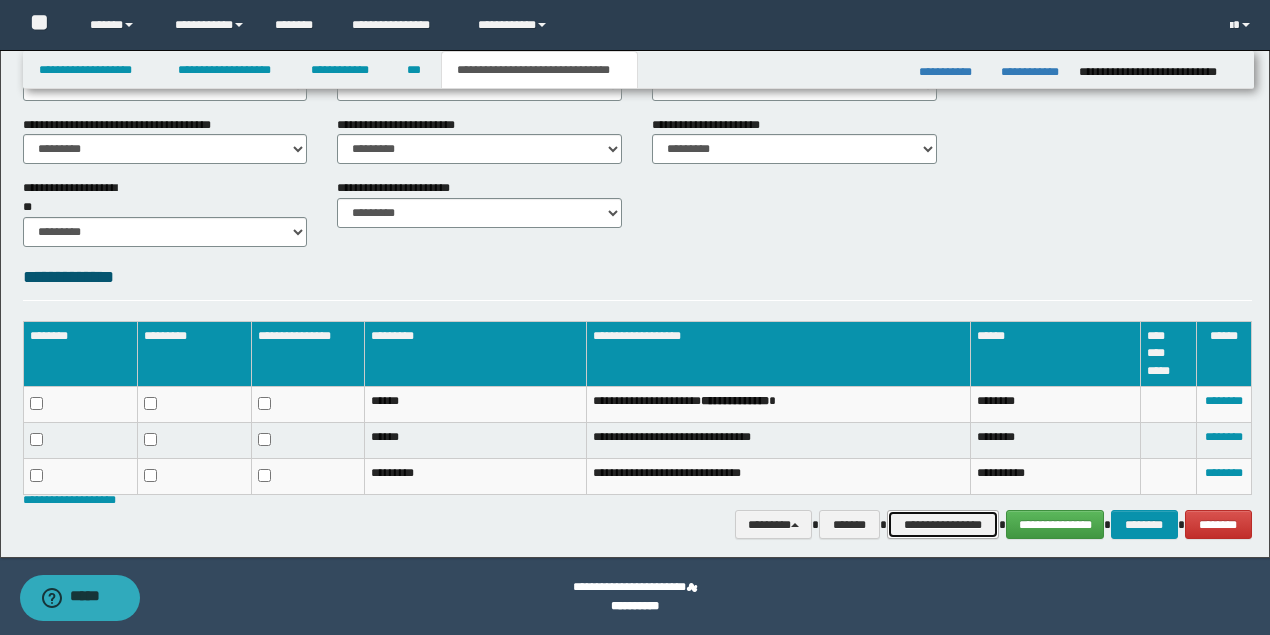 click on "**********" at bounding box center (943, 524) 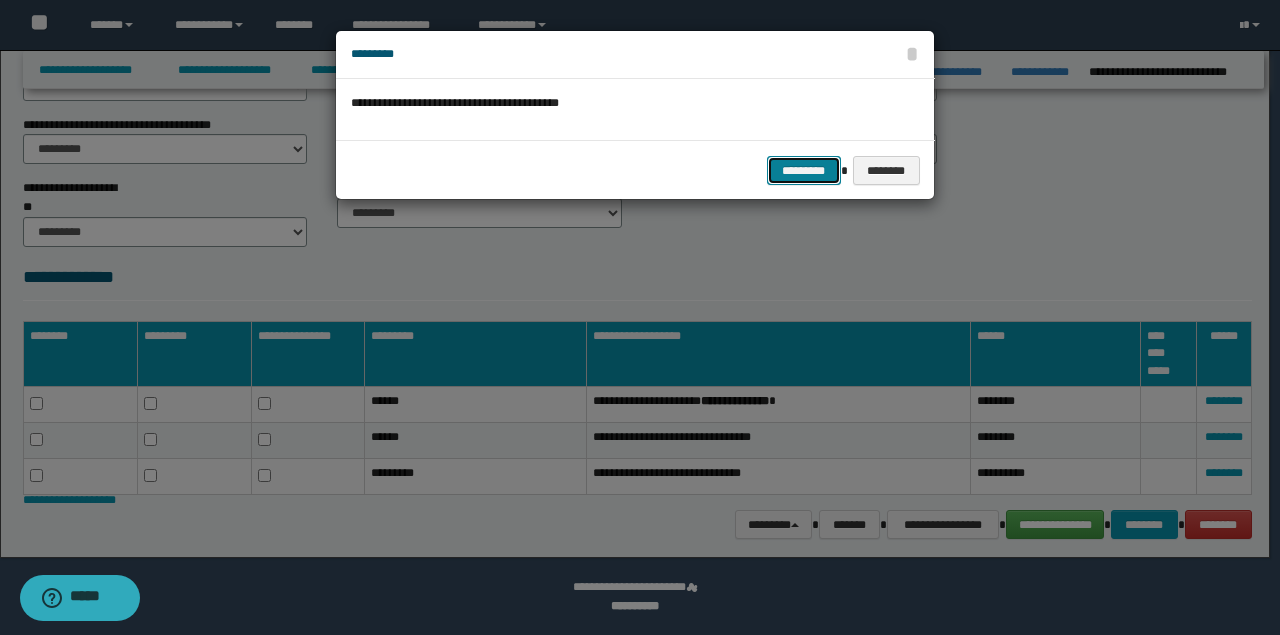 click on "*********" at bounding box center [804, 170] 